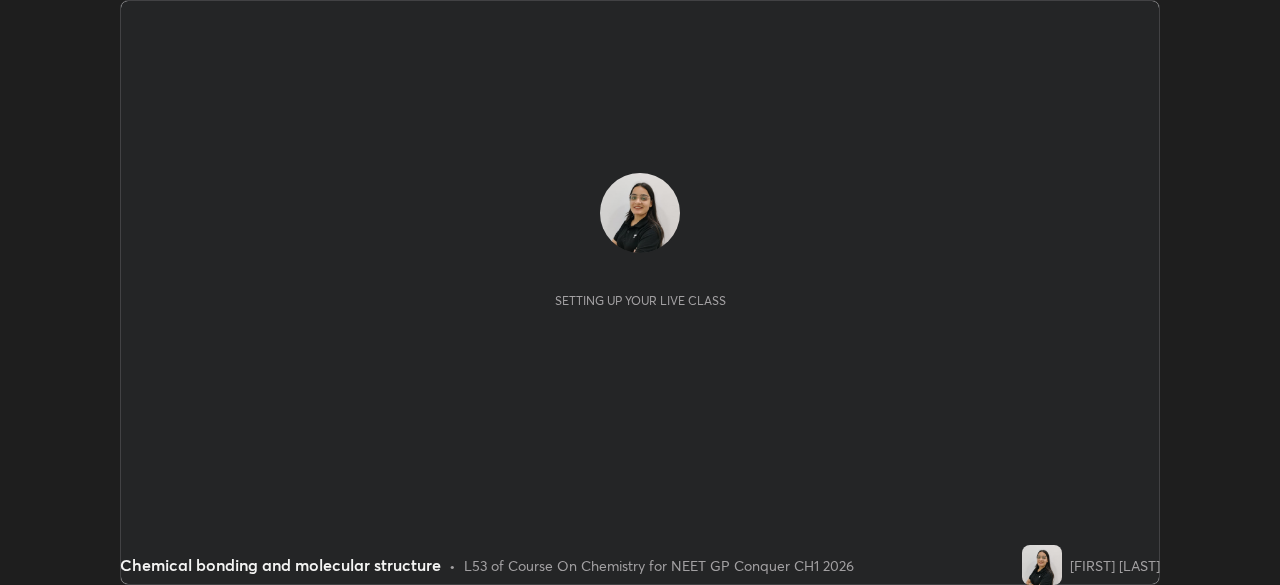 scroll, scrollTop: 0, scrollLeft: 0, axis: both 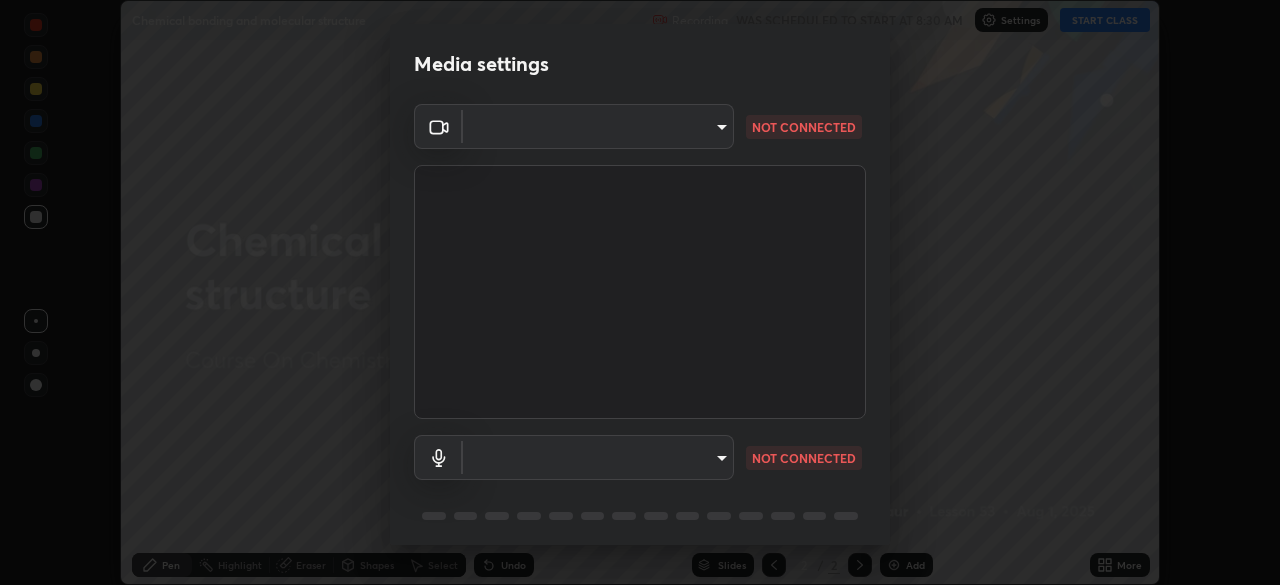 type on "8ba57ba392a6d77700fca5ad0914a887343323b49ef99d11197e5626948f7ea5" 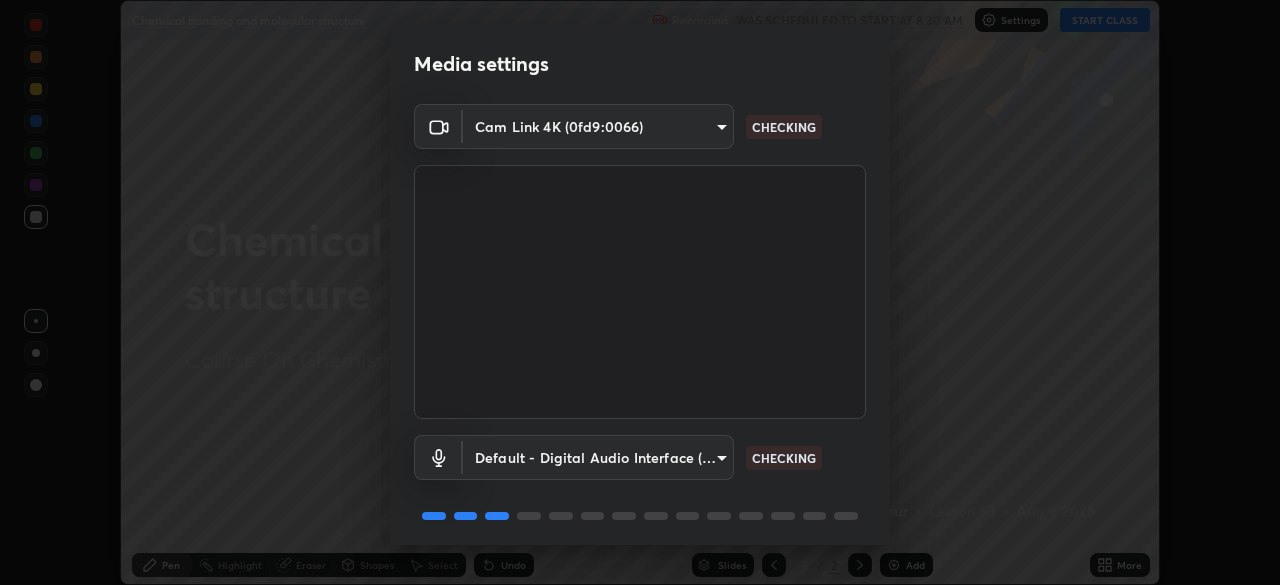 scroll, scrollTop: 71, scrollLeft: 0, axis: vertical 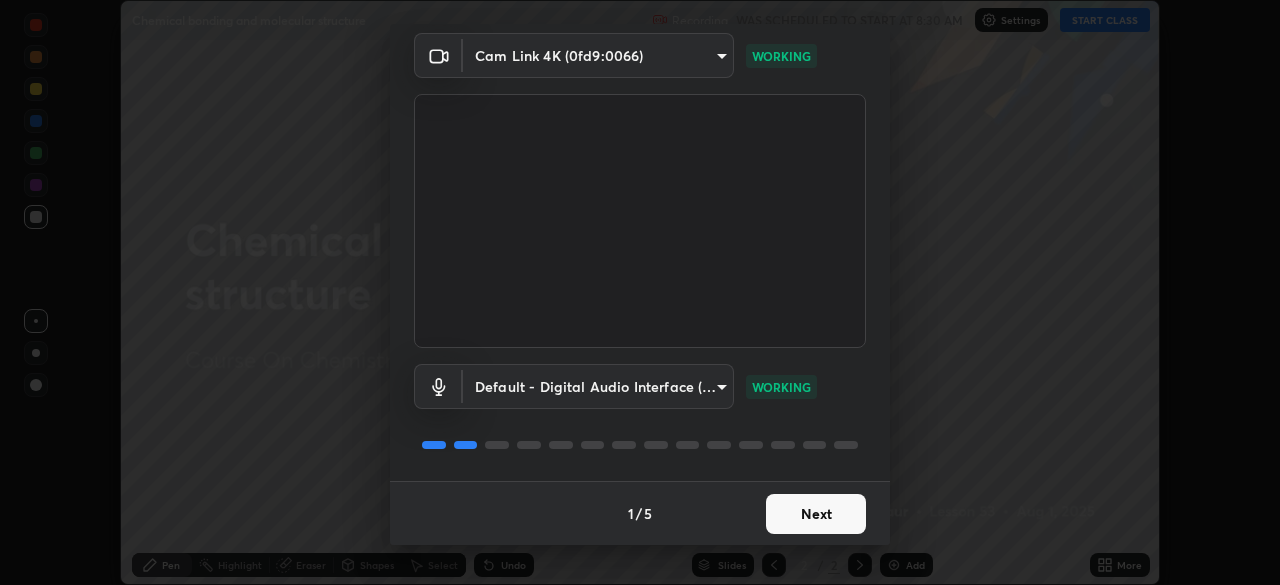 click on "Next" at bounding box center [816, 514] 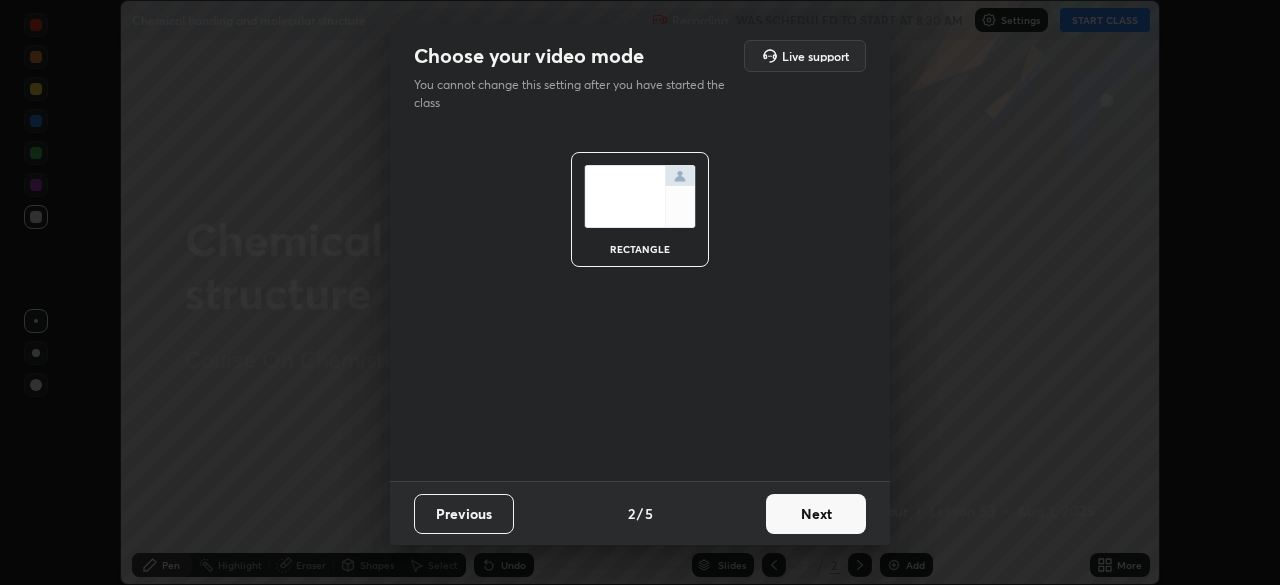 scroll, scrollTop: 0, scrollLeft: 0, axis: both 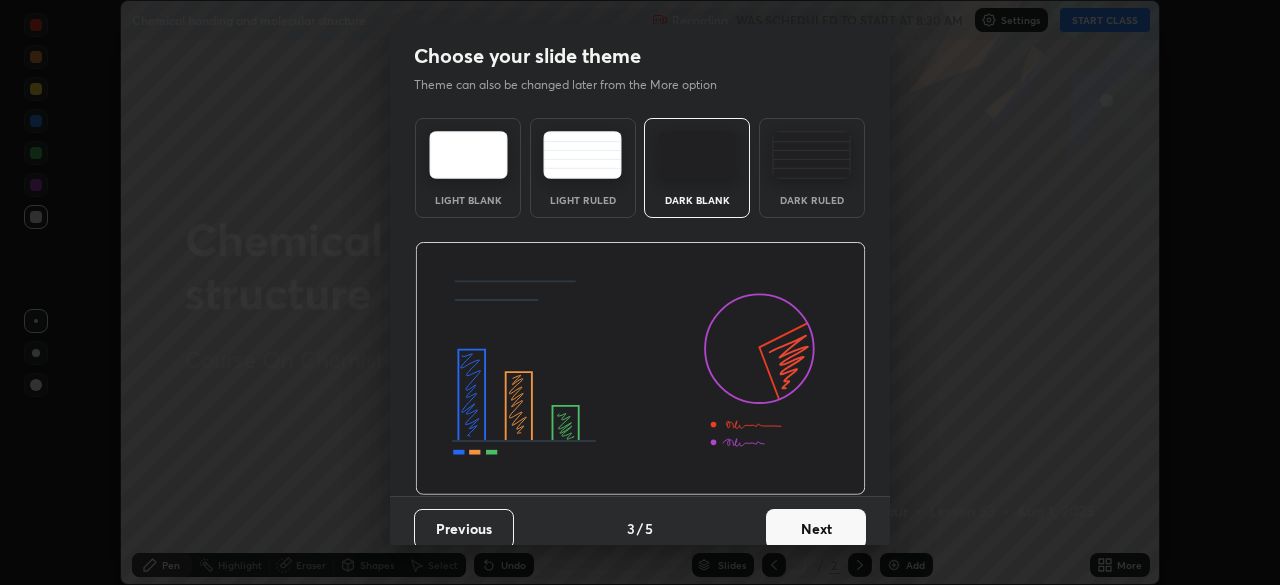 click on "Next" at bounding box center [816, 529] 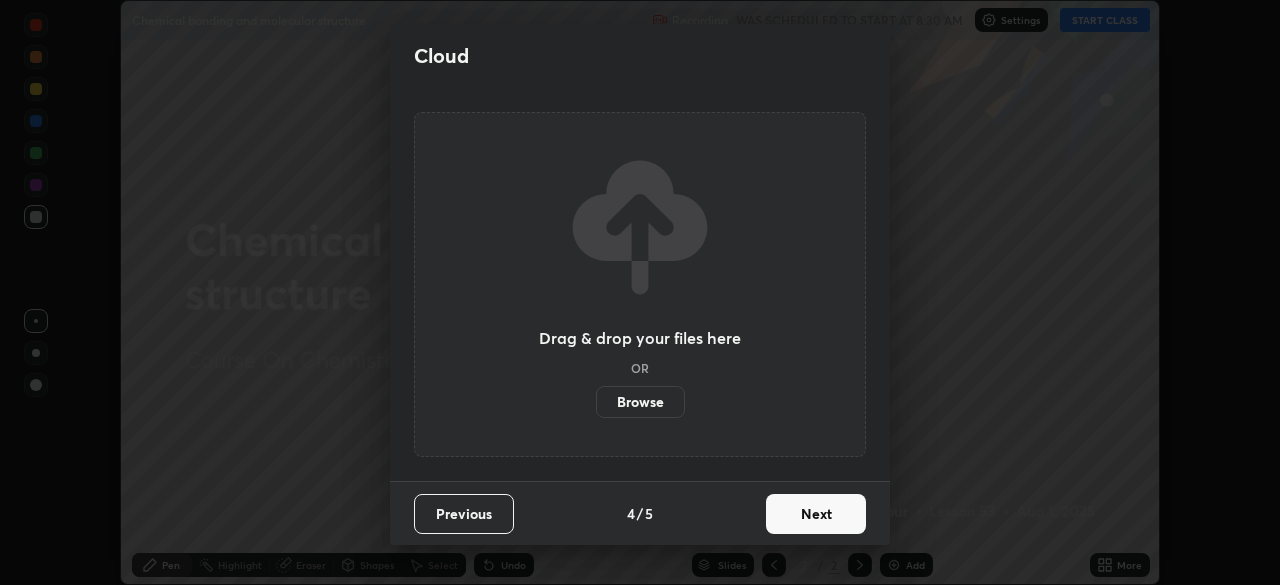 click on "Cloud Drag & drop your files here OR Browse Previous 4 / 5 Next" at bounding box center (640, 292) 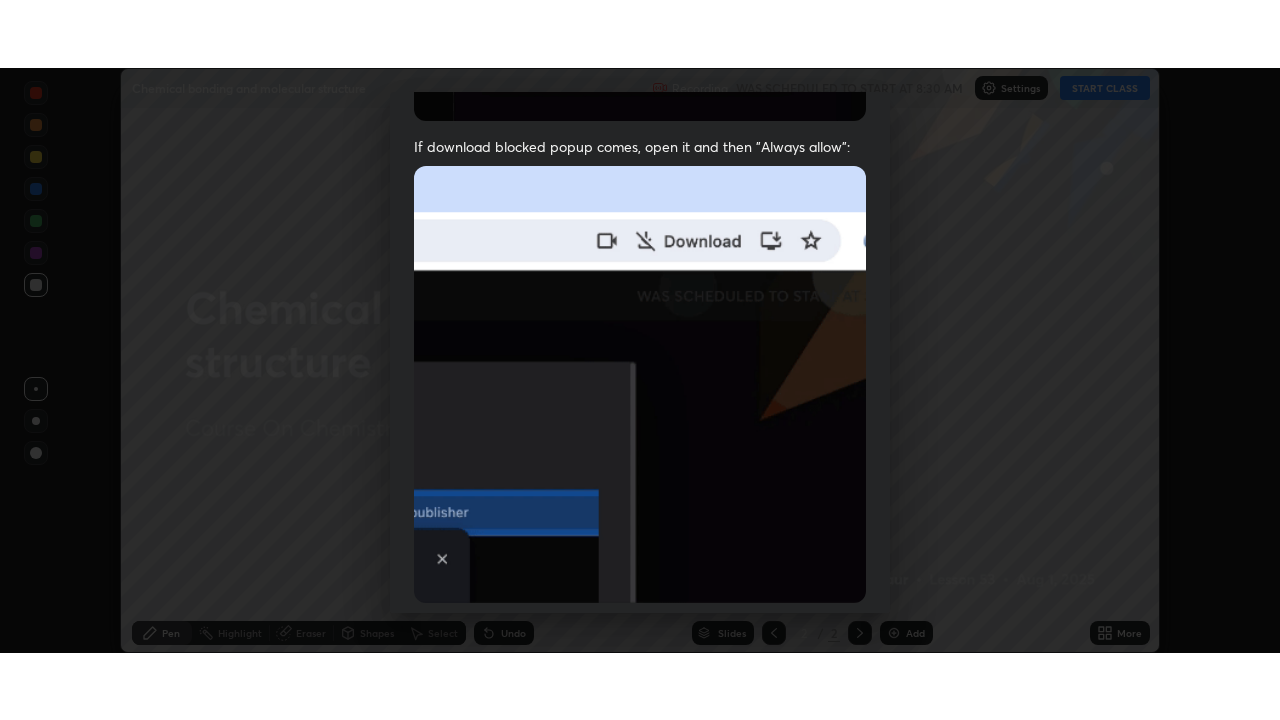 scroll, scrollTop: 479, scrollLeft: 0, axis: vertical 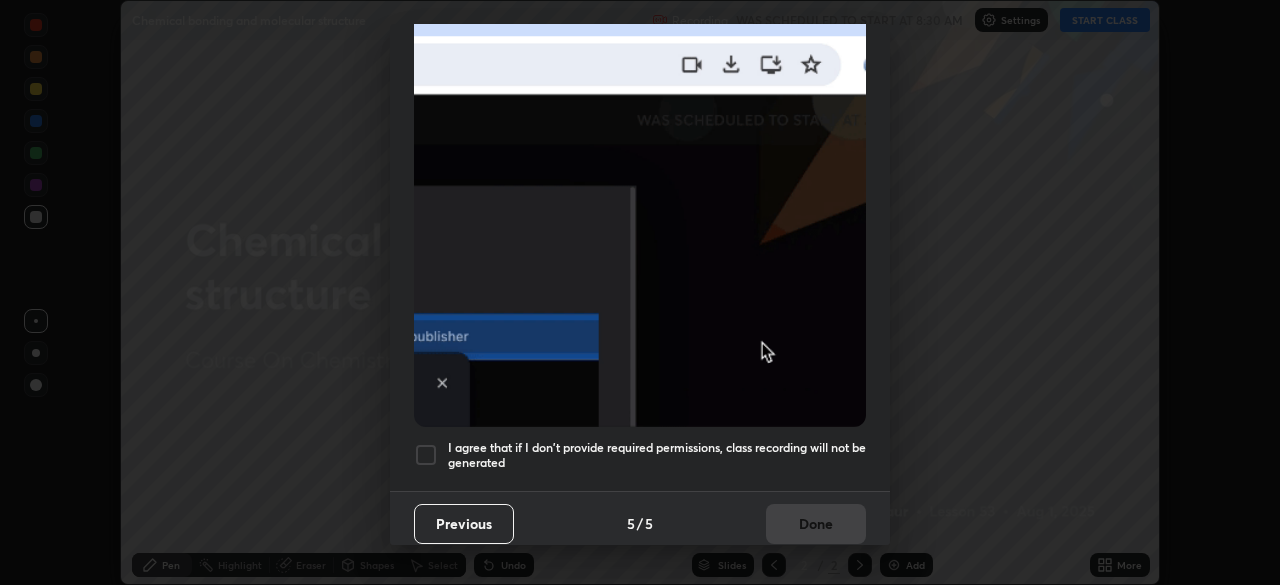 click at bounding box center (426, 455) 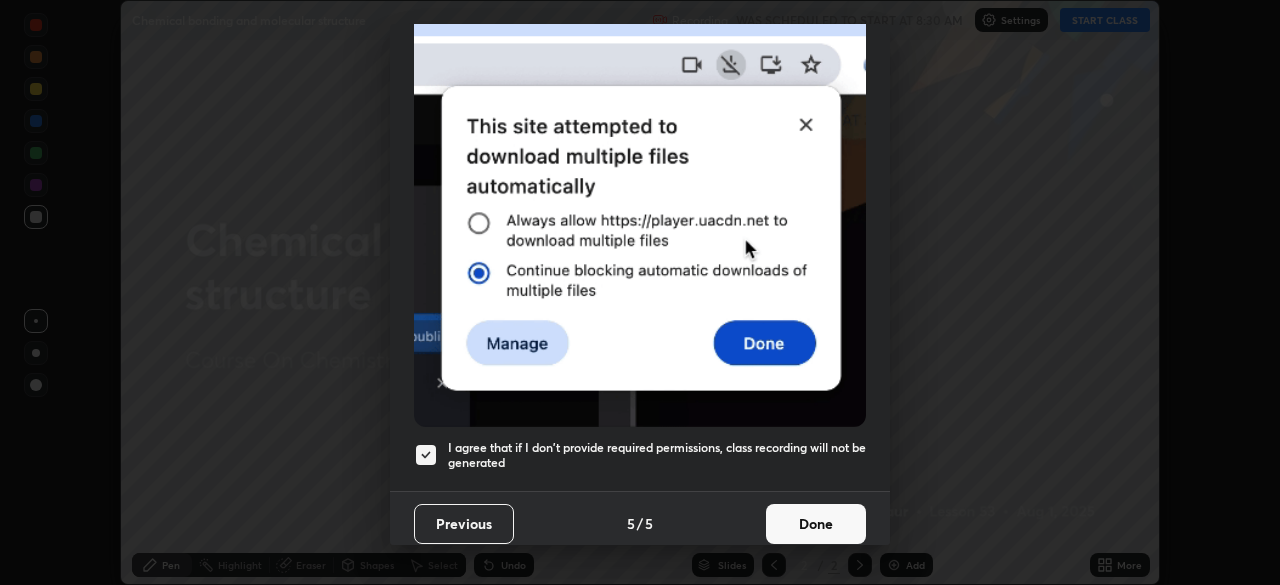 click on "Done" at bounding box center (816, 524) 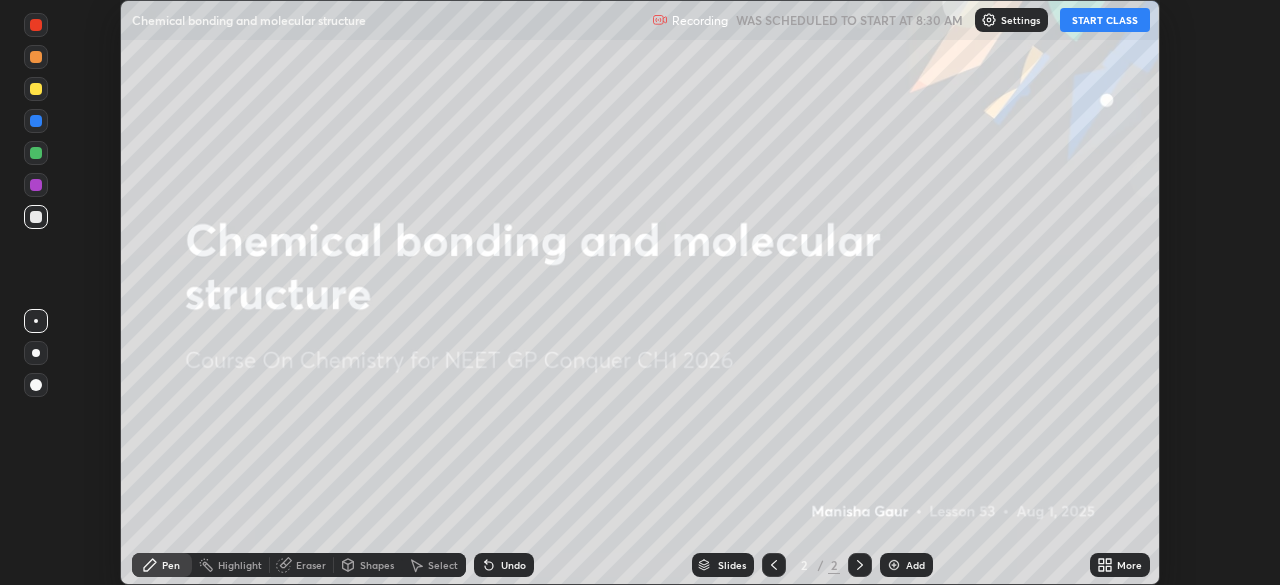 click on "START CLASS" at bounding box center [1105, 20] 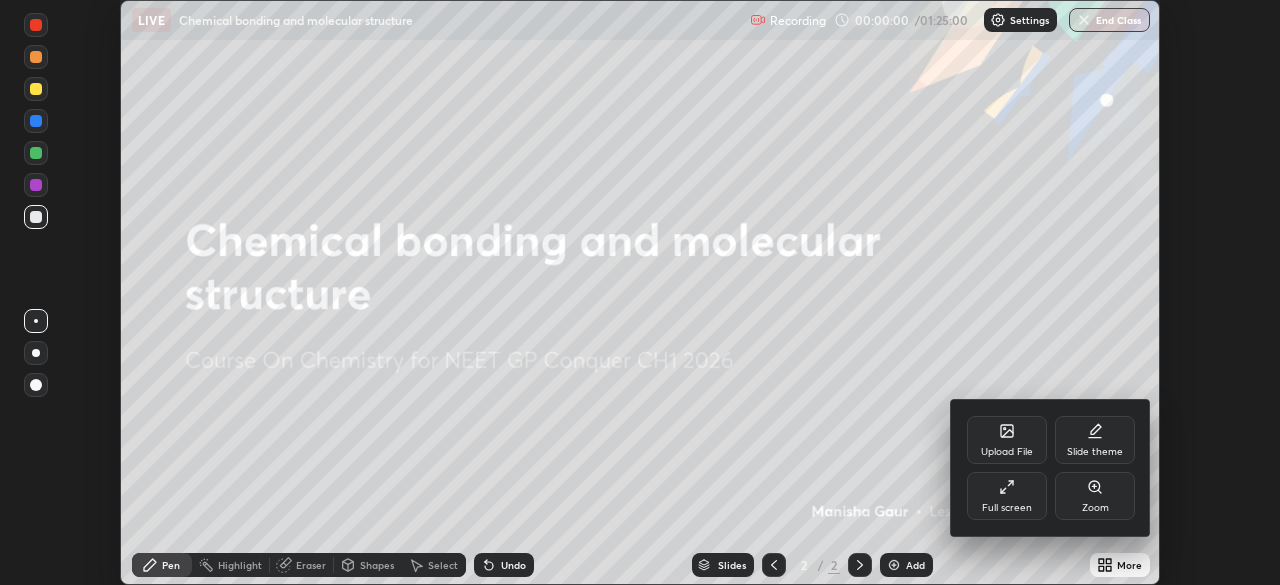 click on "Full screen" at bounding box center [1007, 496] 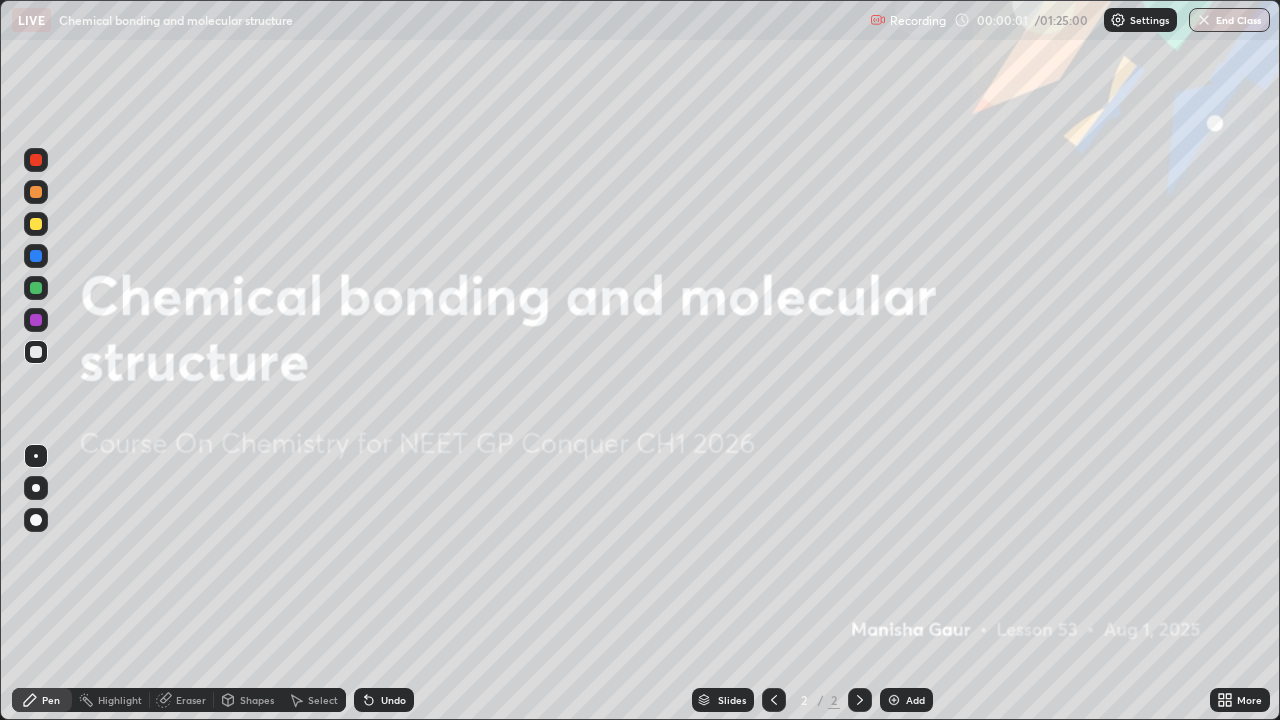 scroll, scrollTop: 99280, scrollLeft: 98720, axis: both 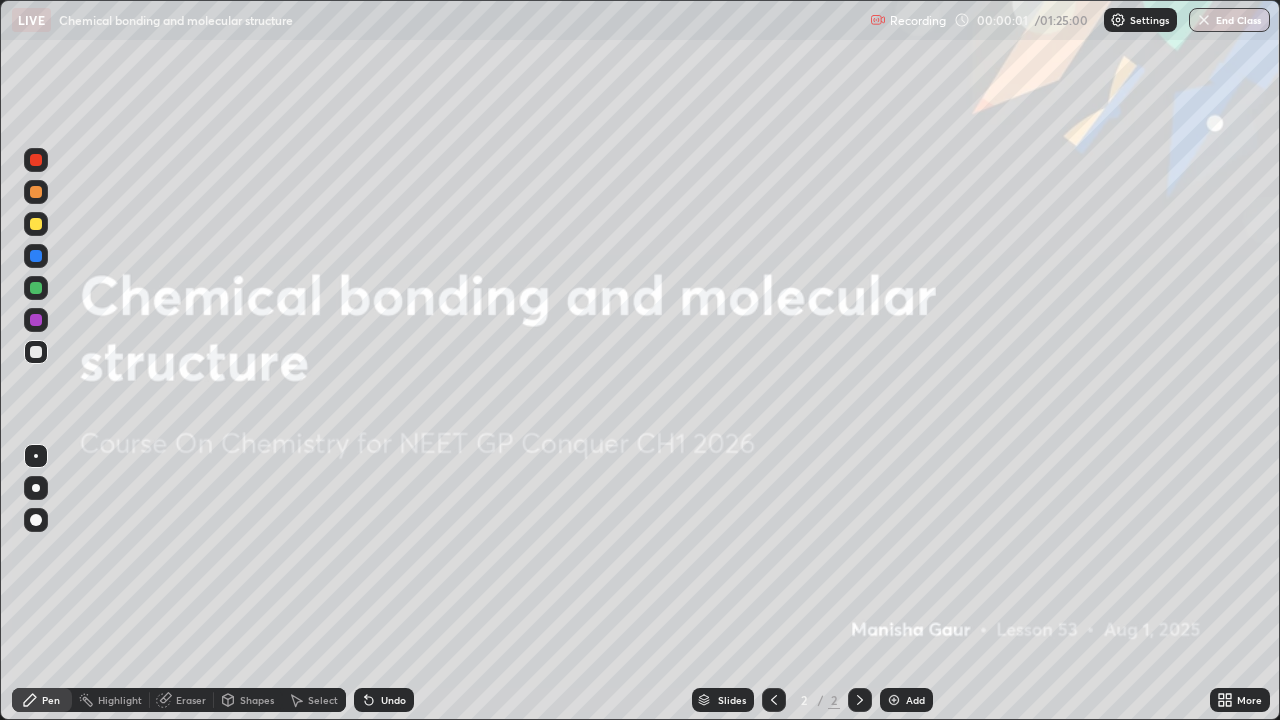 click 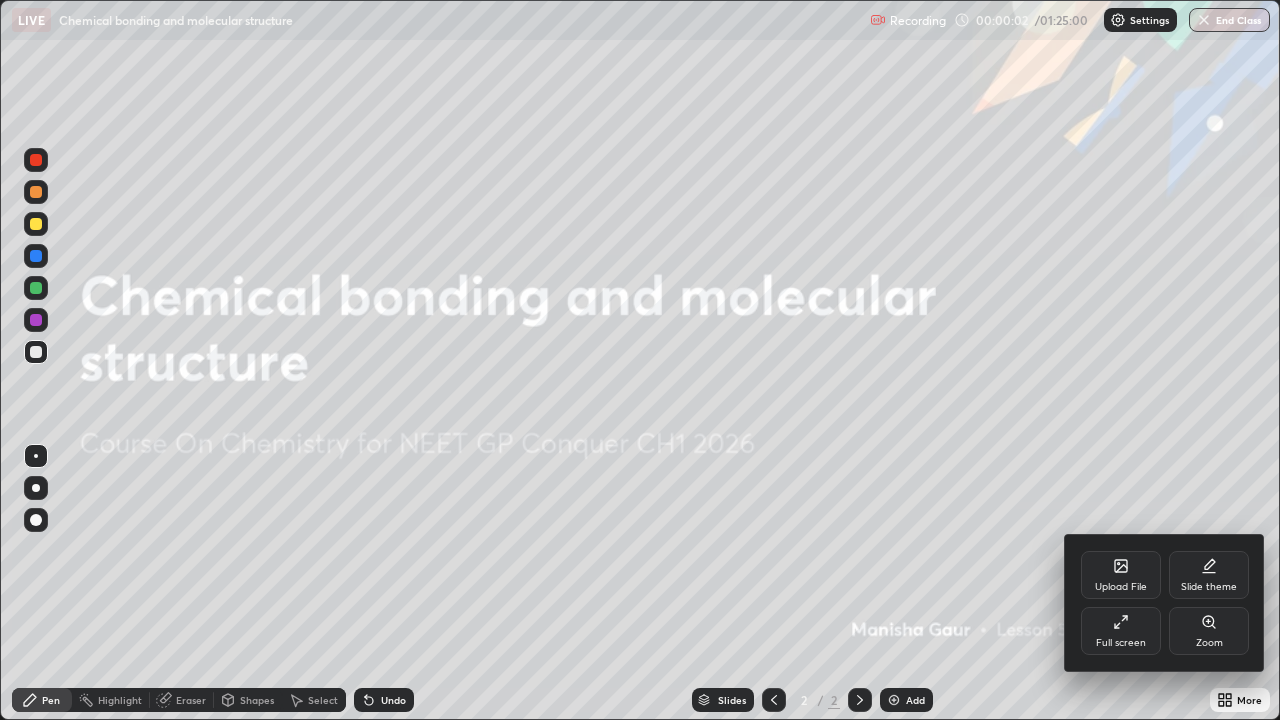 click on "Slide theme" at bounding box center (1209, 587) 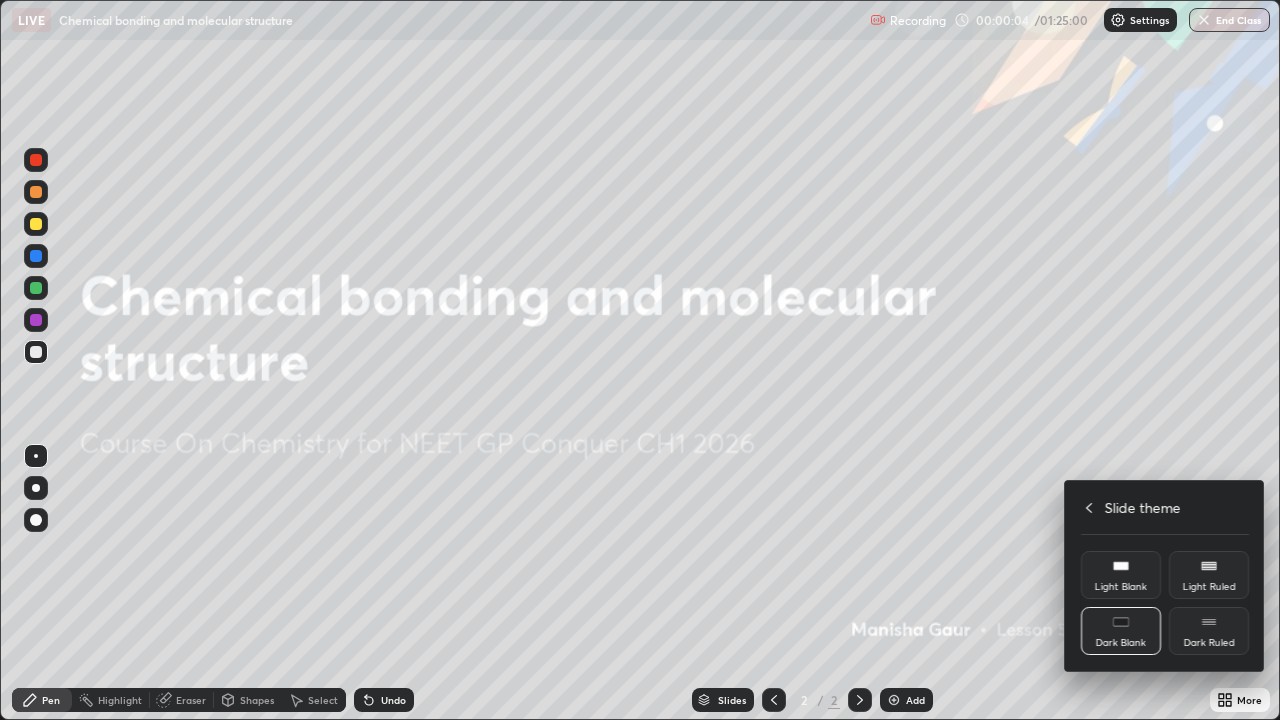 click 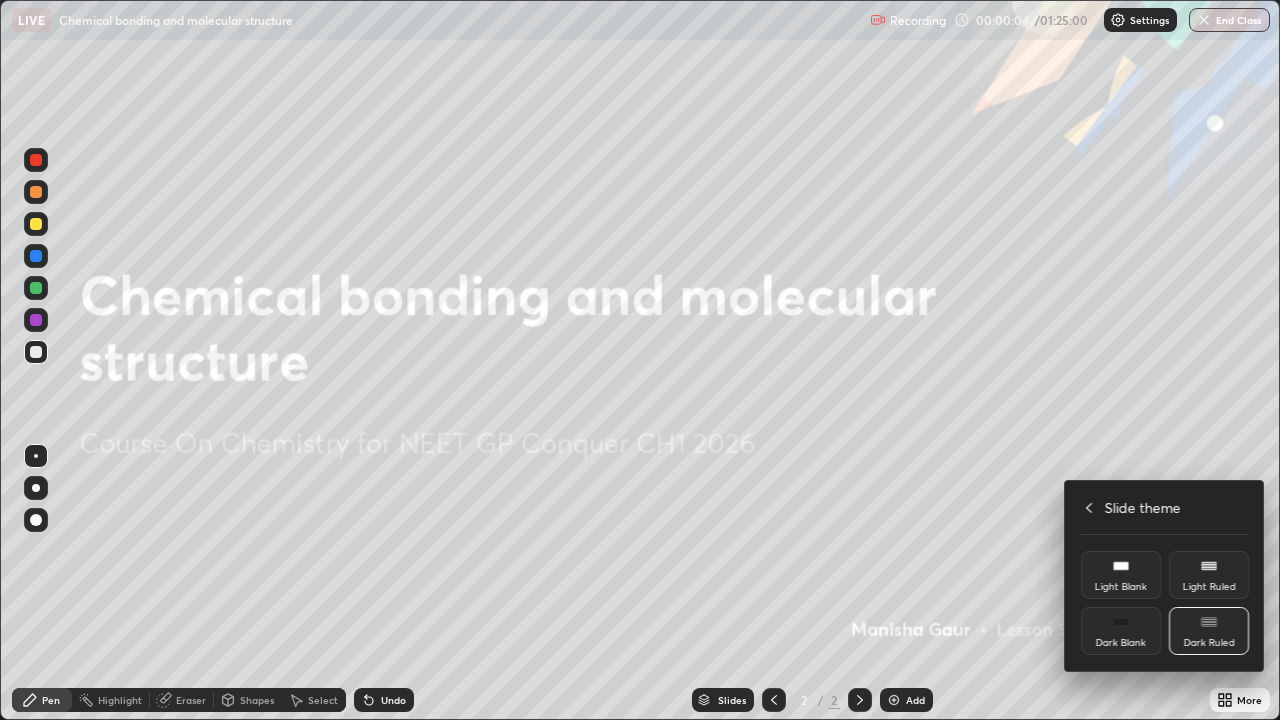 click at bounding box center [640, 360] 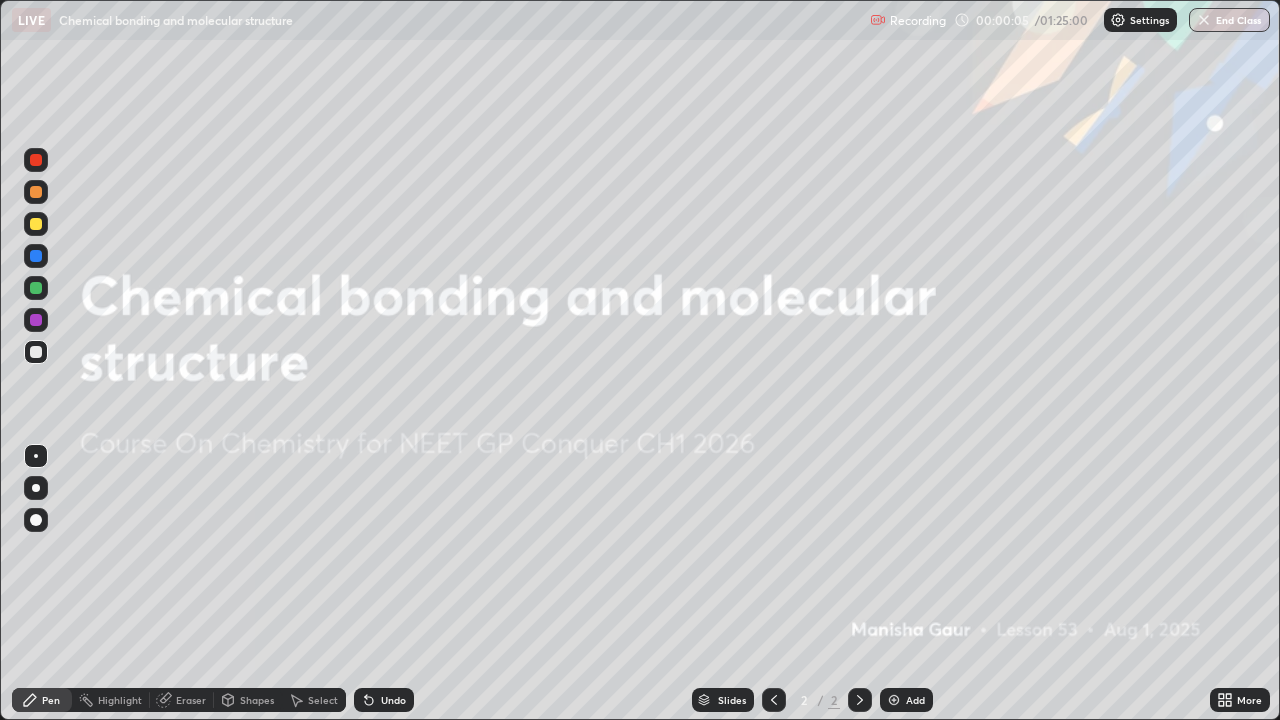 click on "Add" at bounding box center [906, 700] 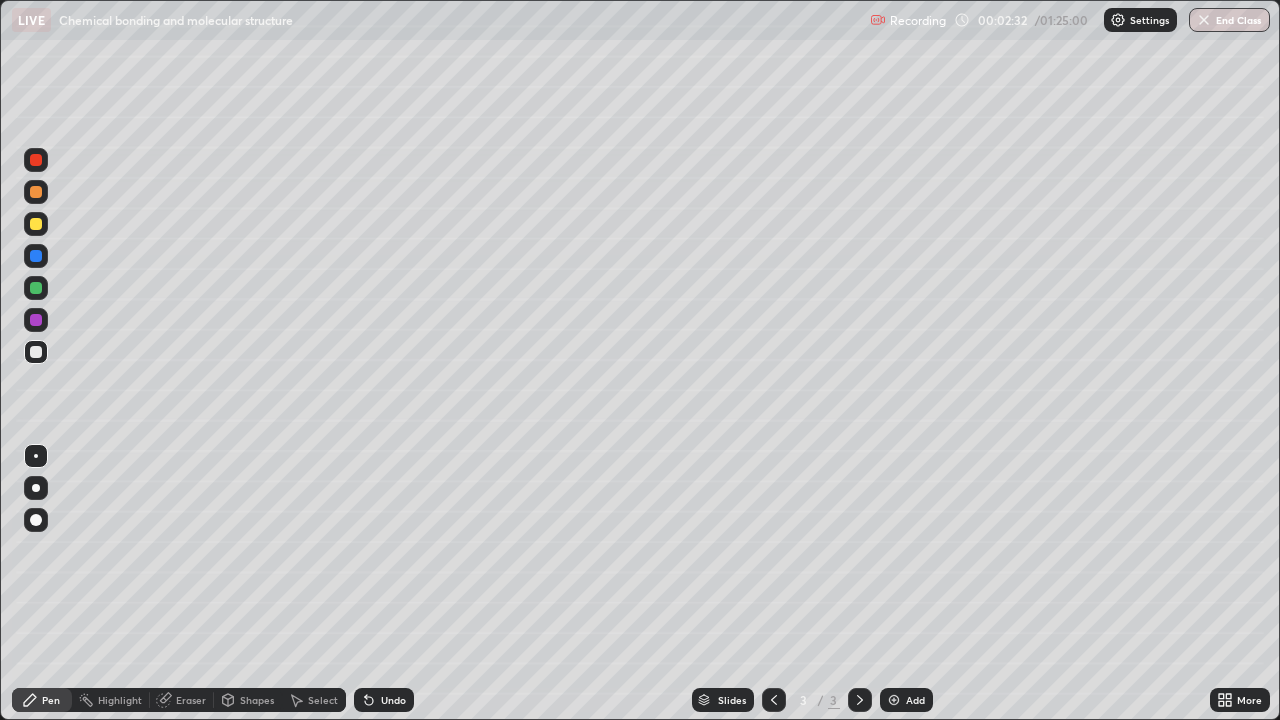 click on "Shapes" at bounding box center [257, 700] 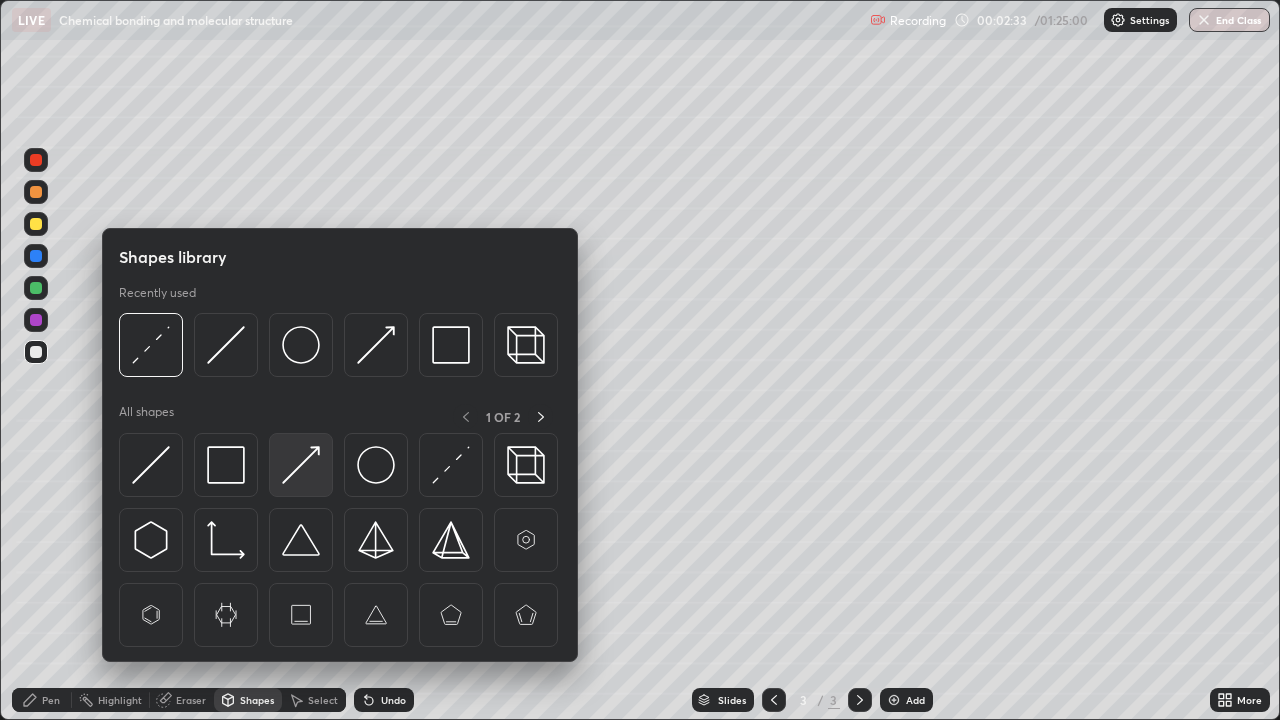 click at bounding box center (301, 465) 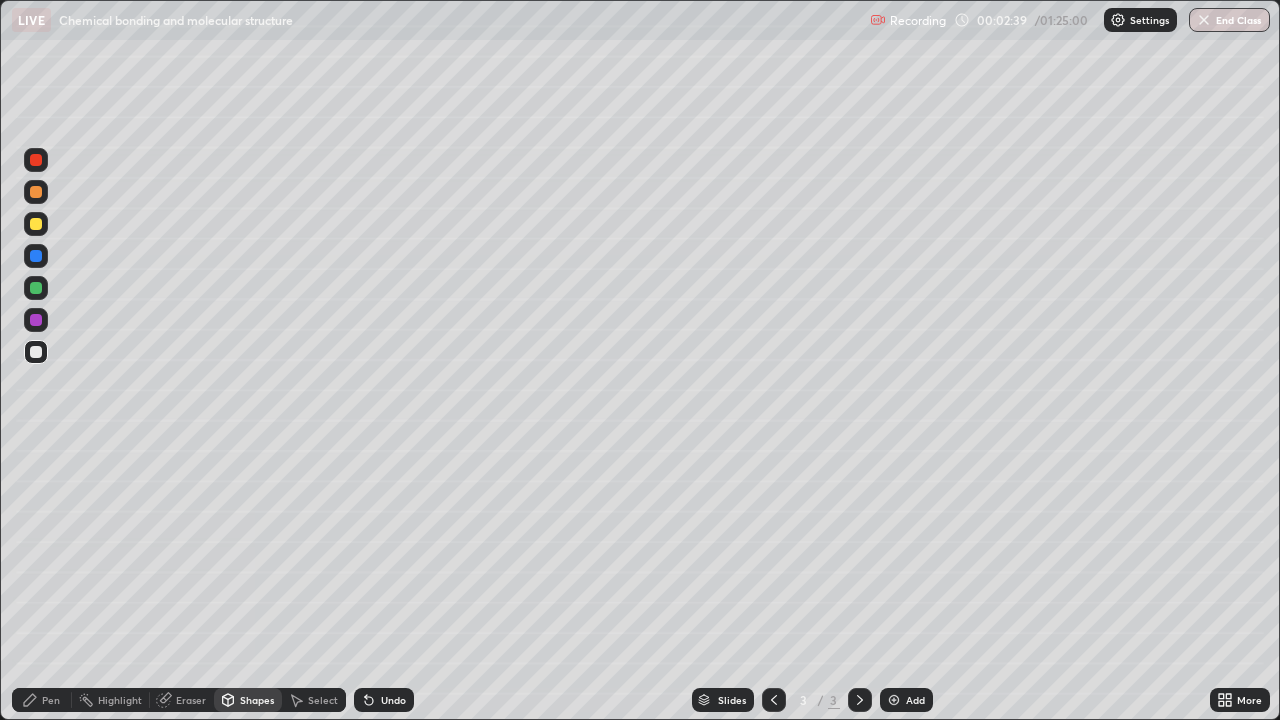 click on "Shapes" at bounding box center [257, 700] 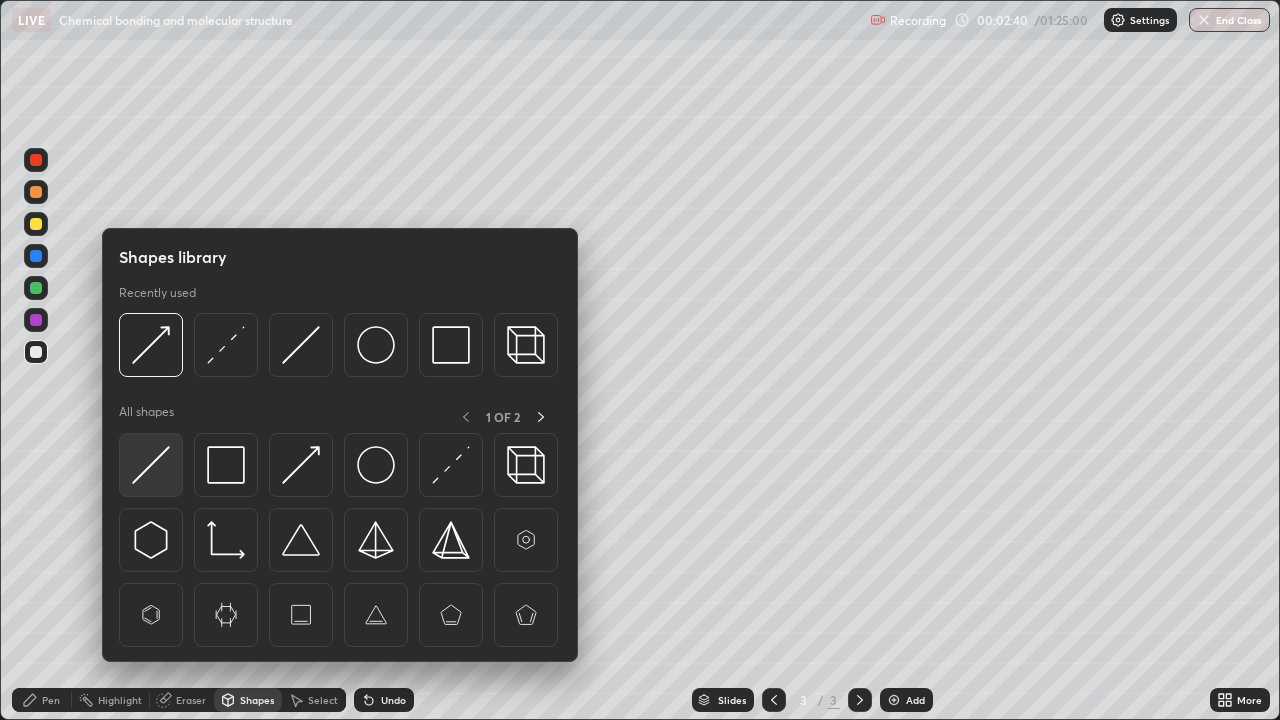click at bounding box center (151, 465) 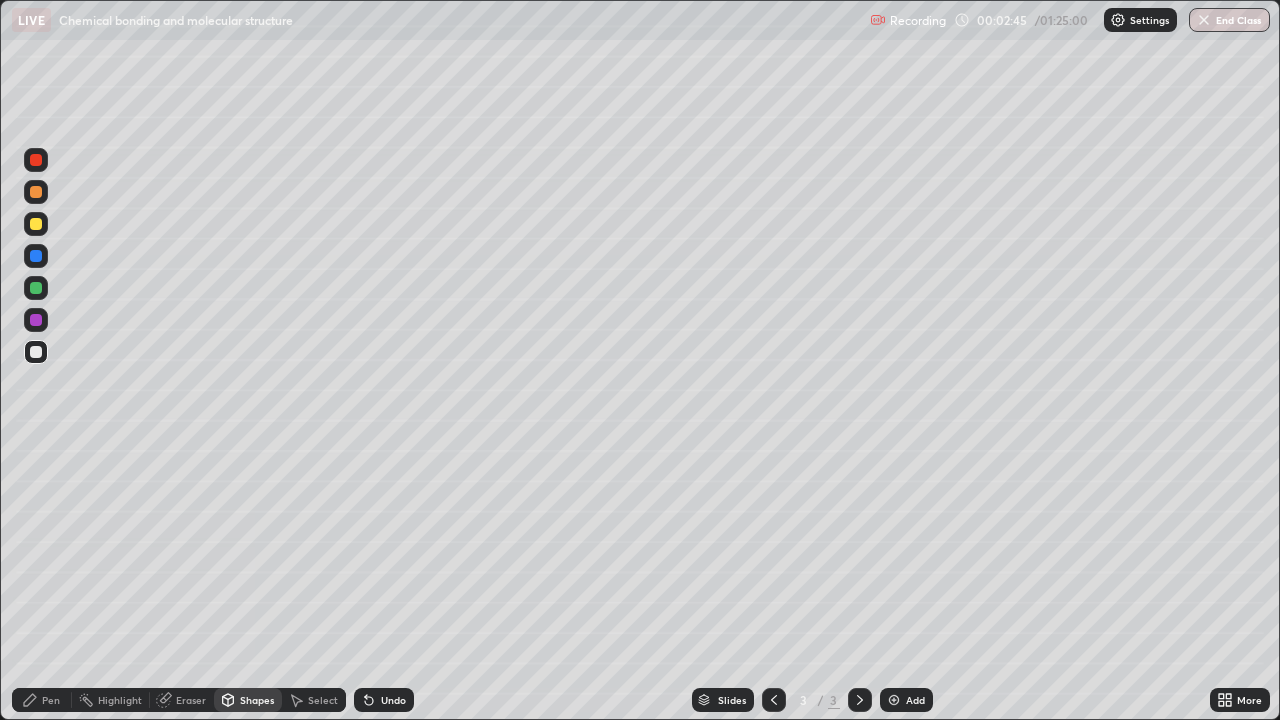 click on "Pen" at bounding box center [42, 700] 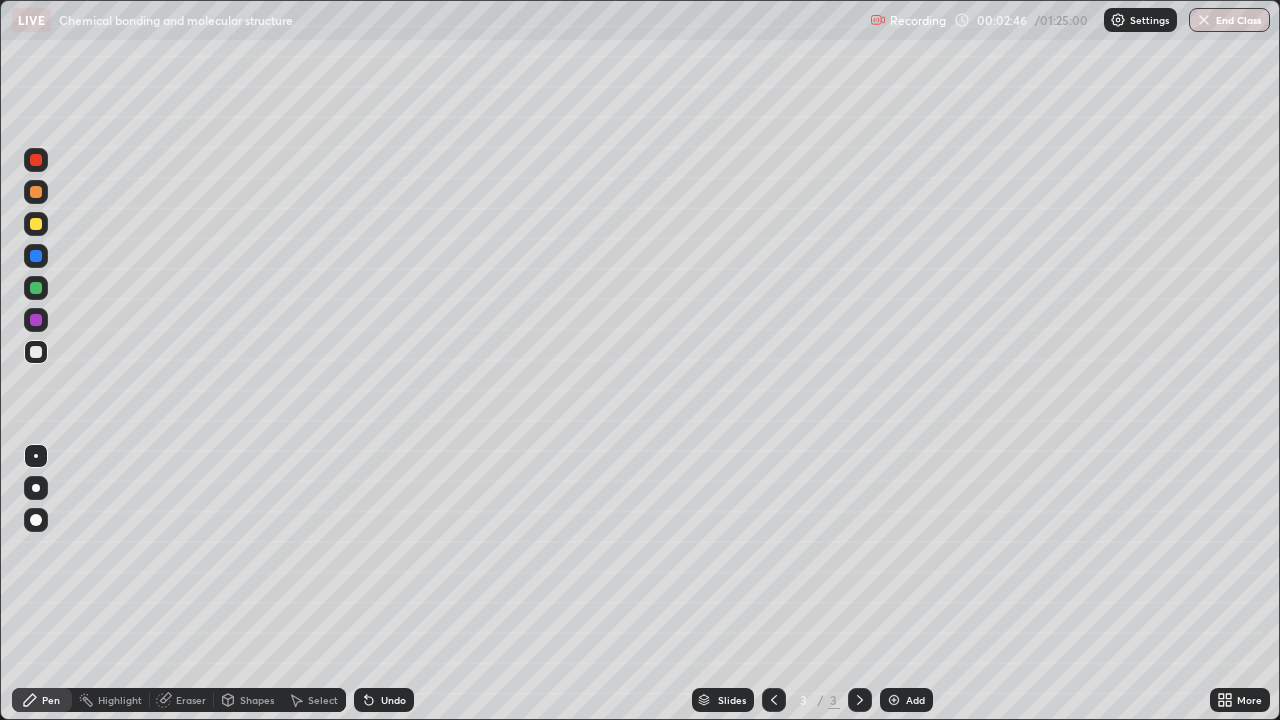 click at bounding box center (36, 320) 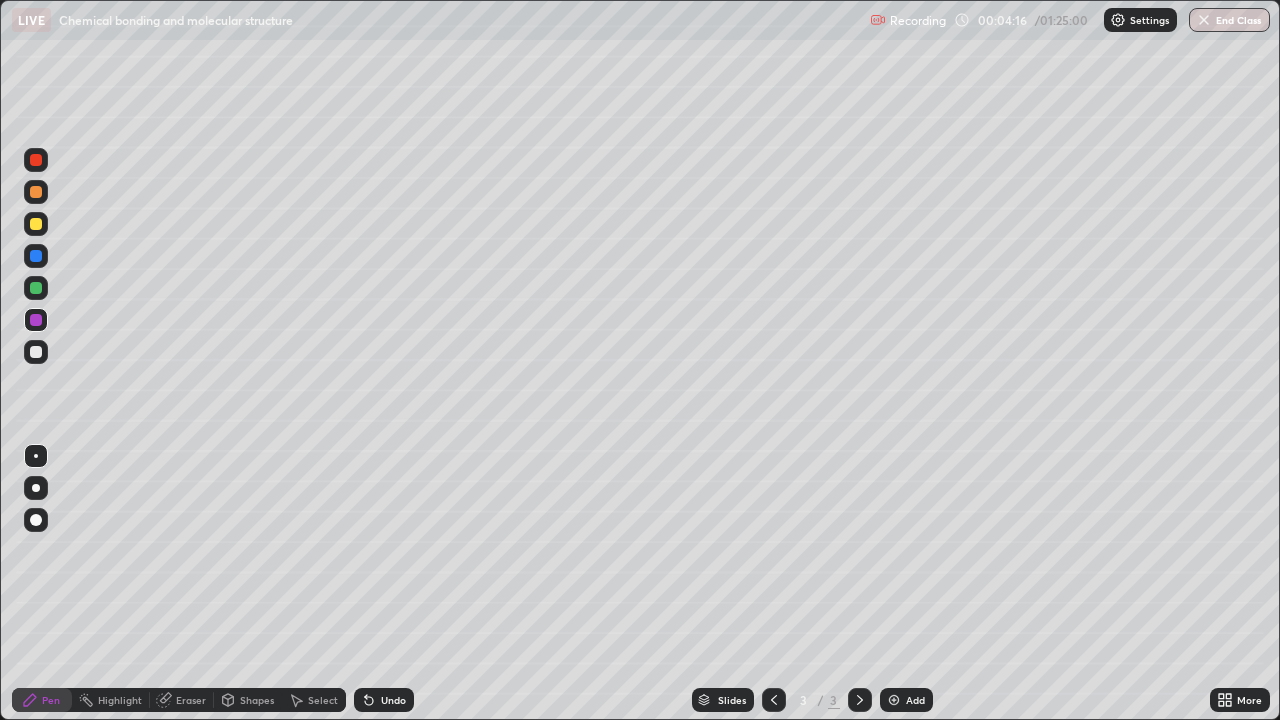 click at bounding box center [36, 224] 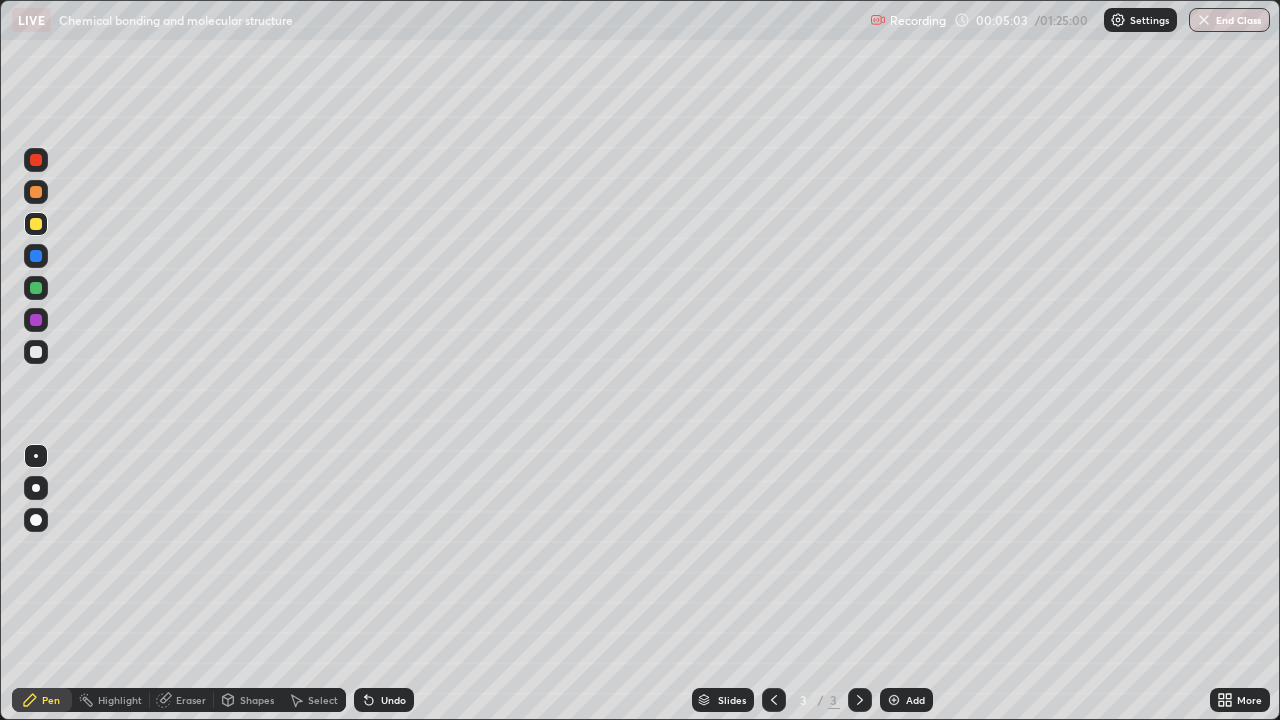 click on "Eraser" at bounding box center [191, 700] 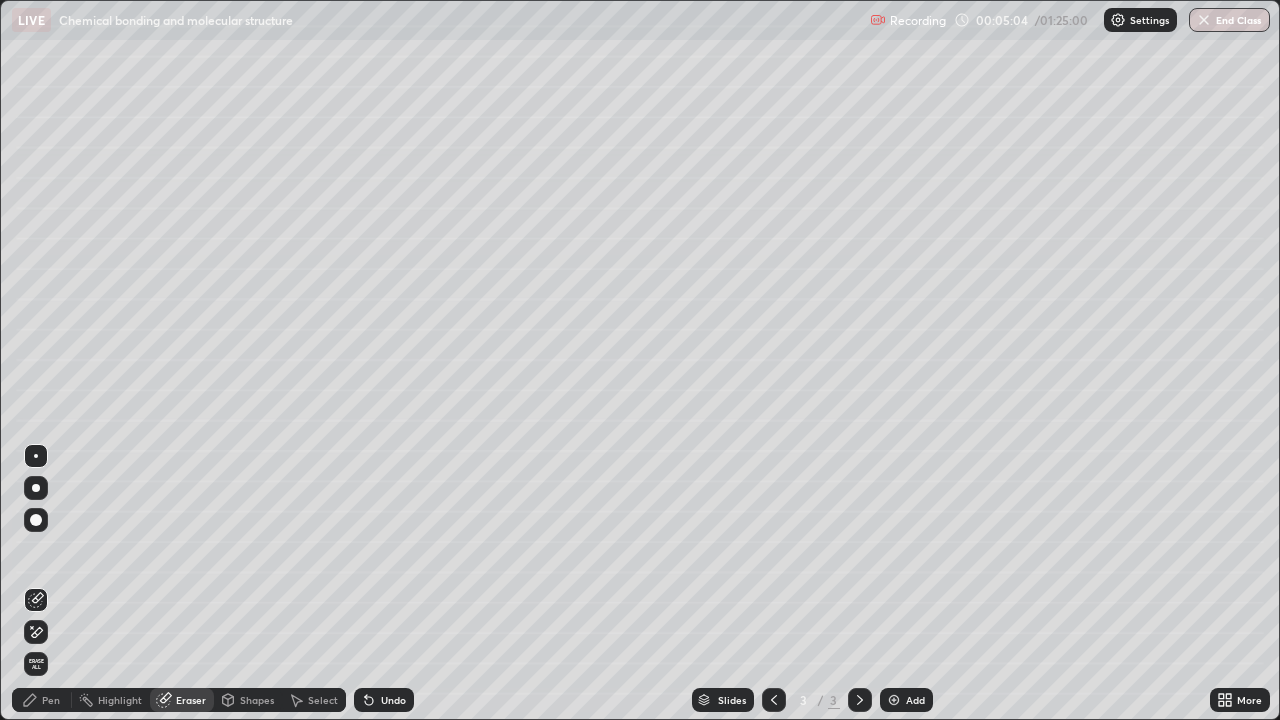 click 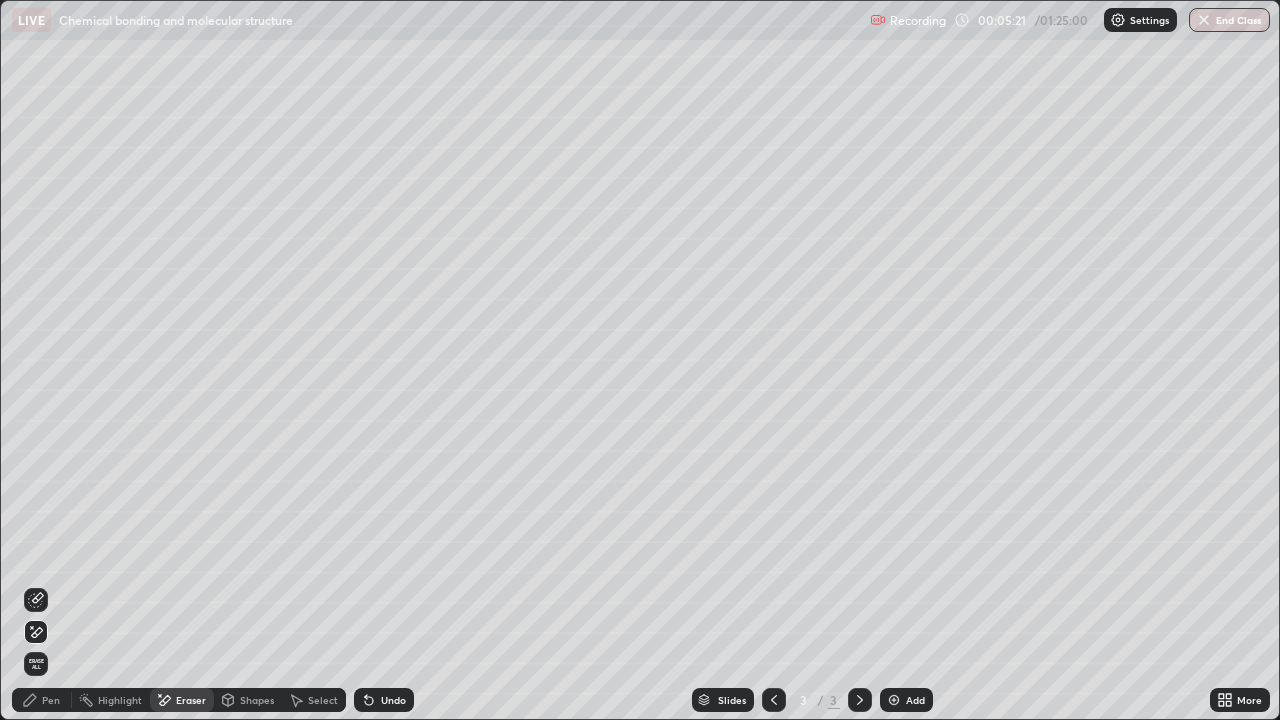 click on "Pen" at bounding box center (51, 700) 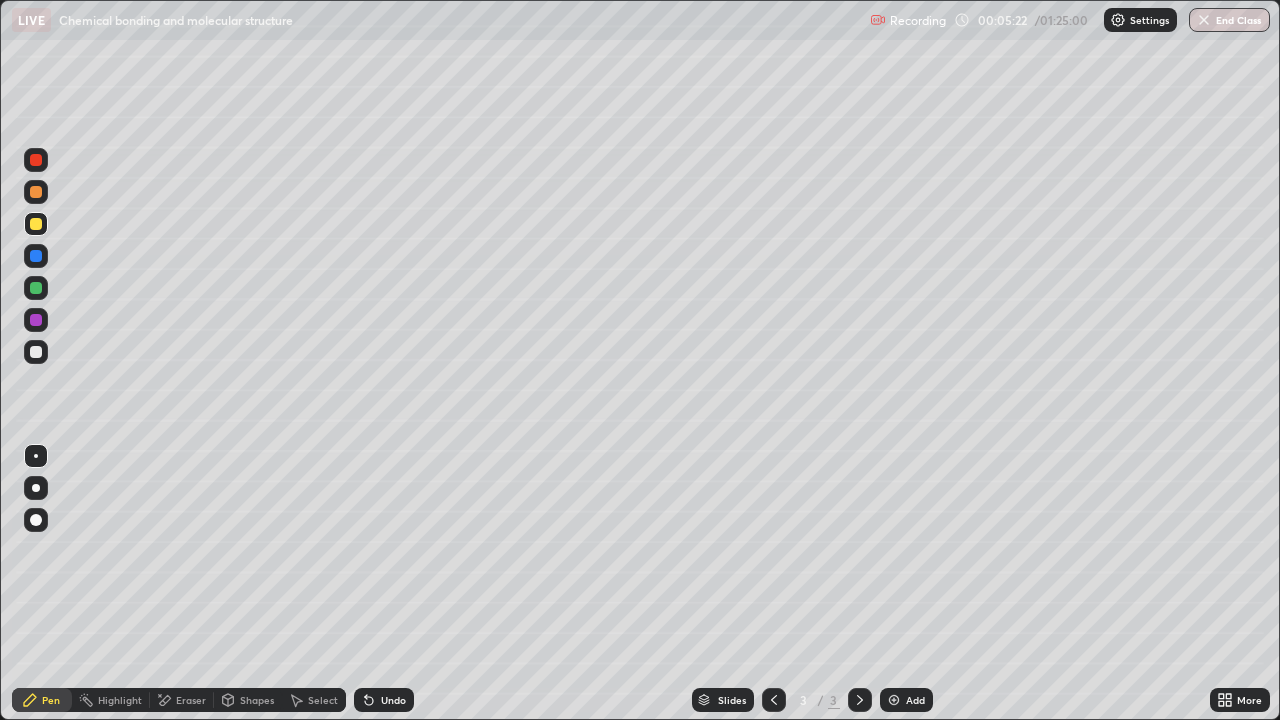 click at bounding box center [36, 160] 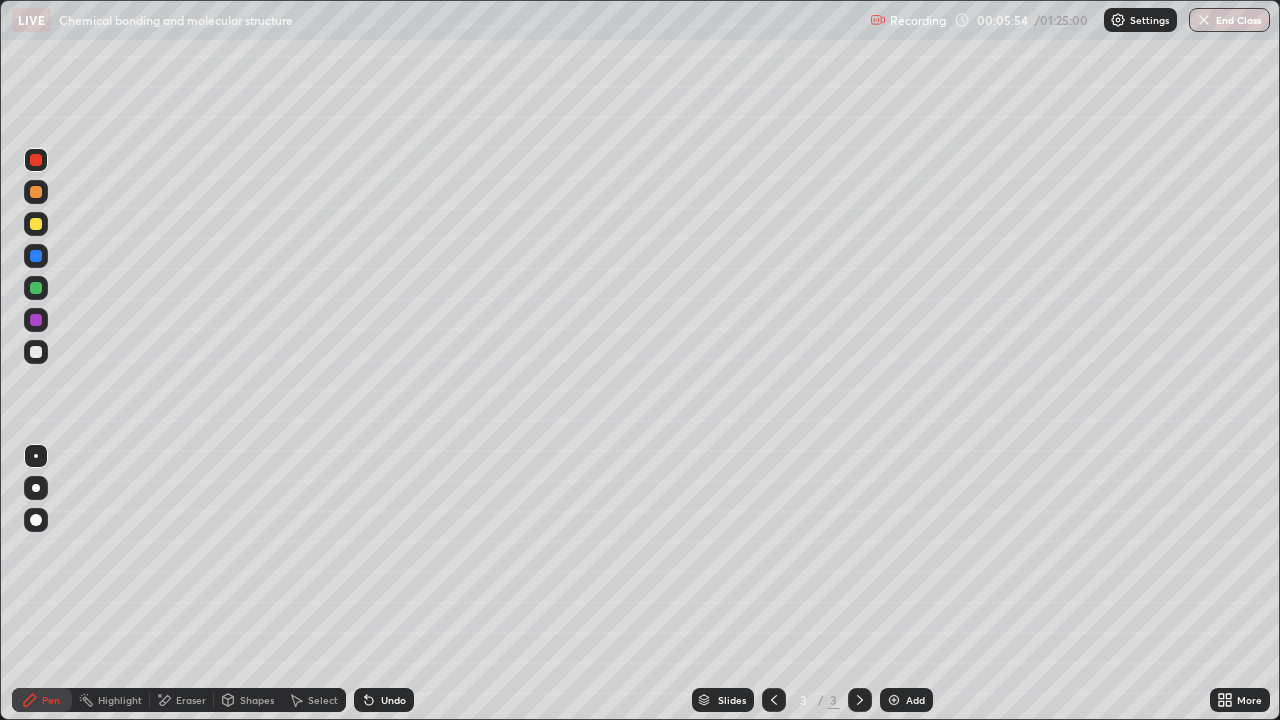 click on "Eraser" at bounding box center (191, 700) 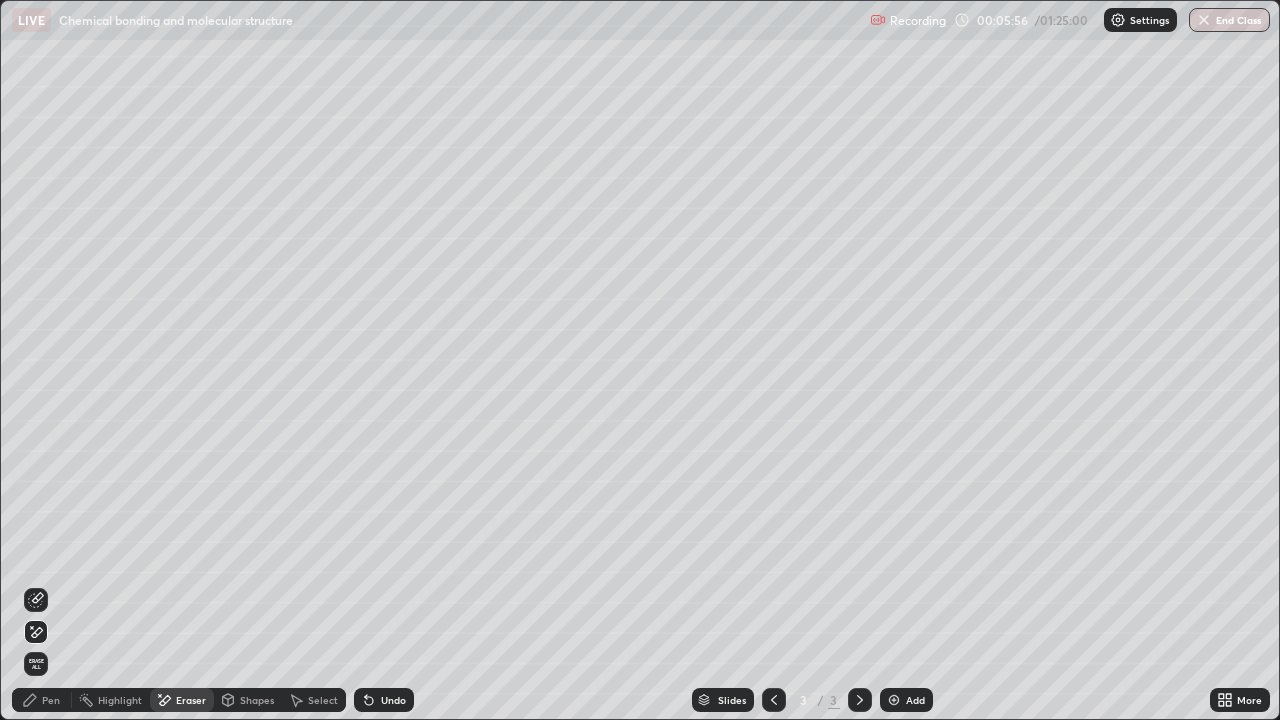 click on "Pen" at bounding box center [51, 700] 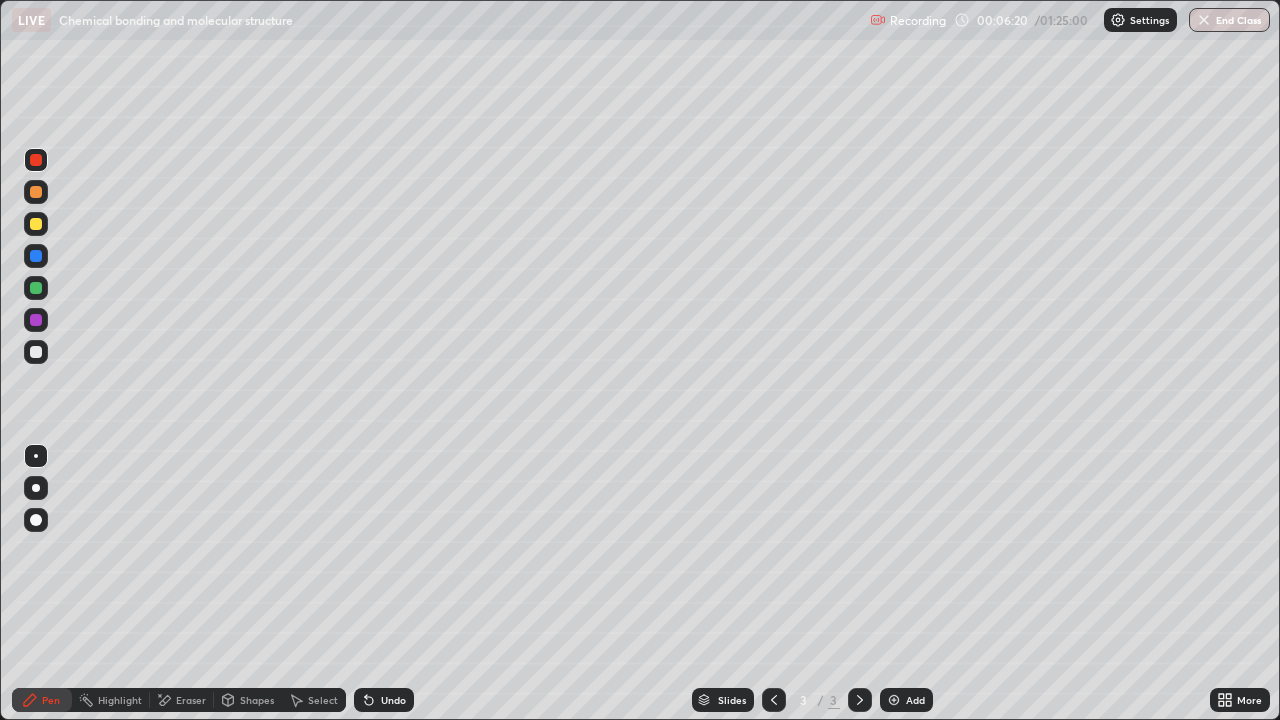 click on "Undo" at bounding box center (393, 700) 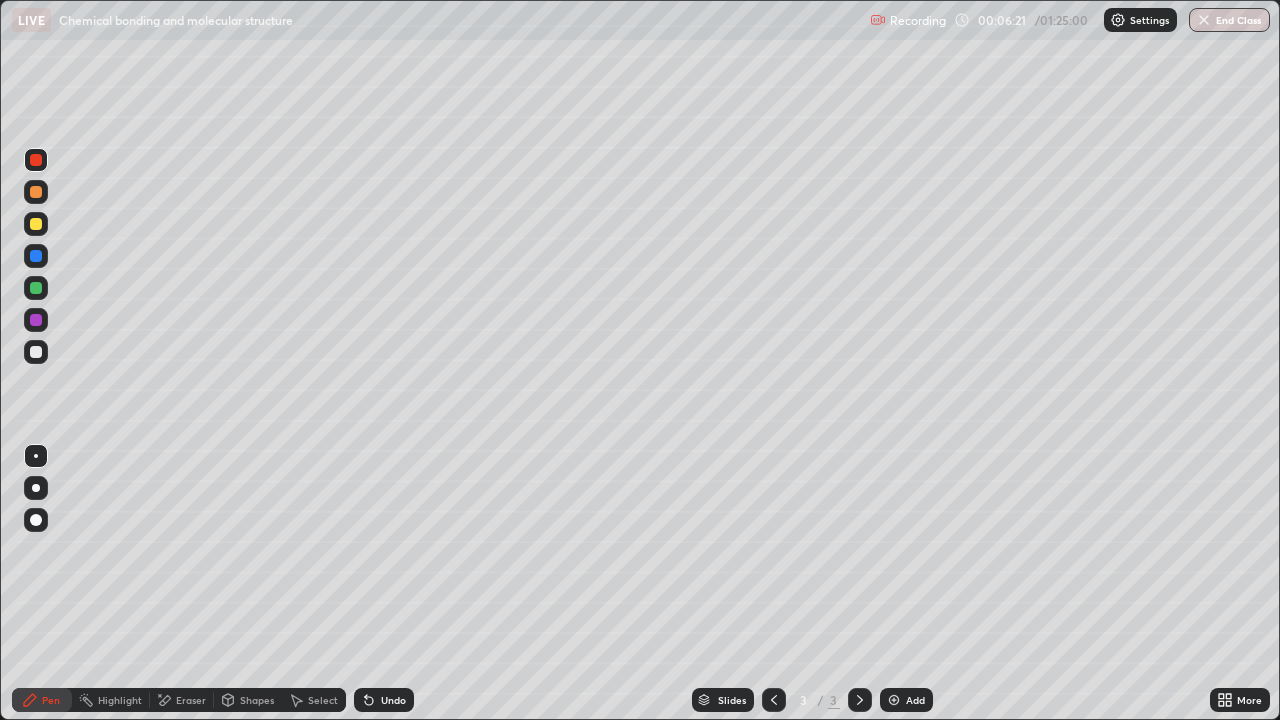 click on "Undo" at bounding box center (384, 700) 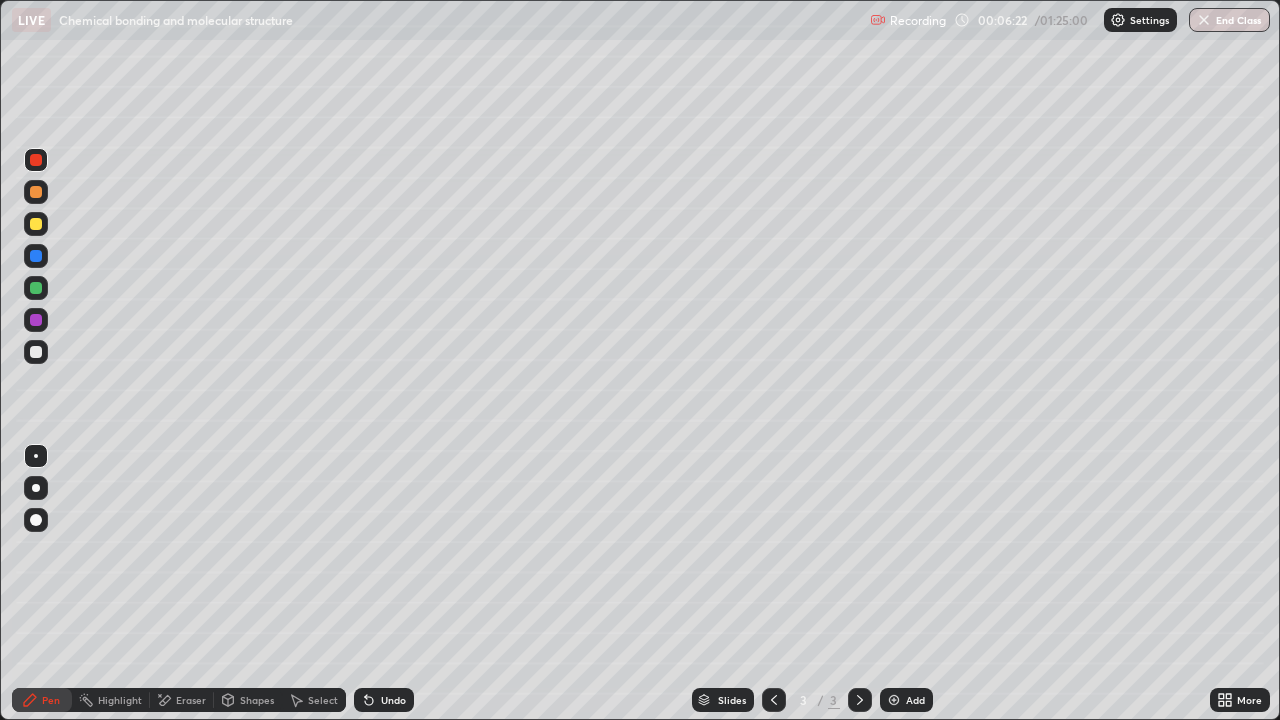 click on "Undo" at bounding box center [393, 700] 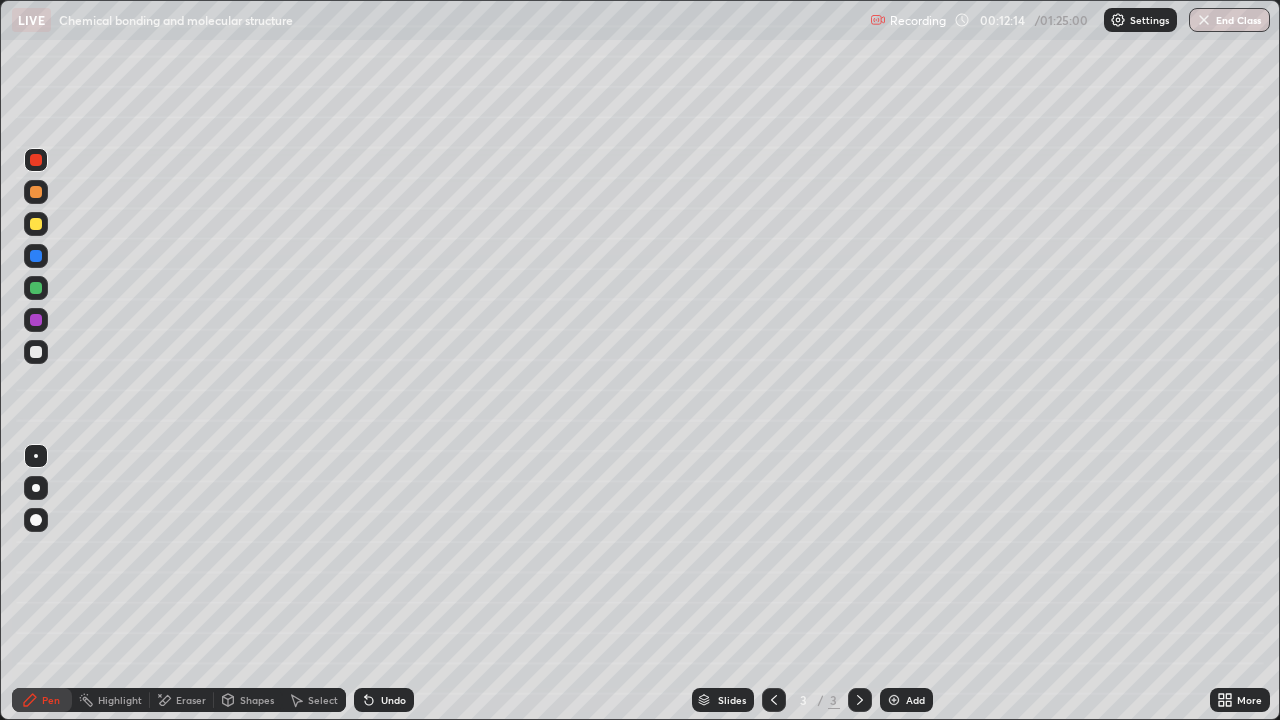 click at bounding box center (894, 700) 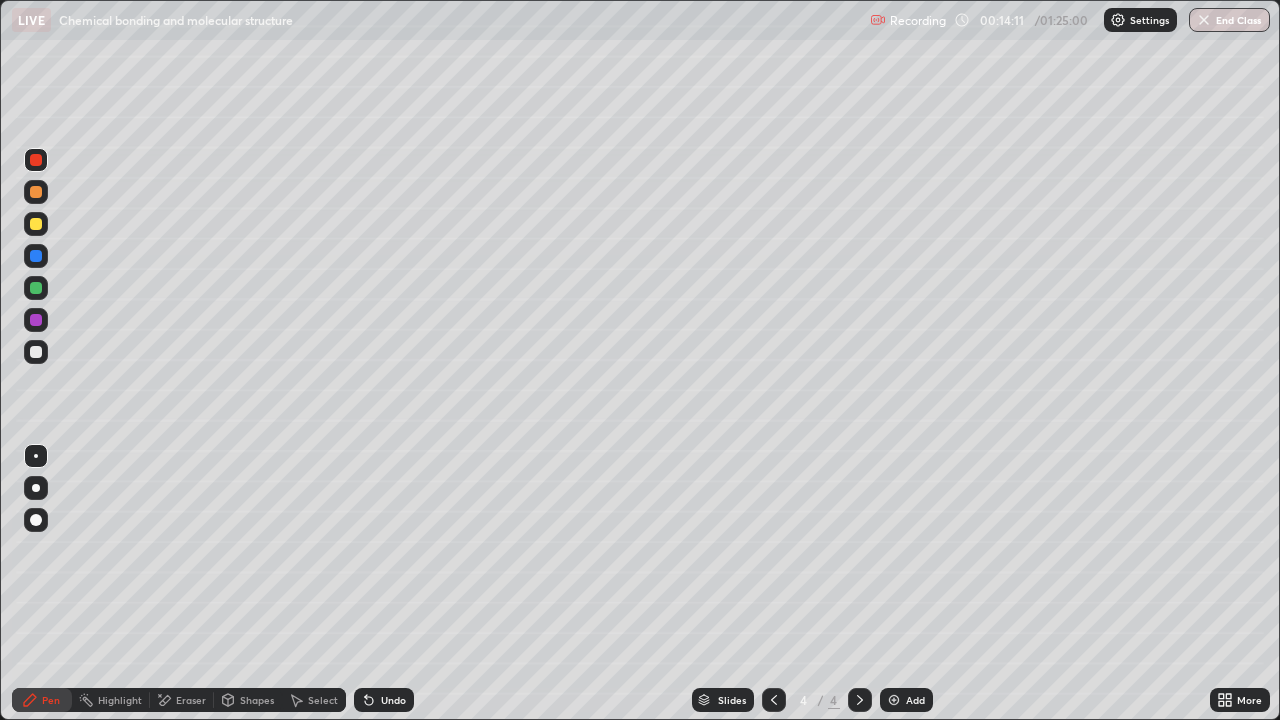 click on "Undo" at bounding box center (393, 700) 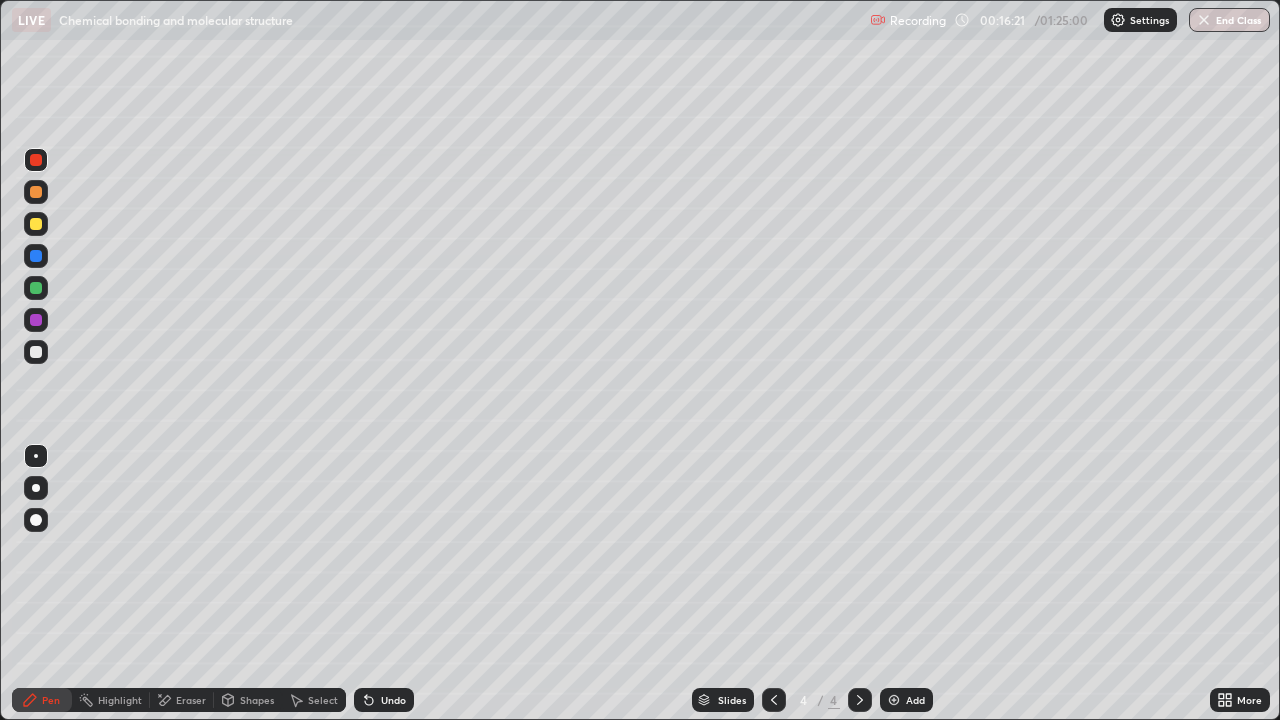 click on "Add" at bounding box center (906, 700) 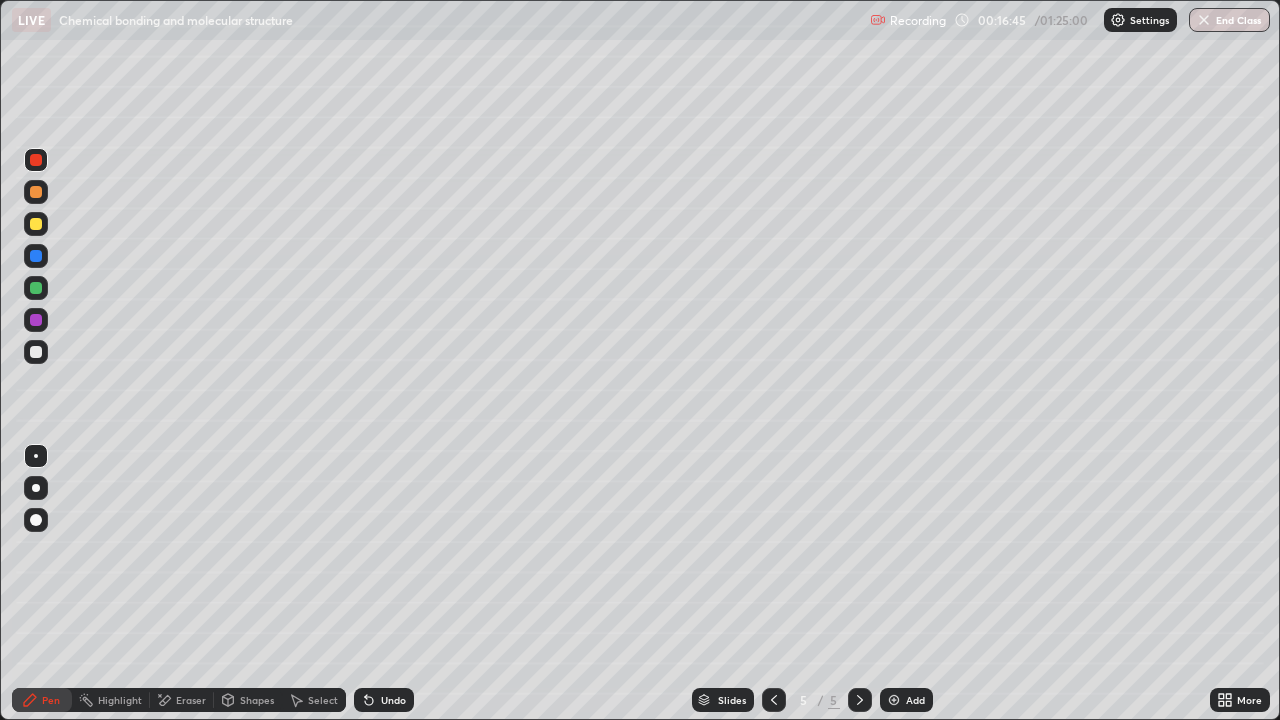 click at bounding box center [36, 224] 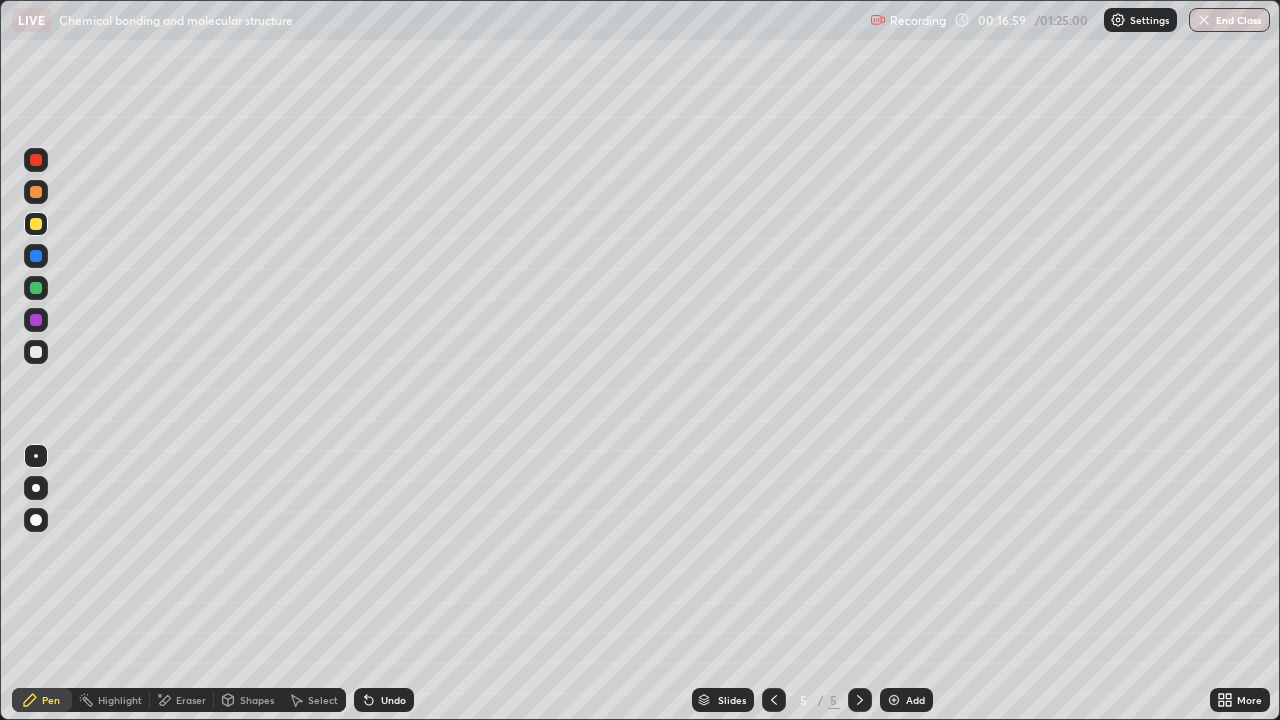 click on "Shapes" at bounding box center (257, 700) 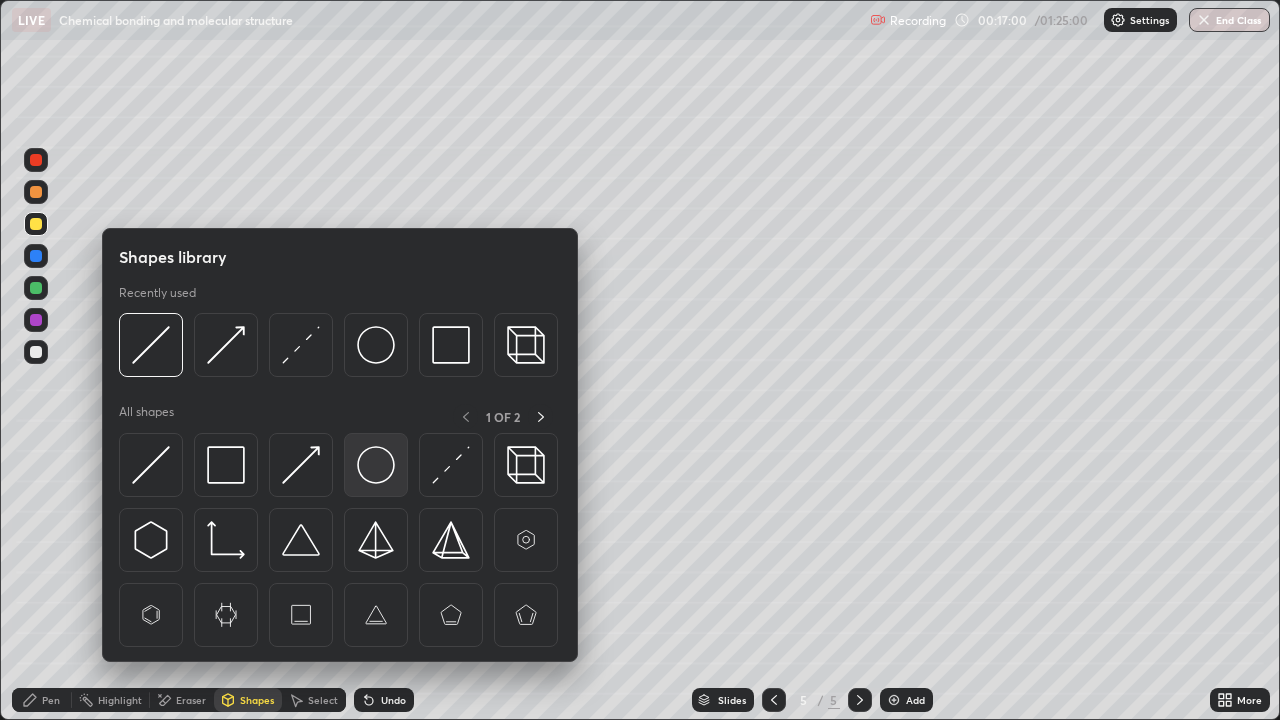 click at bounding box center [376, 465] 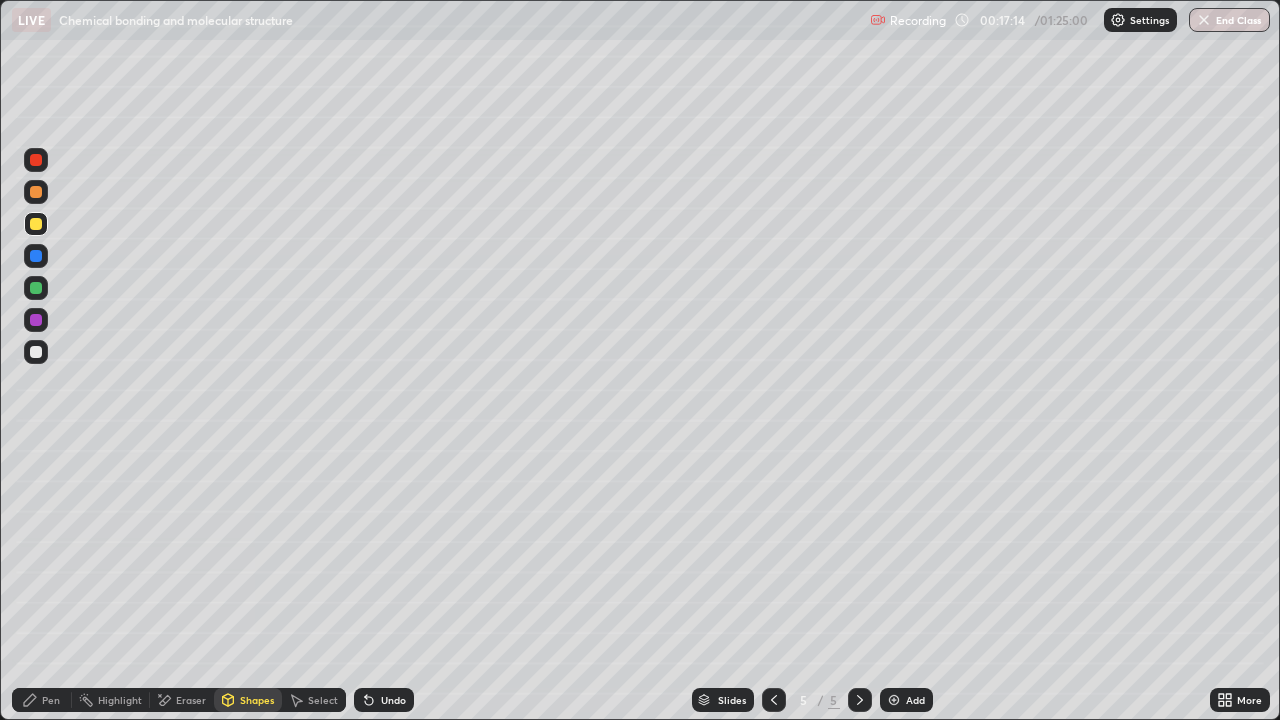 click on "Pen" at bounding box center [51, 700] 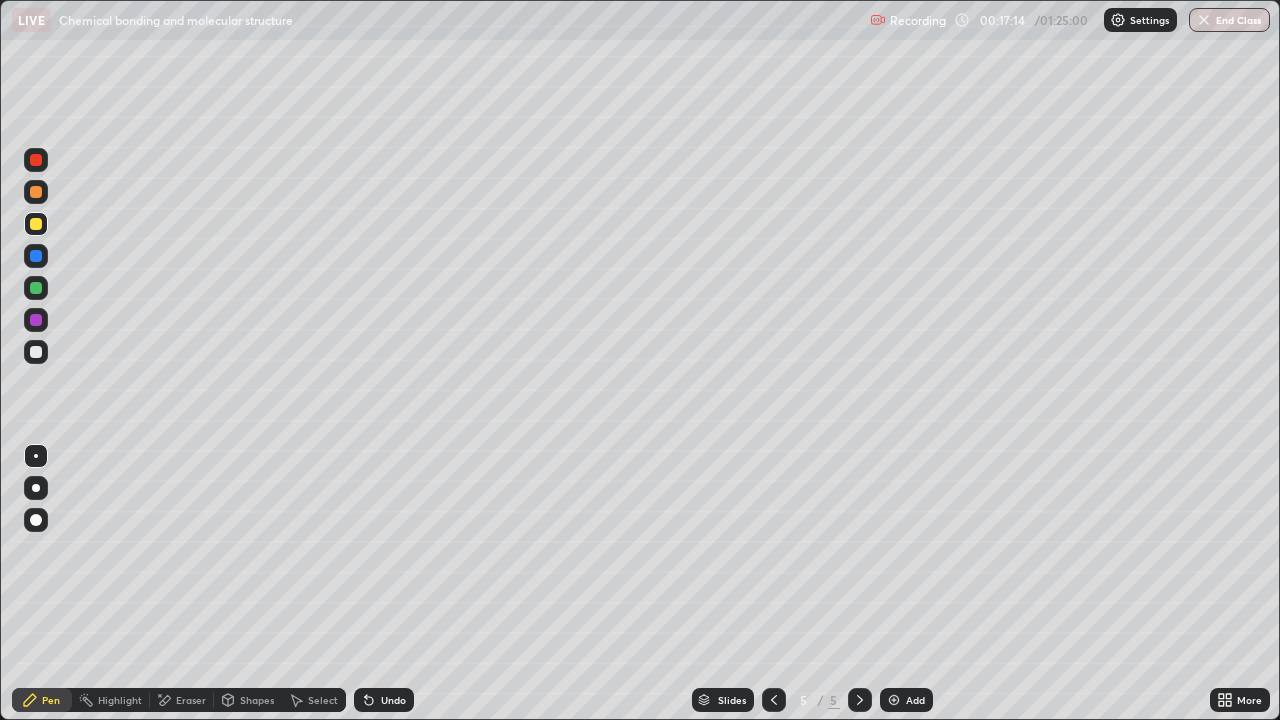 click on "Pen" at bounding box center [51, 700] 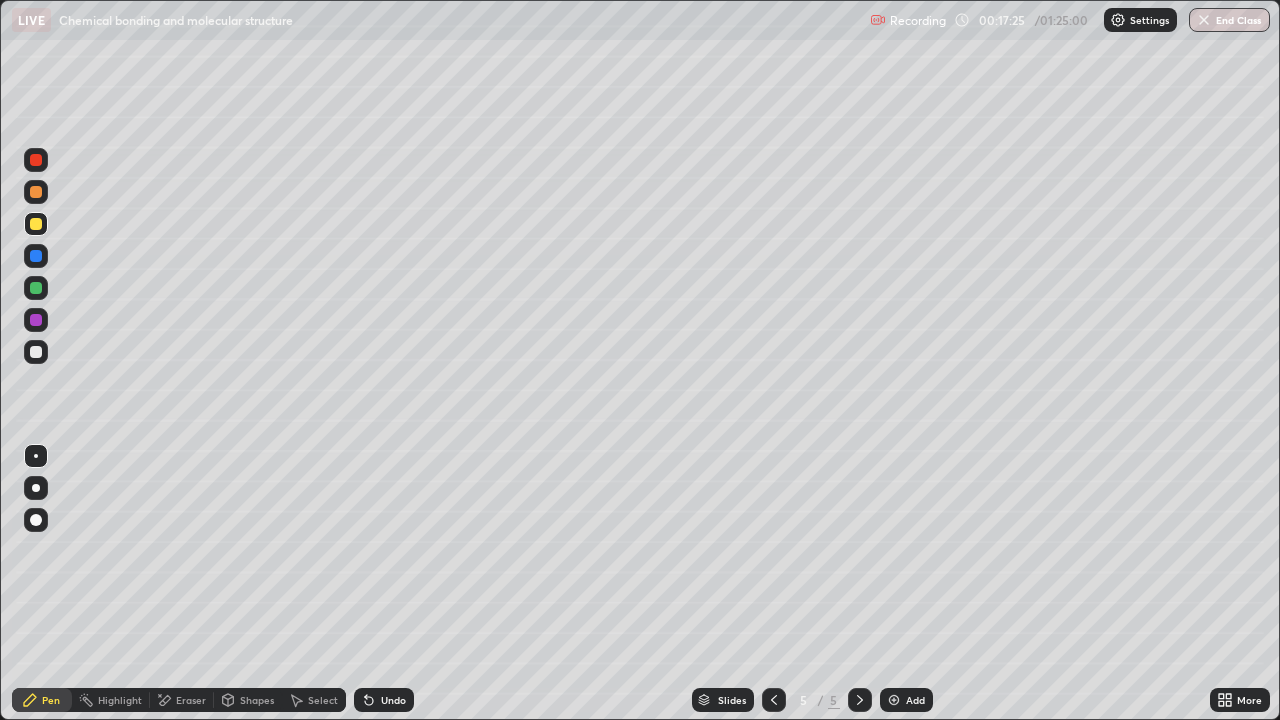 click at bounding box center [36, 288] 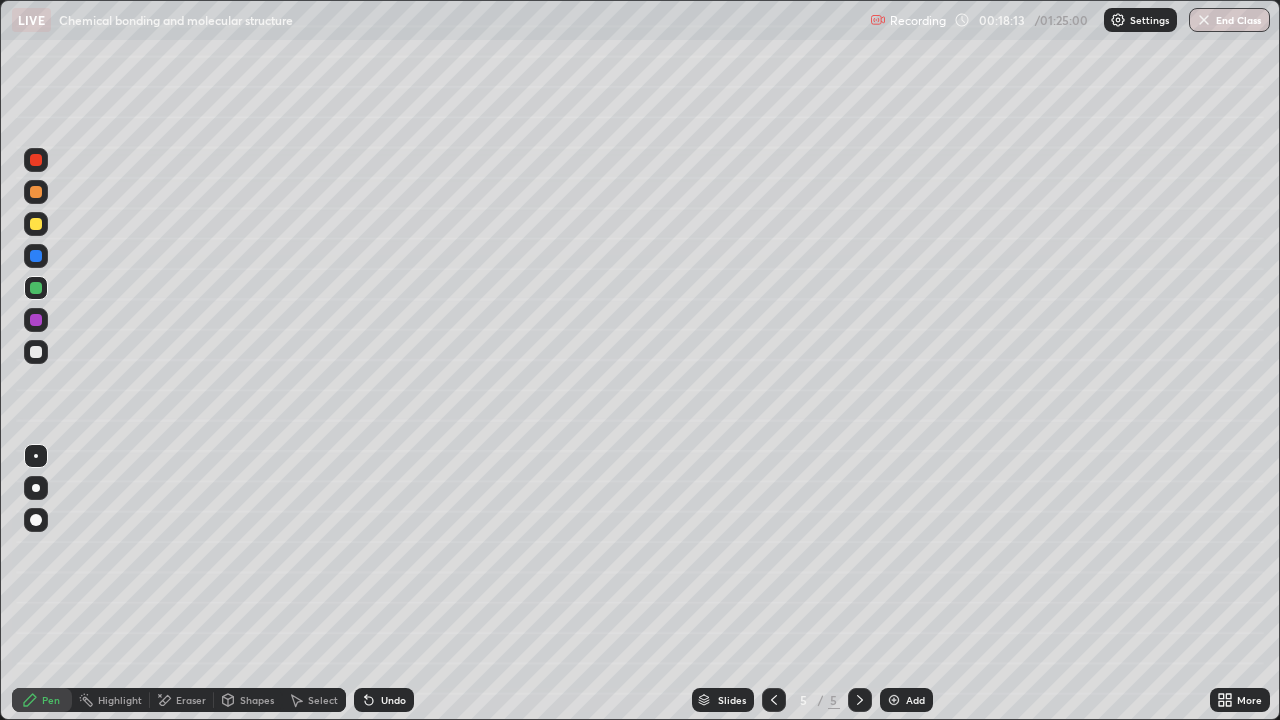 click at bounding box center [36, 224] 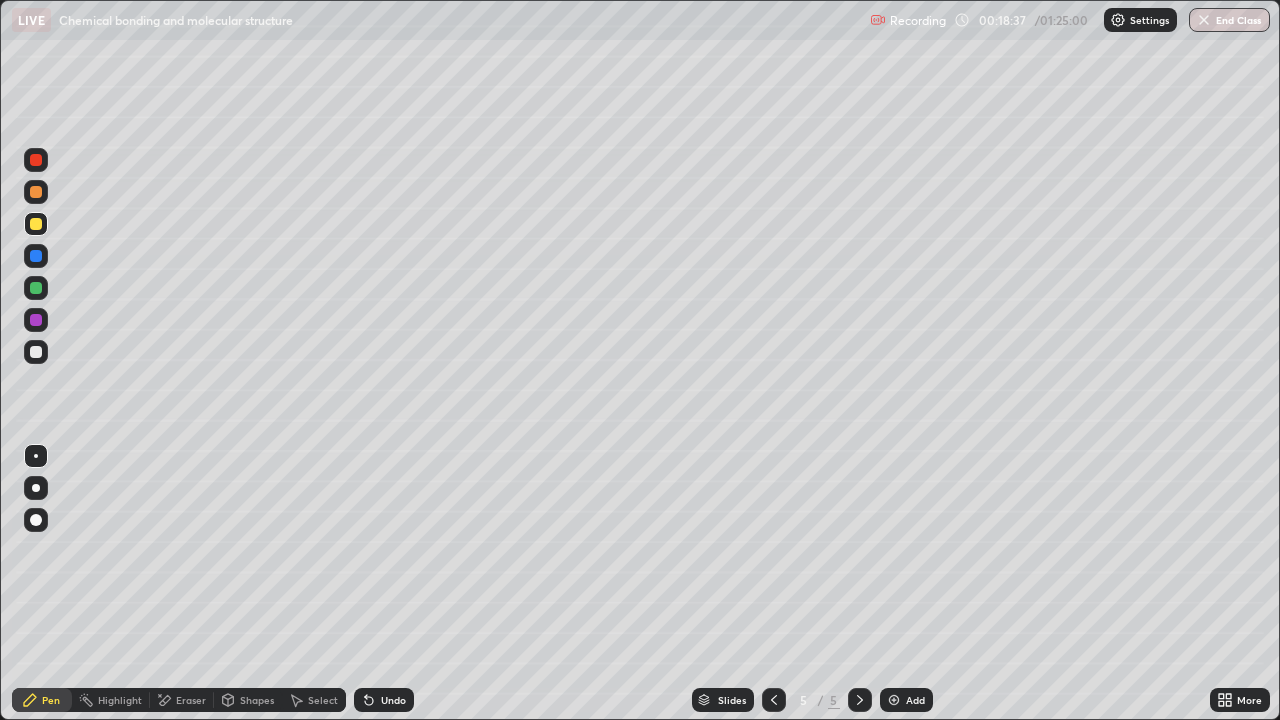 click on "Shapes" at bounding box center (257, 700) 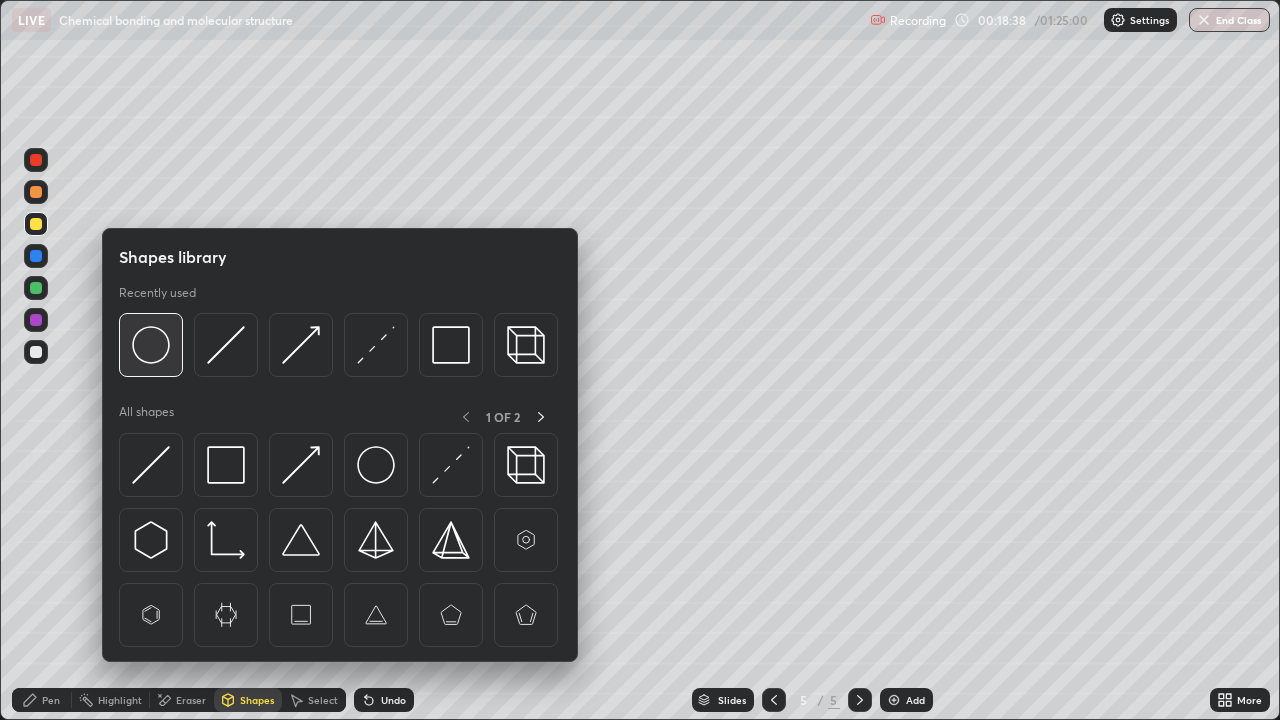 click at bounding box center (151, 345) 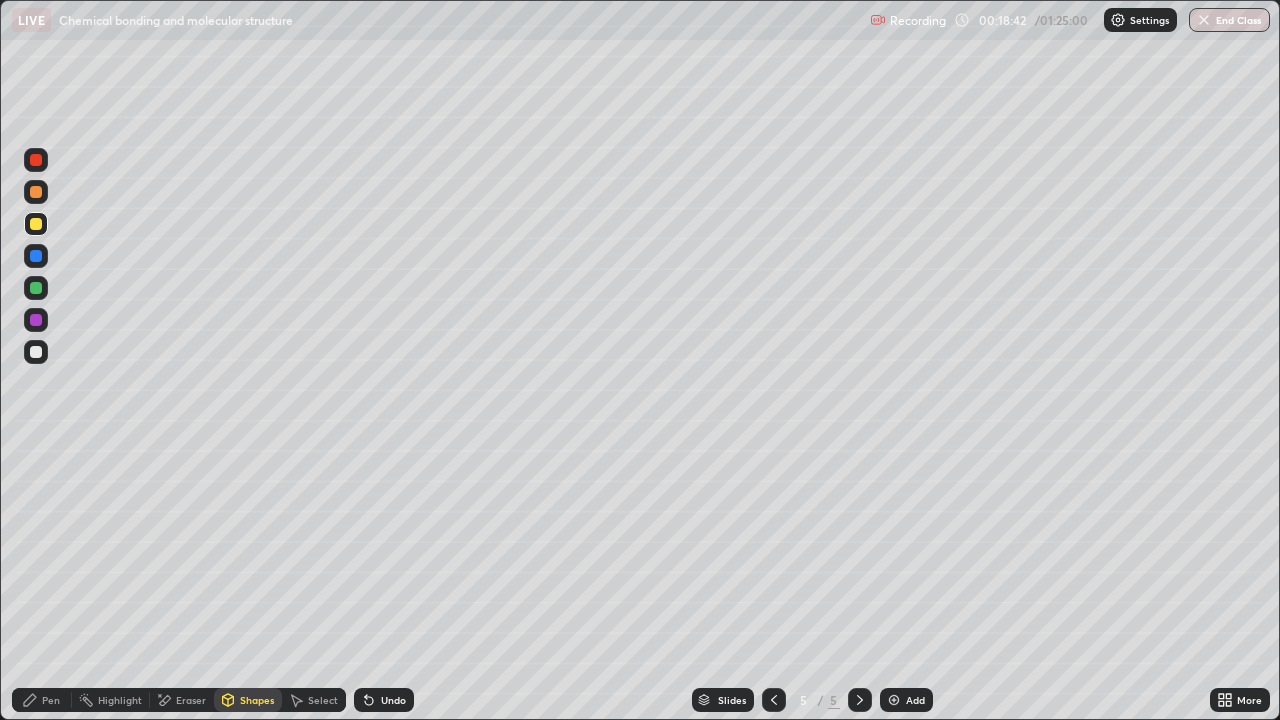 click on "Pen" at bounding box center [51, 700] 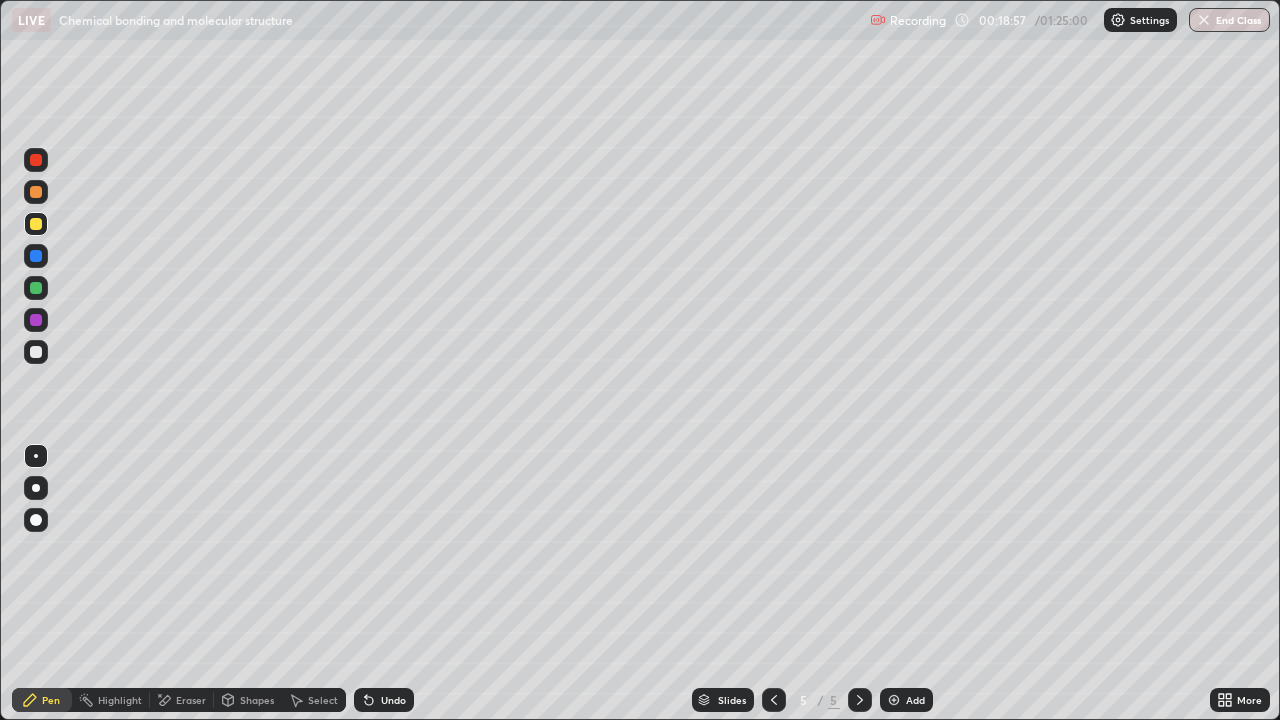click 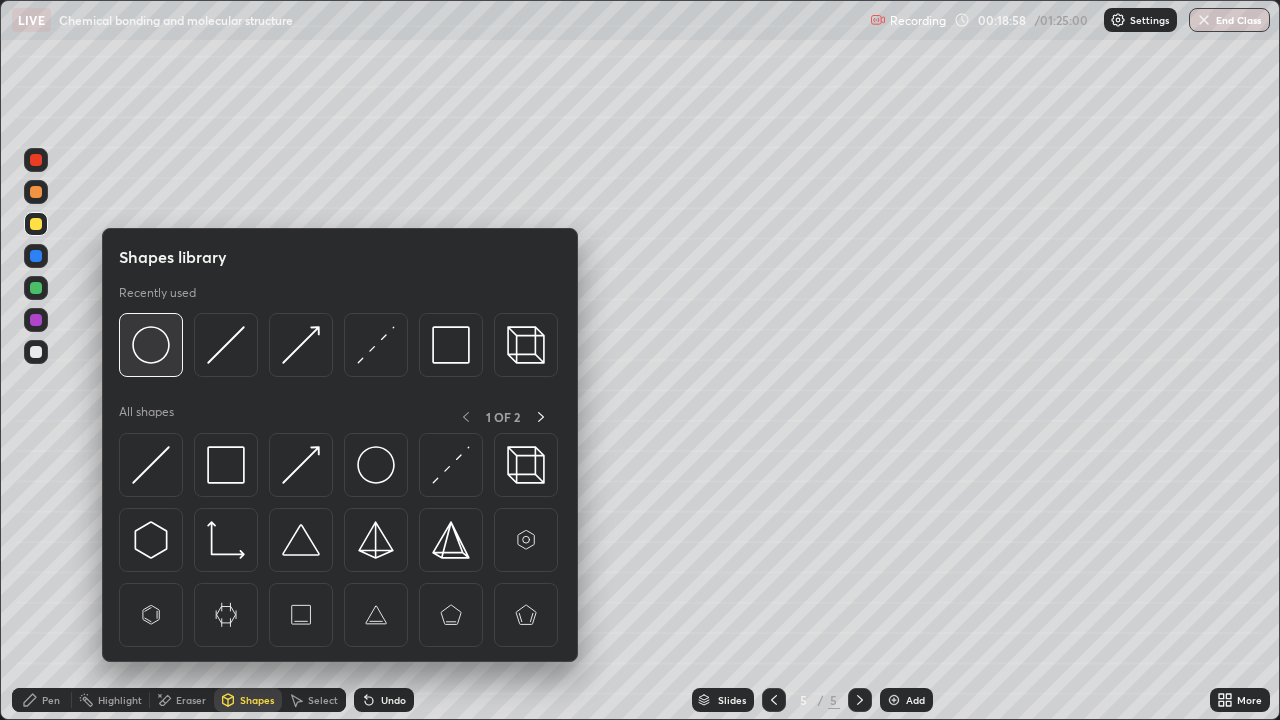click at bounding box center (151, 345) 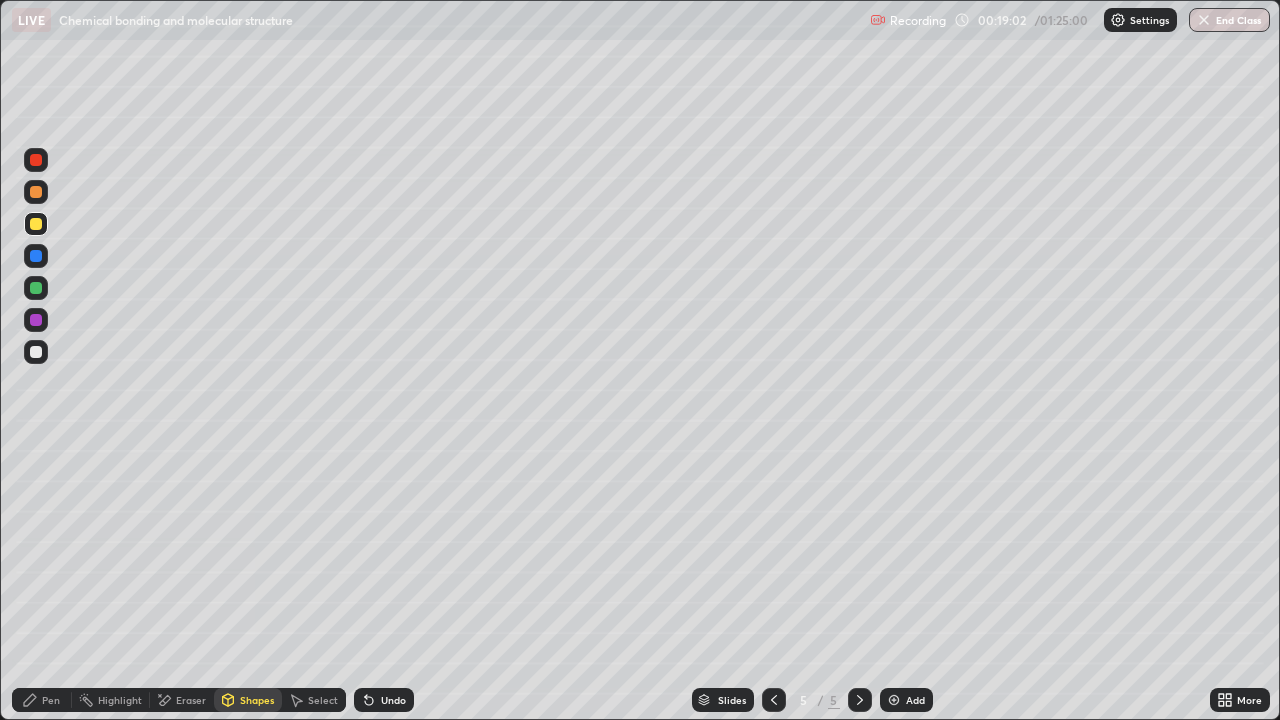 click on "Pen" at bounding box center [51, 700] 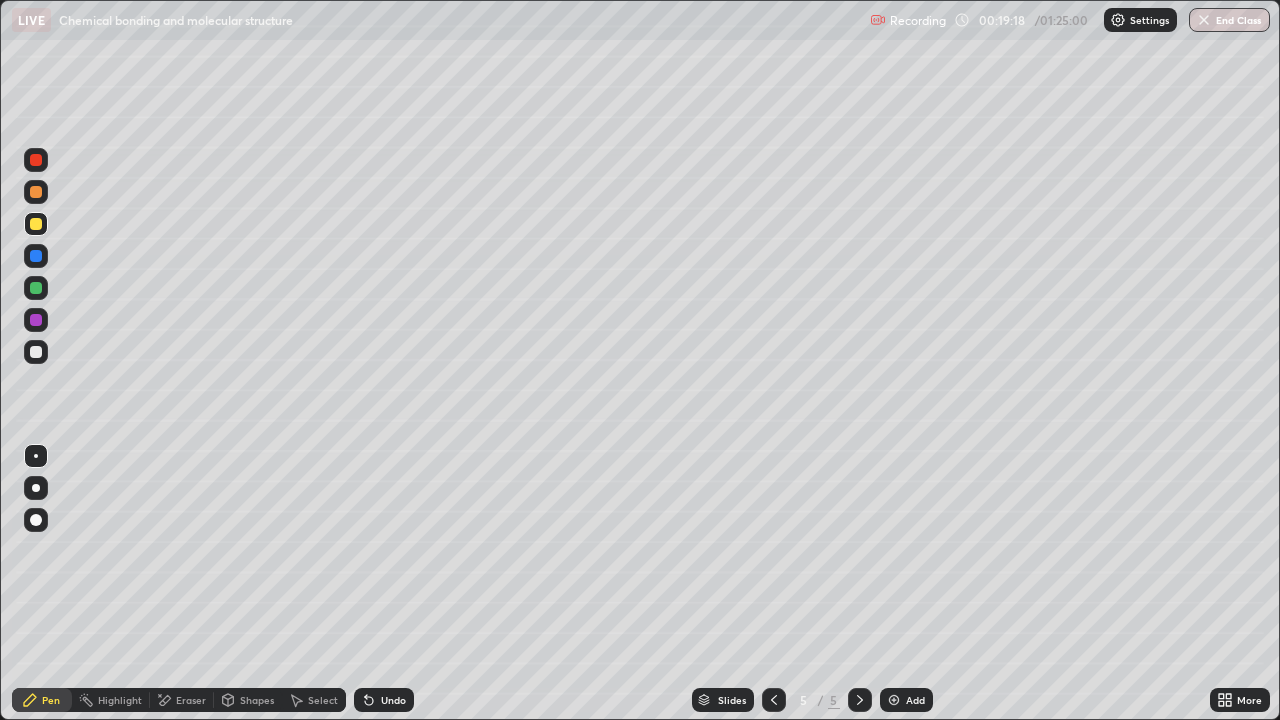 click at bounding box center (36, 288) 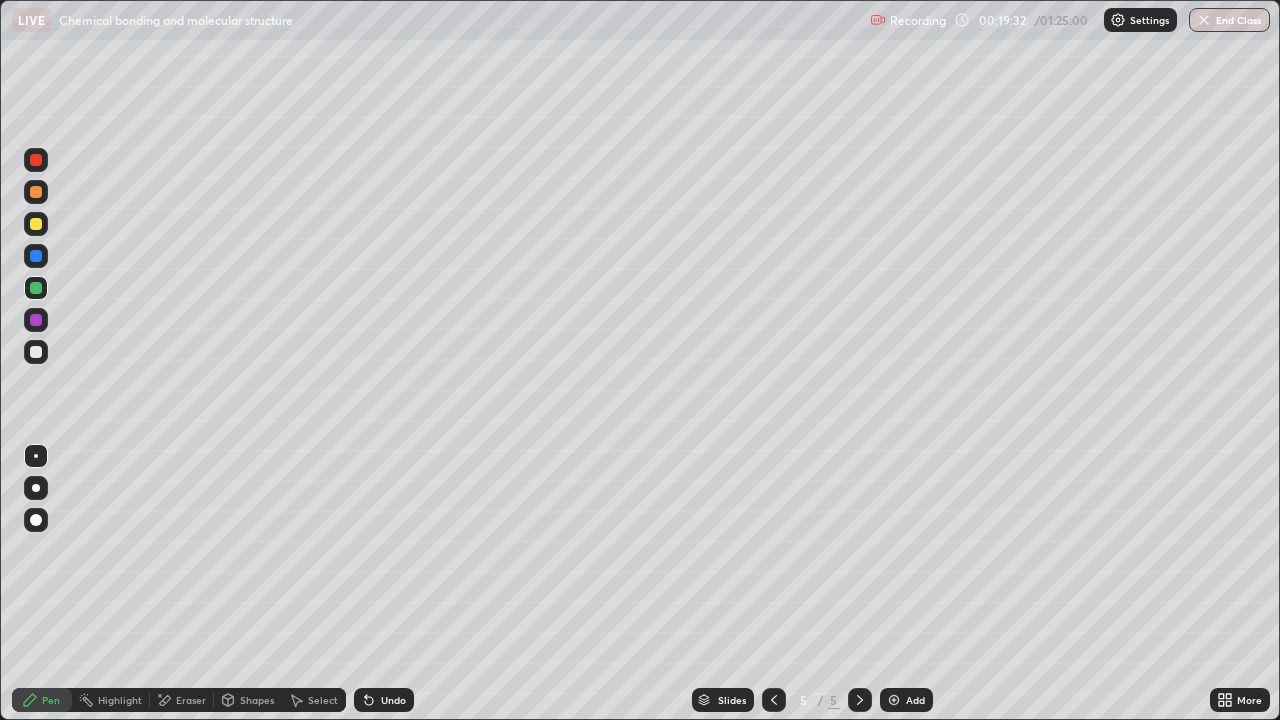 click at bounding box center [36, 352] 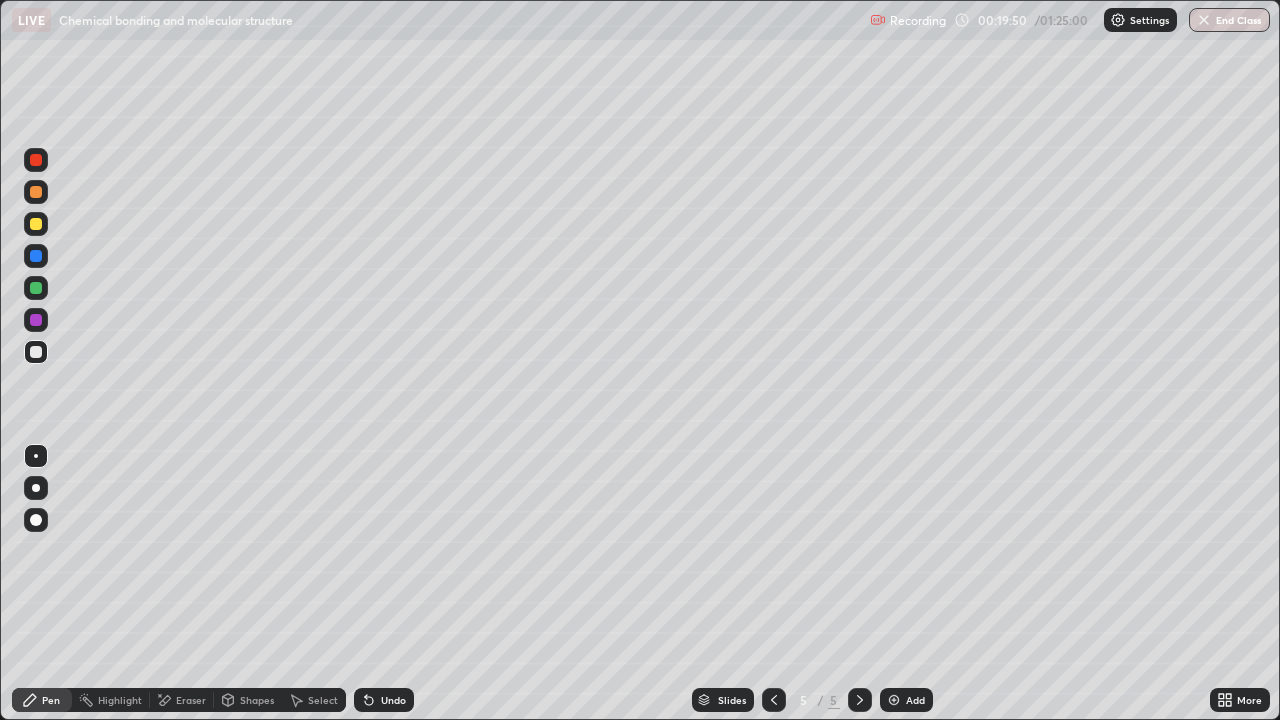 click on "Highlight" at bounding box center (120, 700) 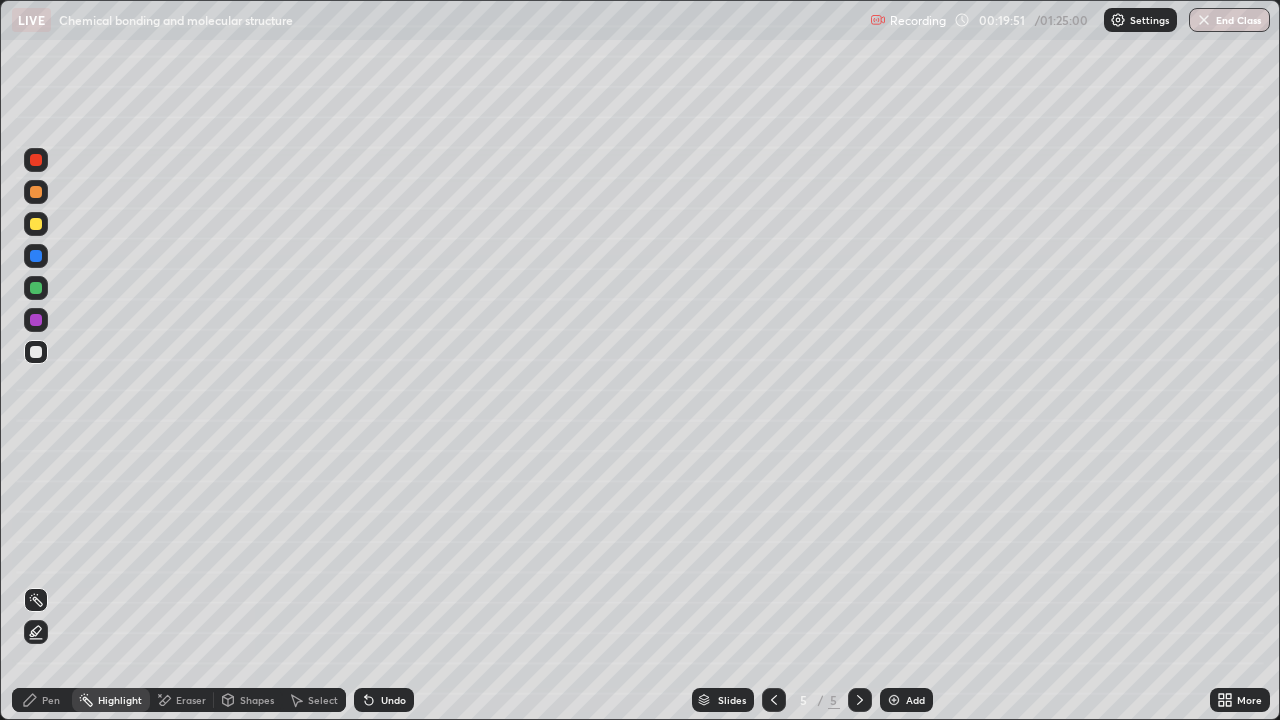 click on "Shapes" at bounding box center [257, 700] 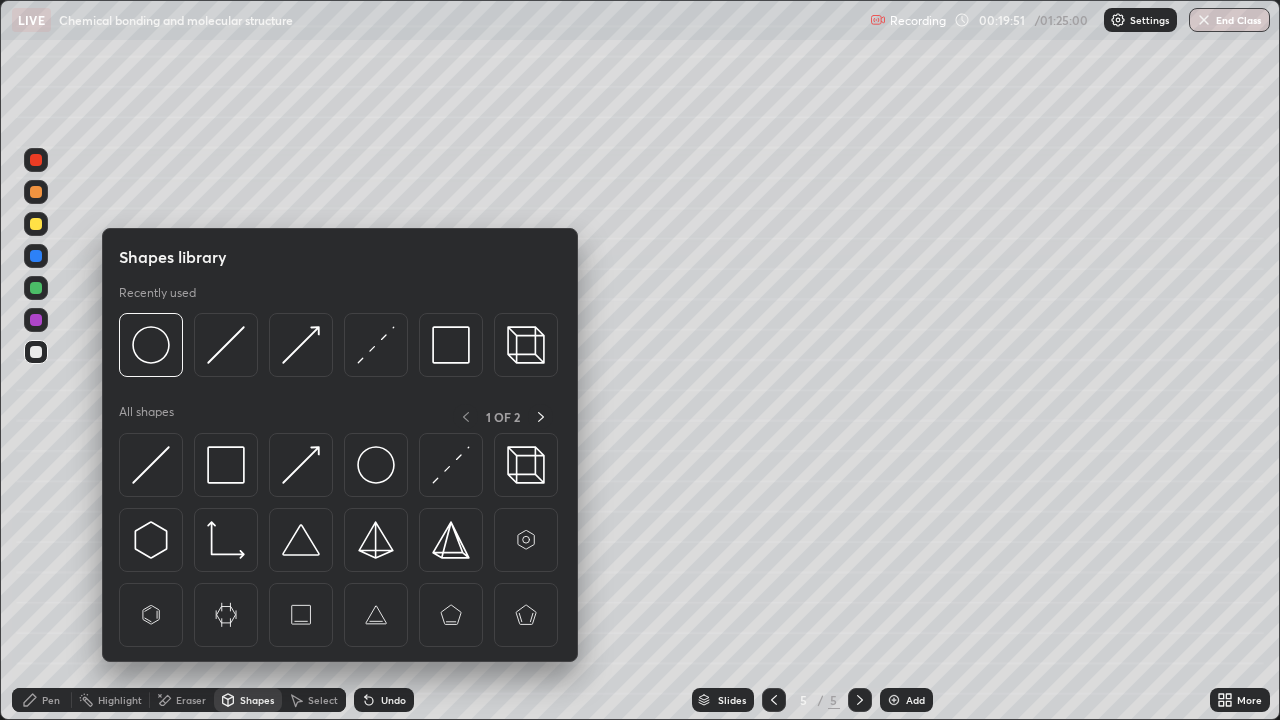 click on "Eraser" at bounding box center (191, 700) 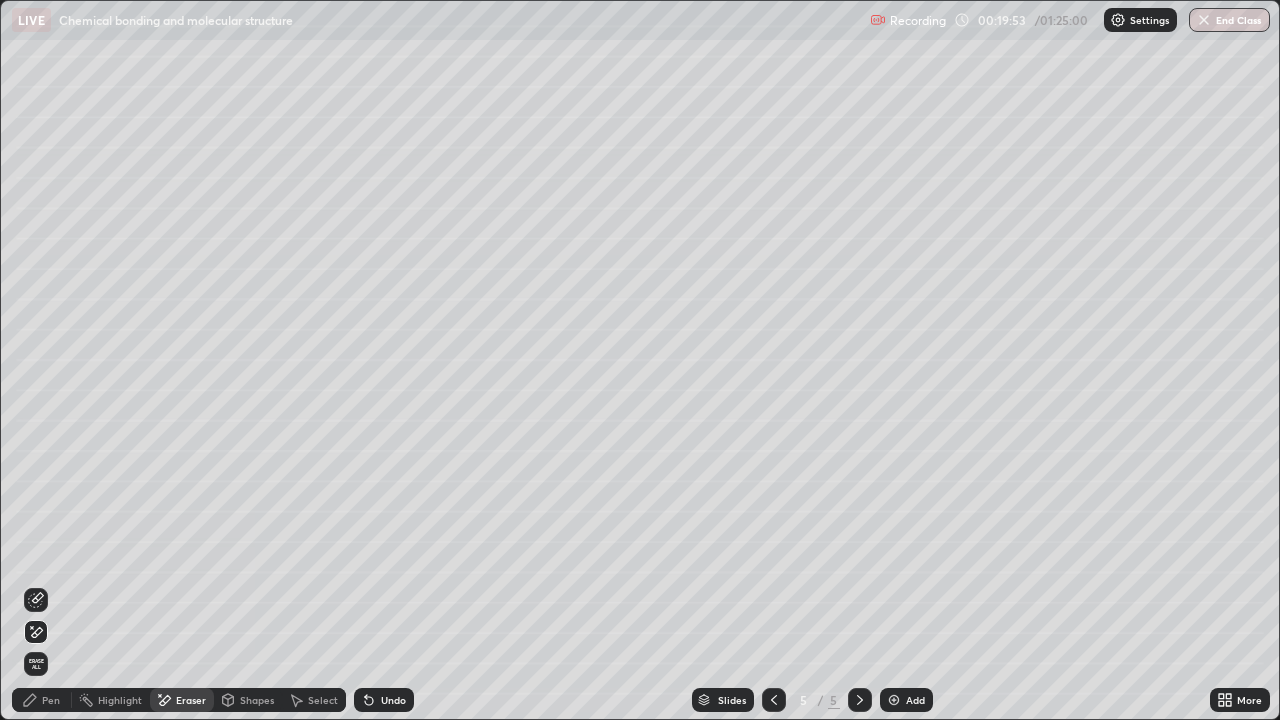 click on "Pen" at bounding box center (42, 700) 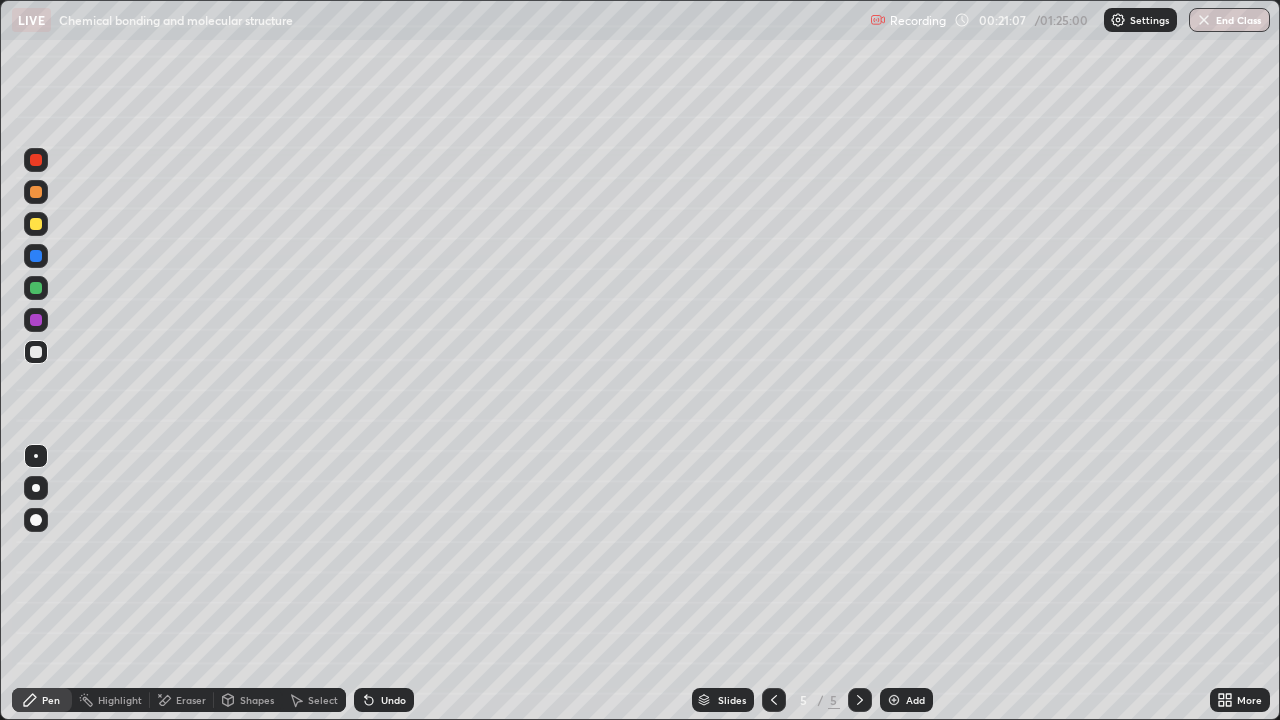 click on "Add" at bounding box center [906, 700] 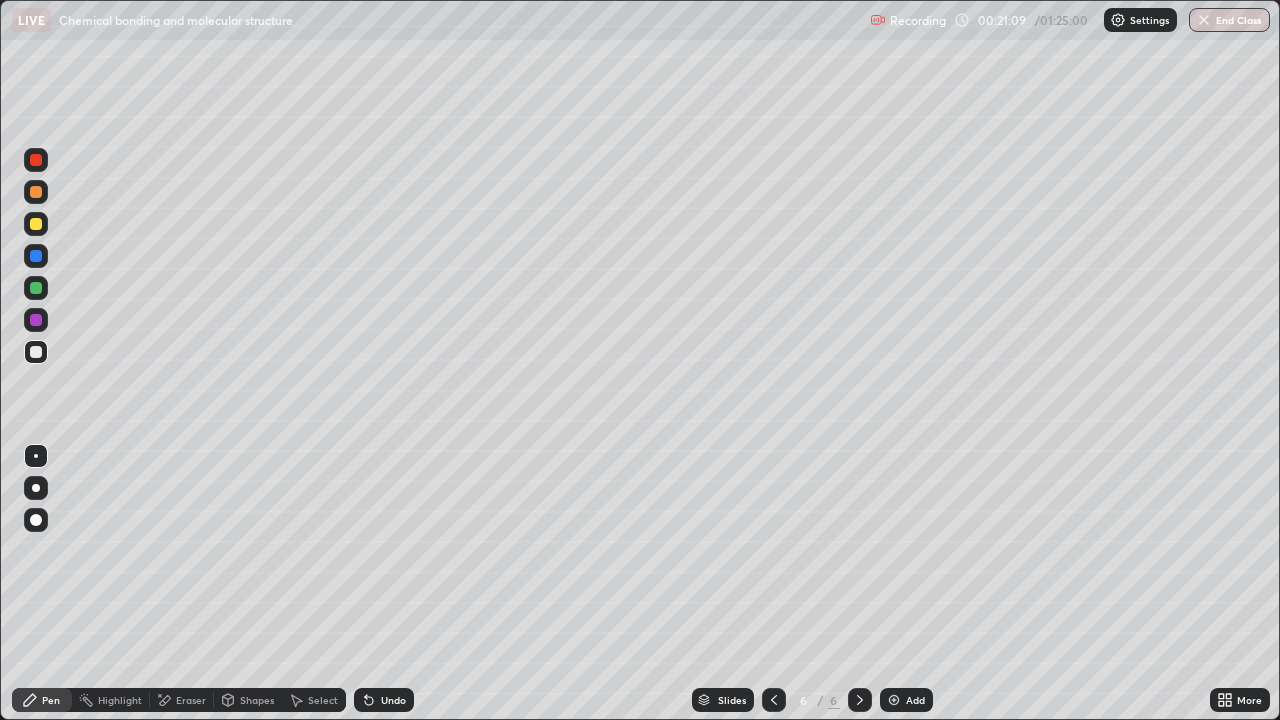 click at bounding box center [36, 224] 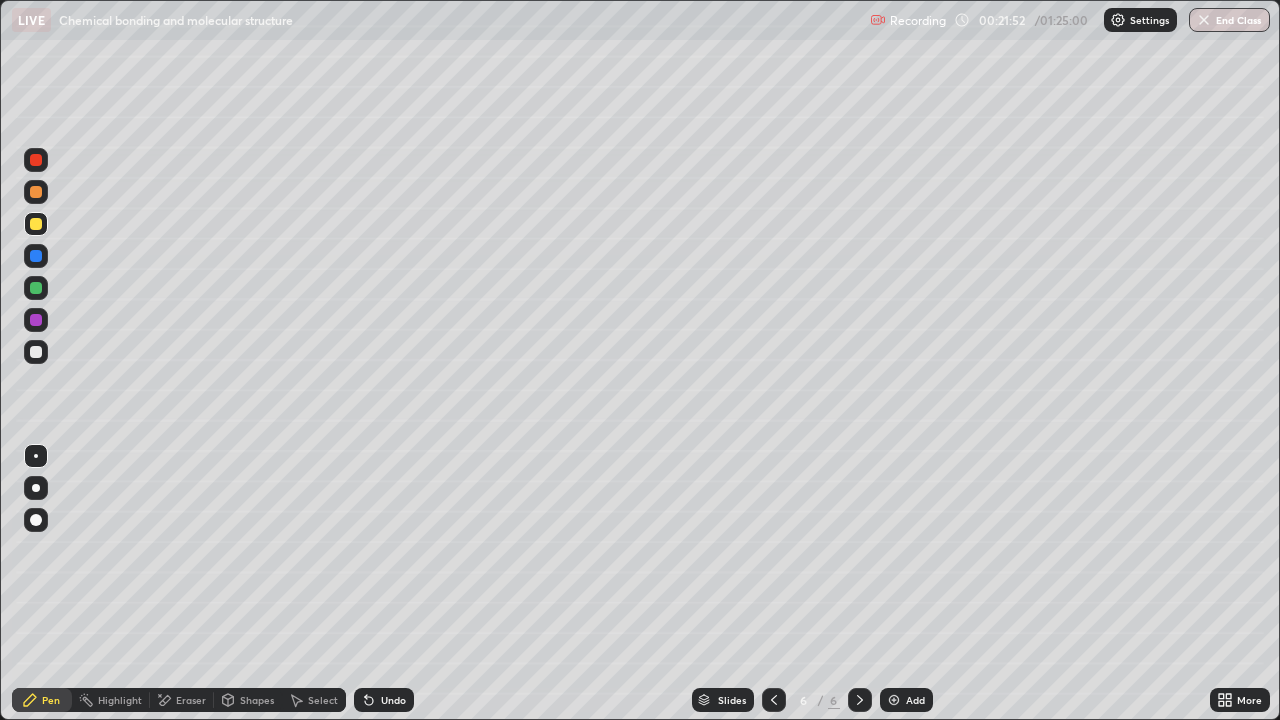 click at bounding box center [36, 288] 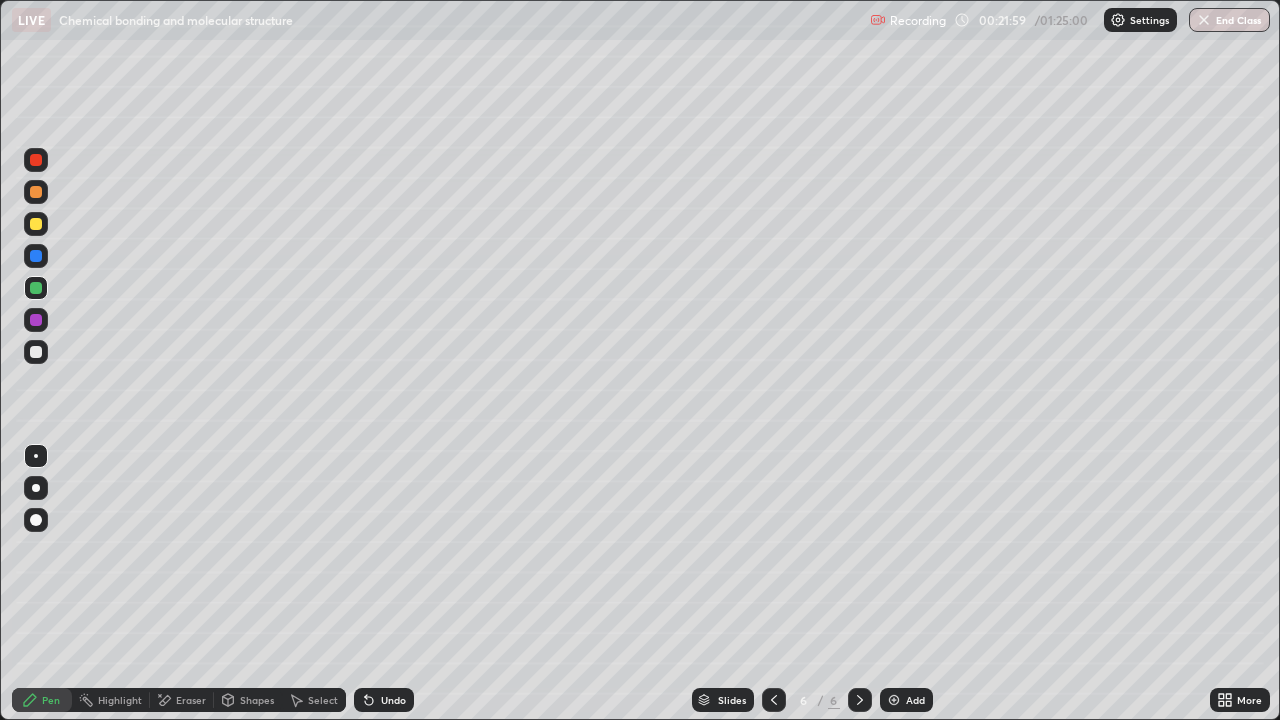 click at bounding box center (36, 352) 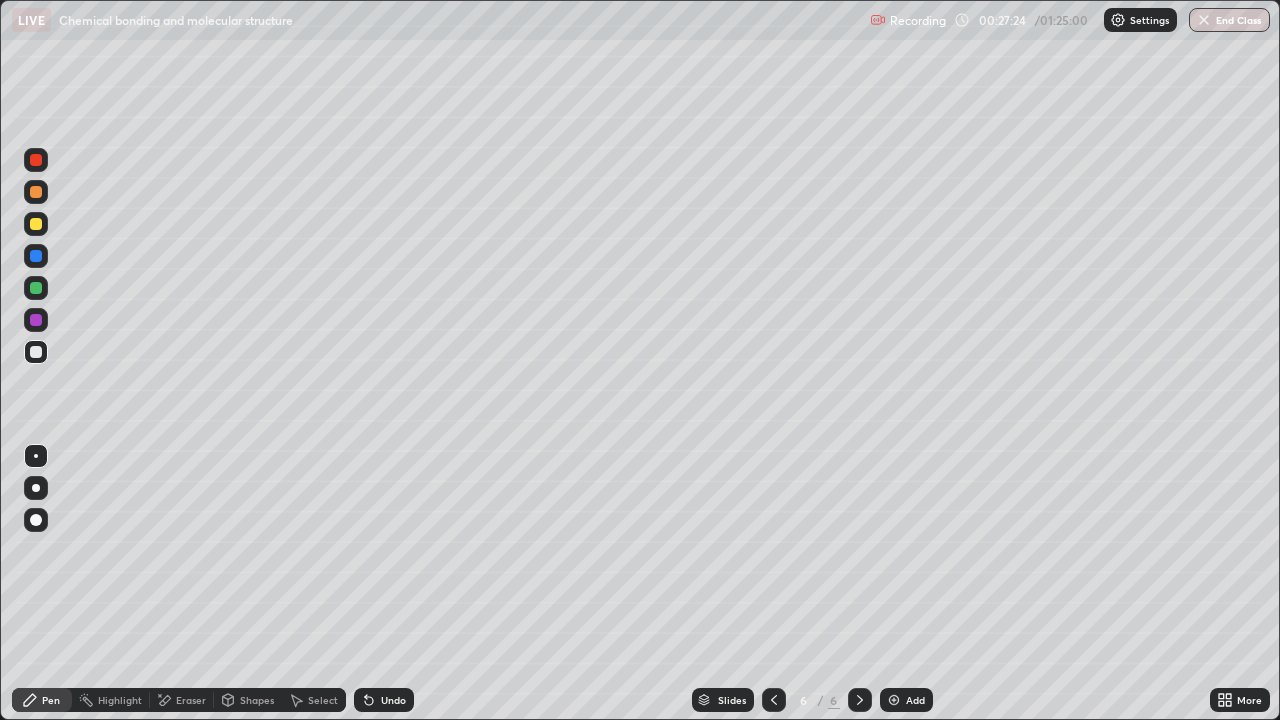 click at bounding box center [894, 700] 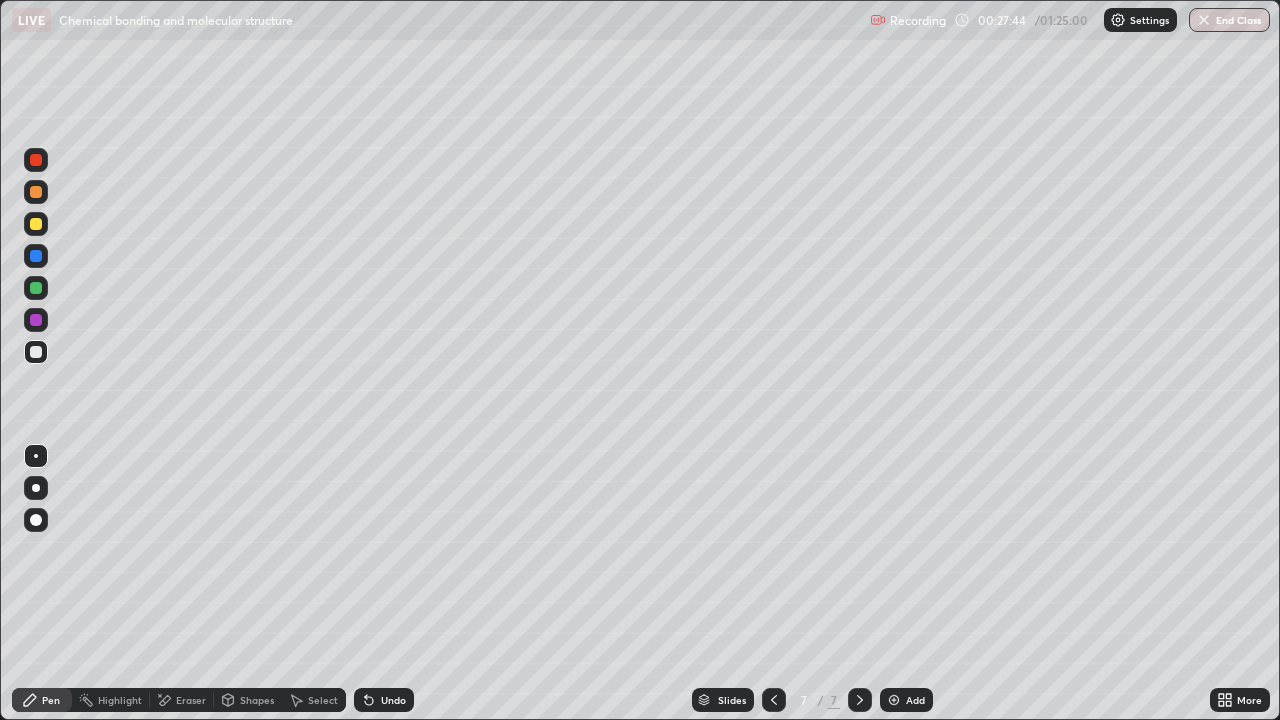 click on "Undo" at bounding box center (384, 700) 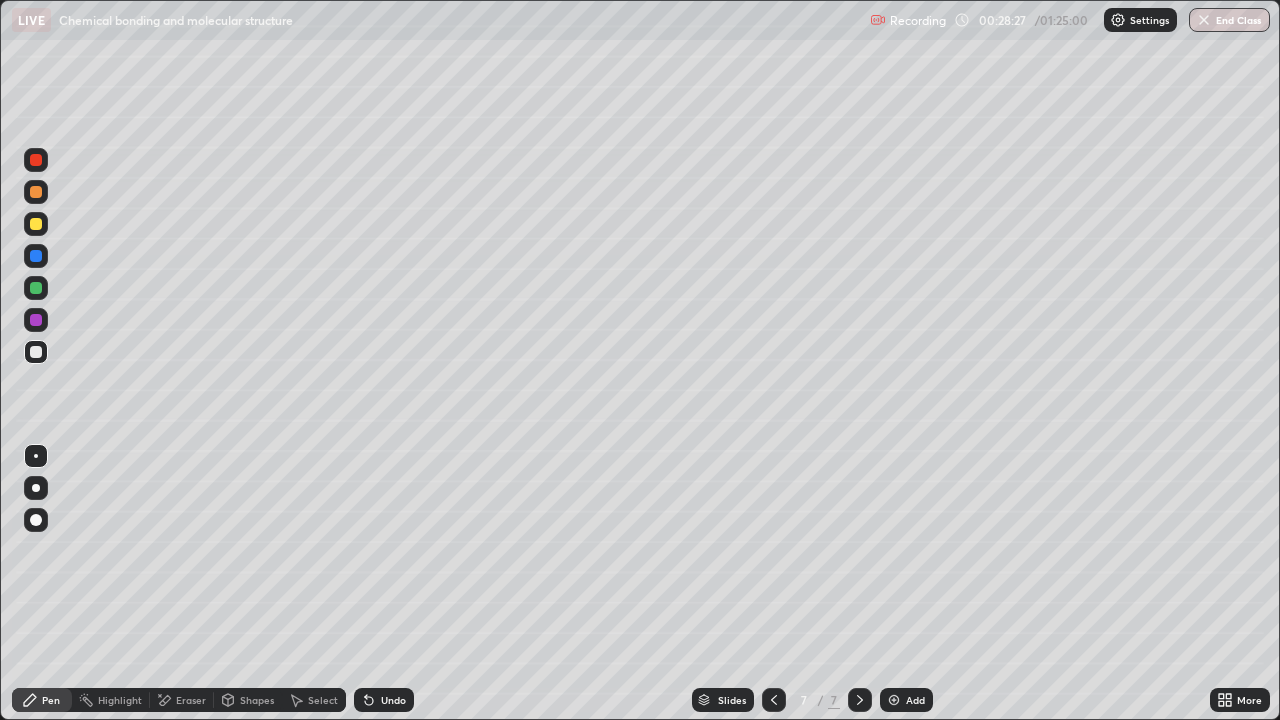 click at bounding box center (36, 288) 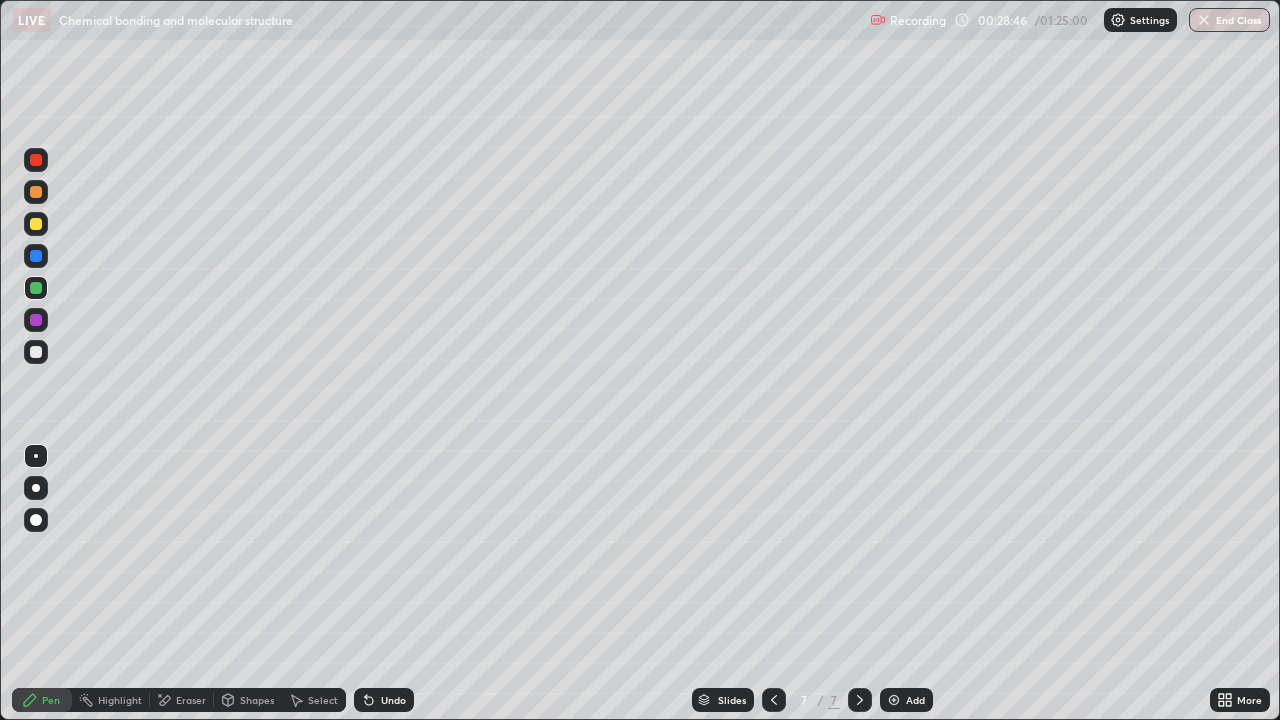 click at bounding box center [36, 256] 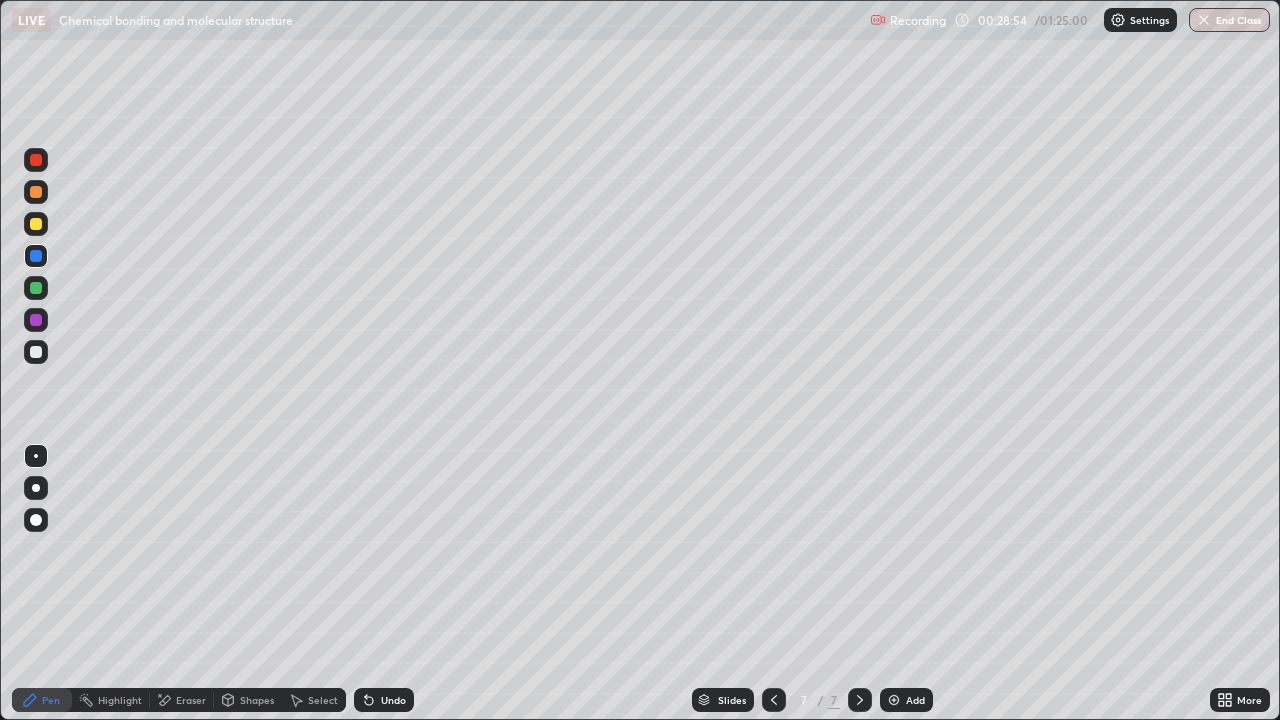click 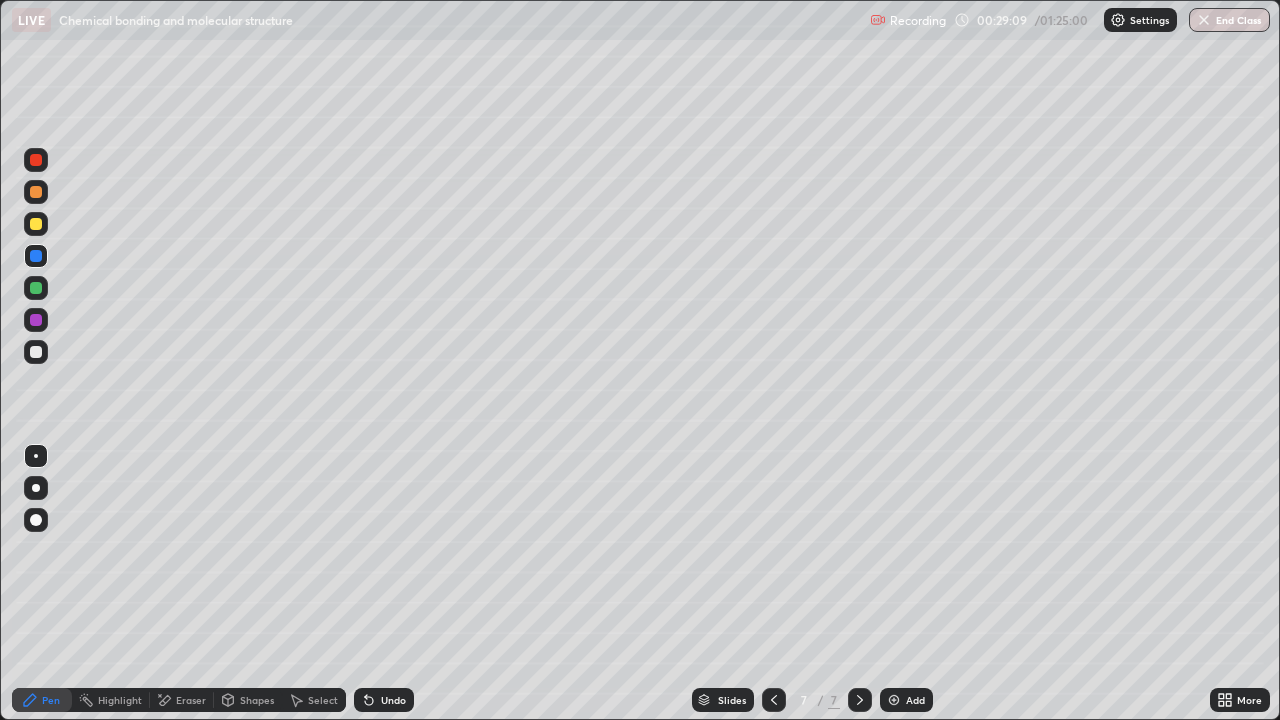 click on "Undo" at bounding box center (393, 700) 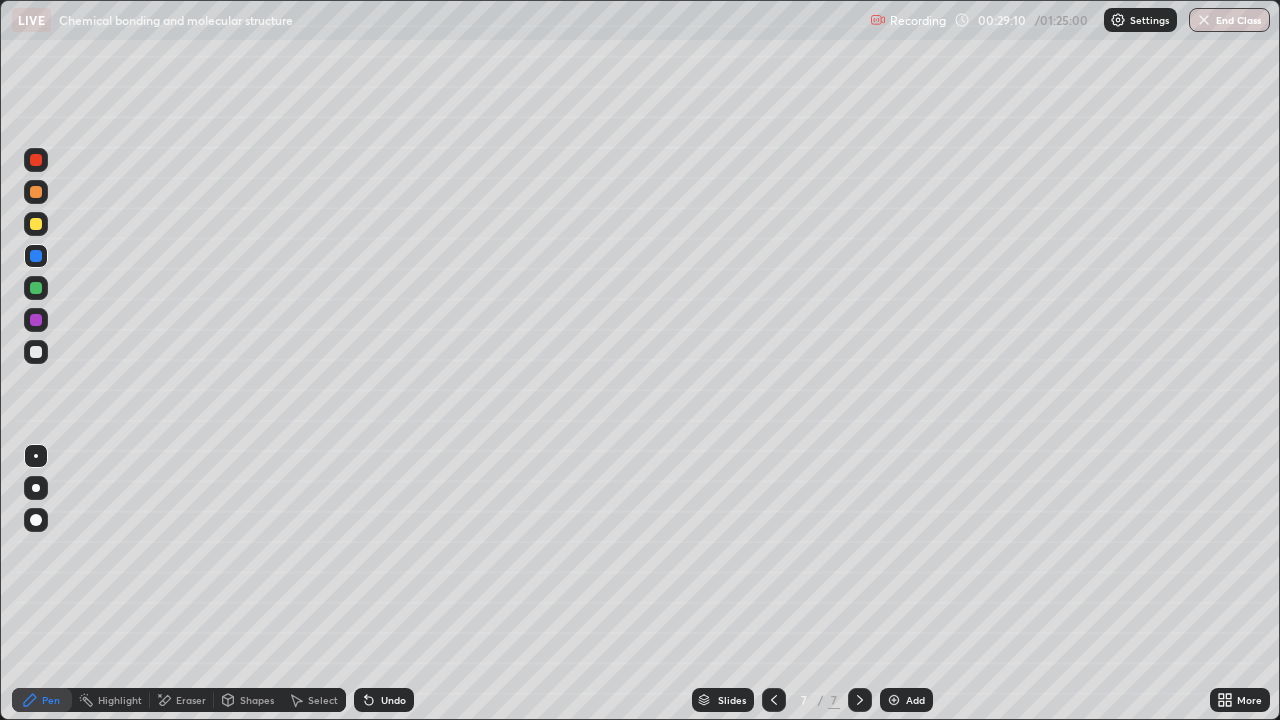 click on "Undo" at bounding box center (393, 700) 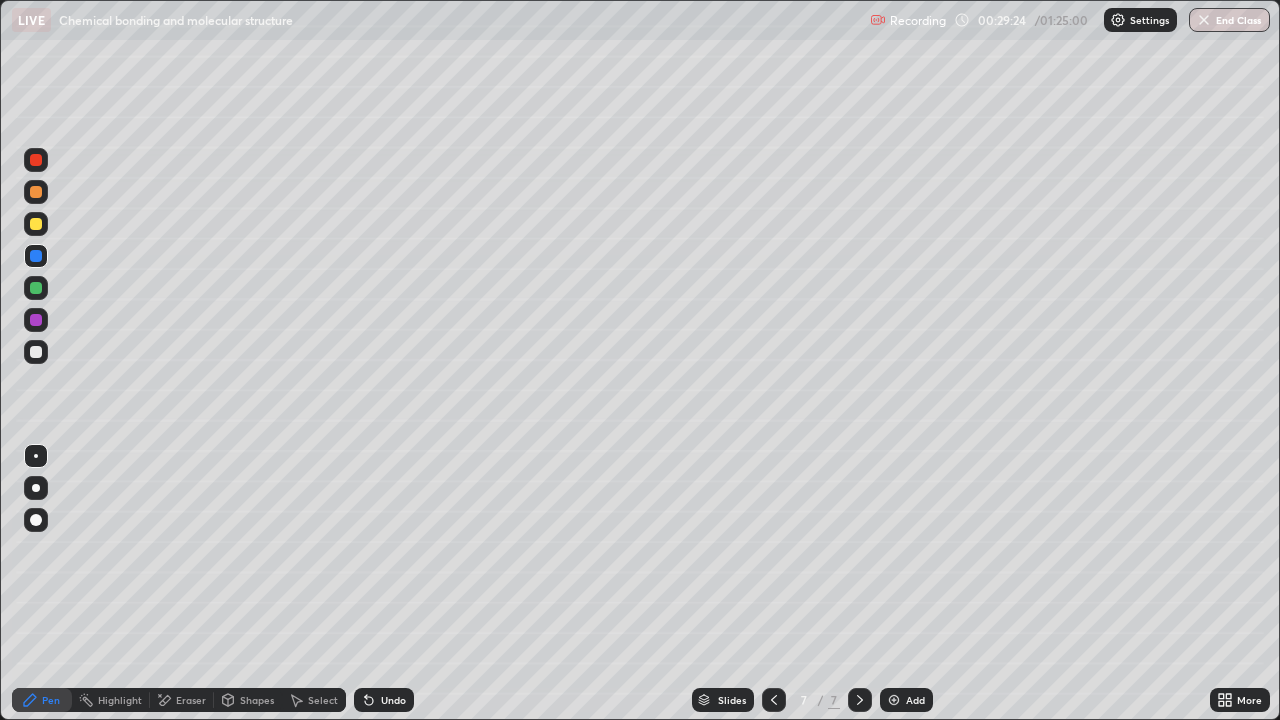 click on "Eraser" at bounding box center (191, 700) 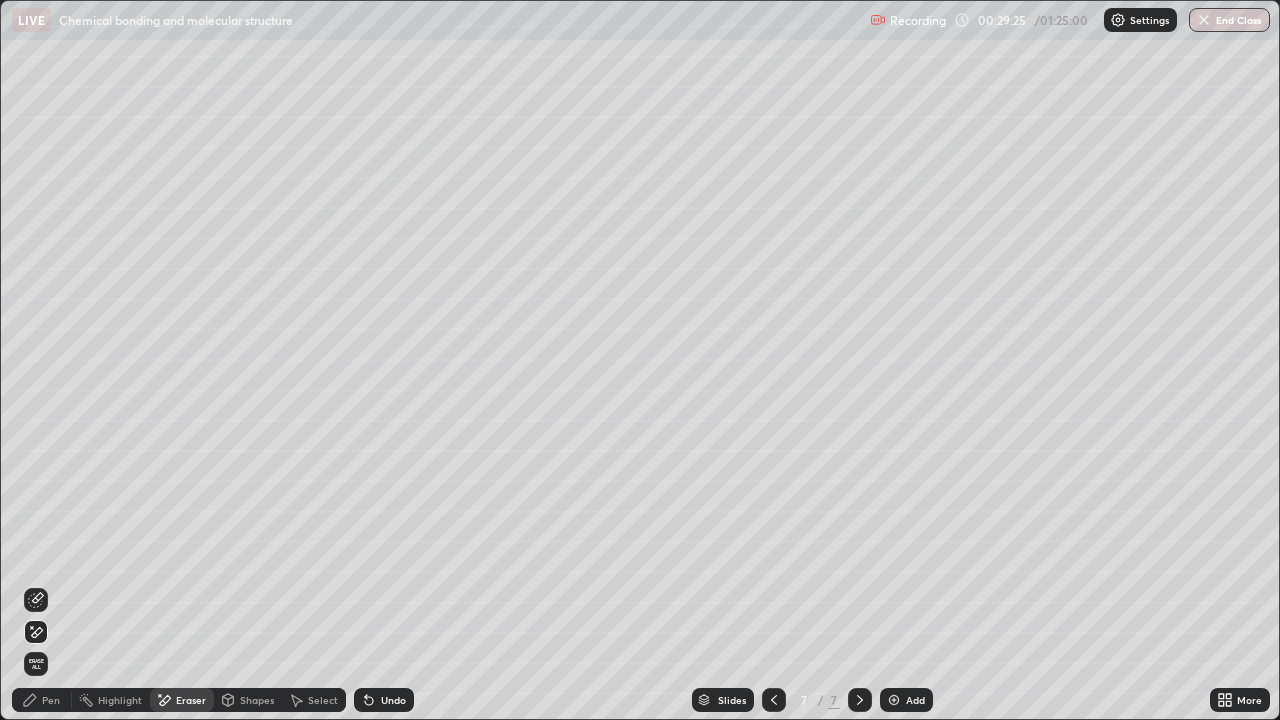 click on "Pen" at bounding box center [51, 700] 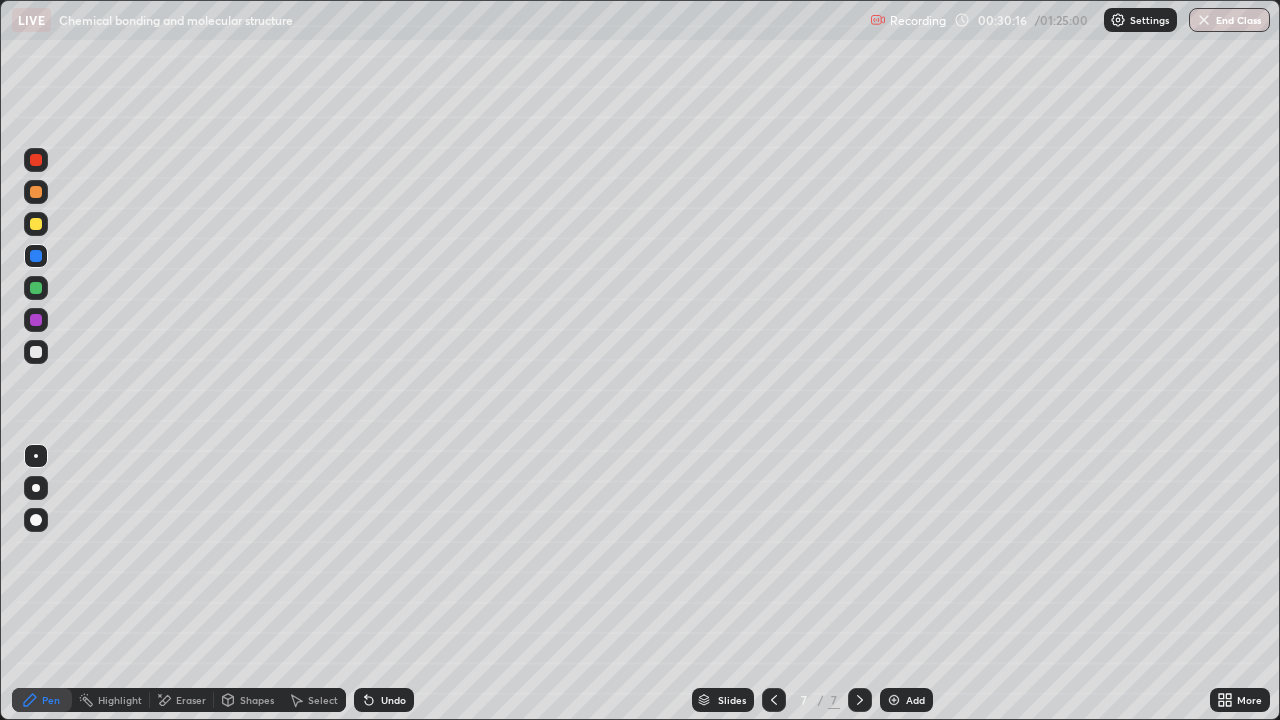 click at bounding box center (36, 224) 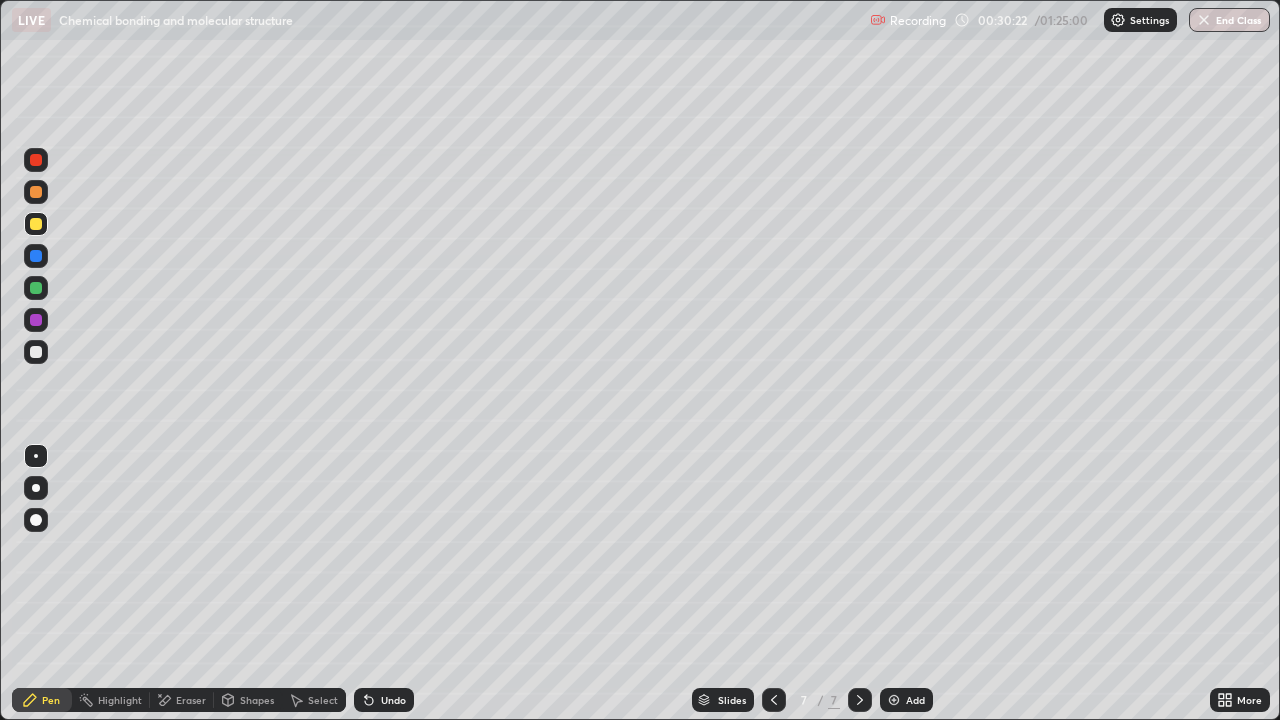 click on "Eraser" at bounding box center (191, 700) 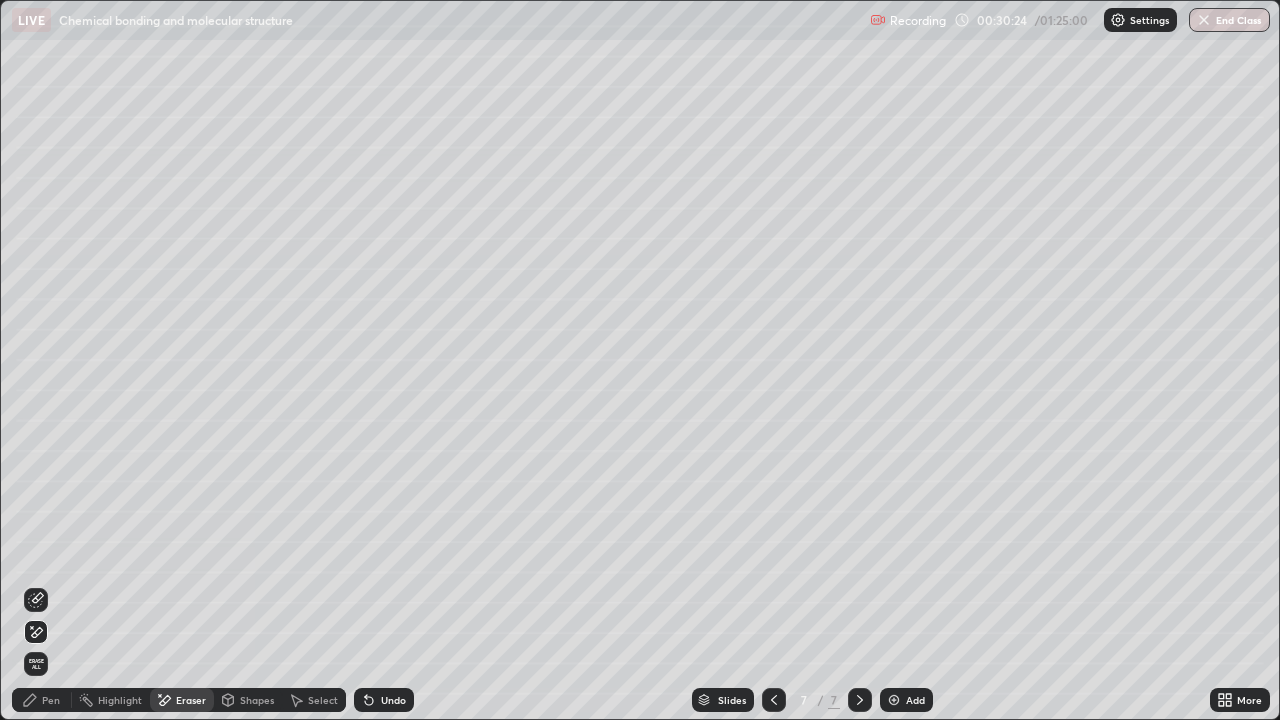 click on "Undo" at bounding box center (393, 700) 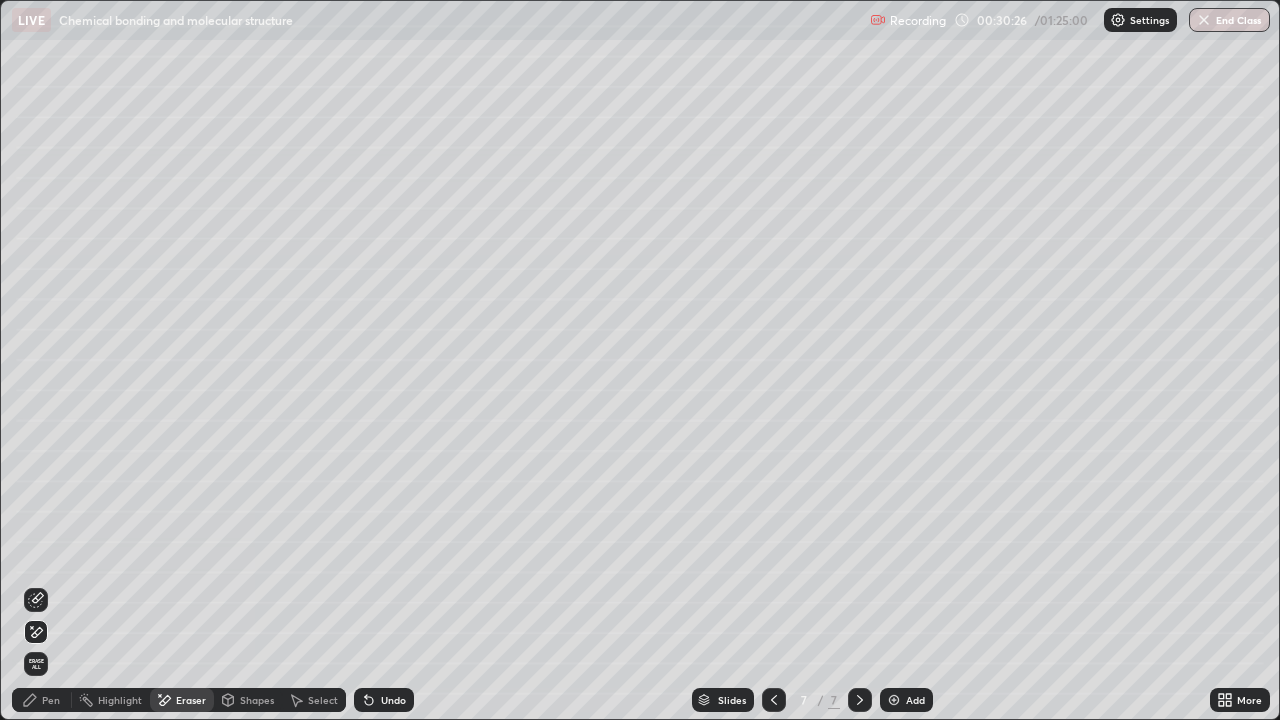 click 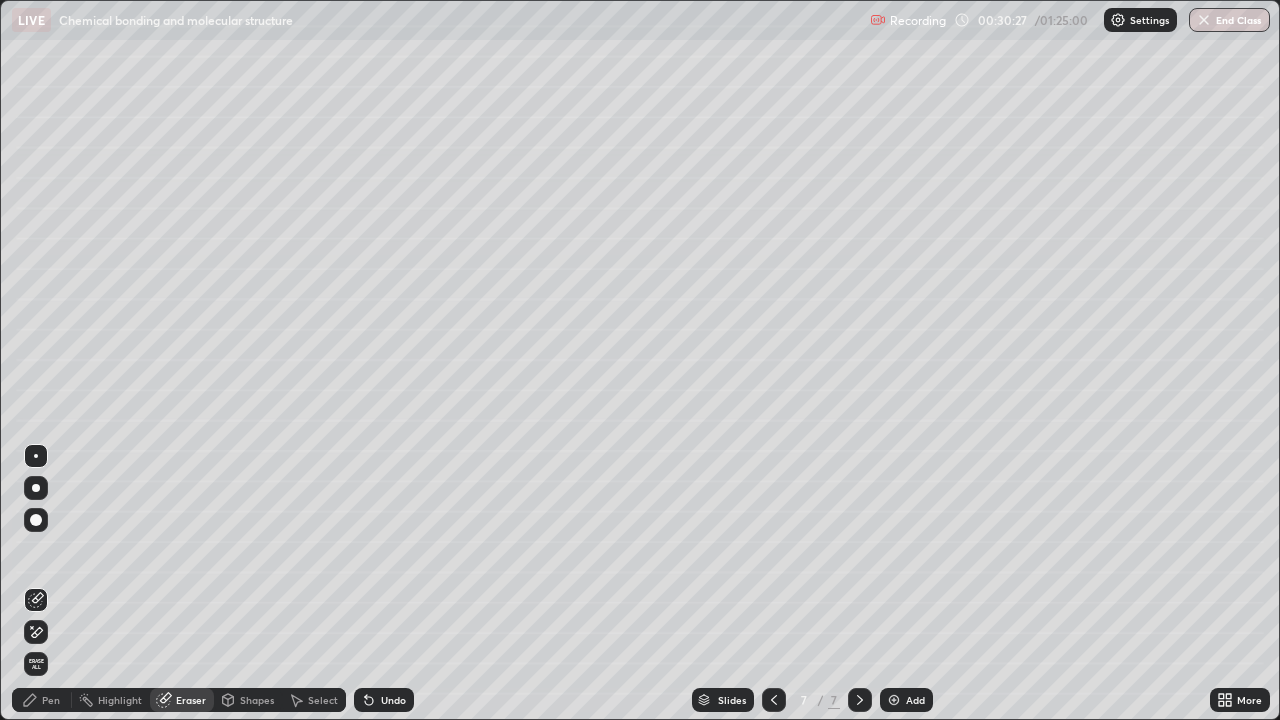 click on "Pen" at bounding box center (51, 700) 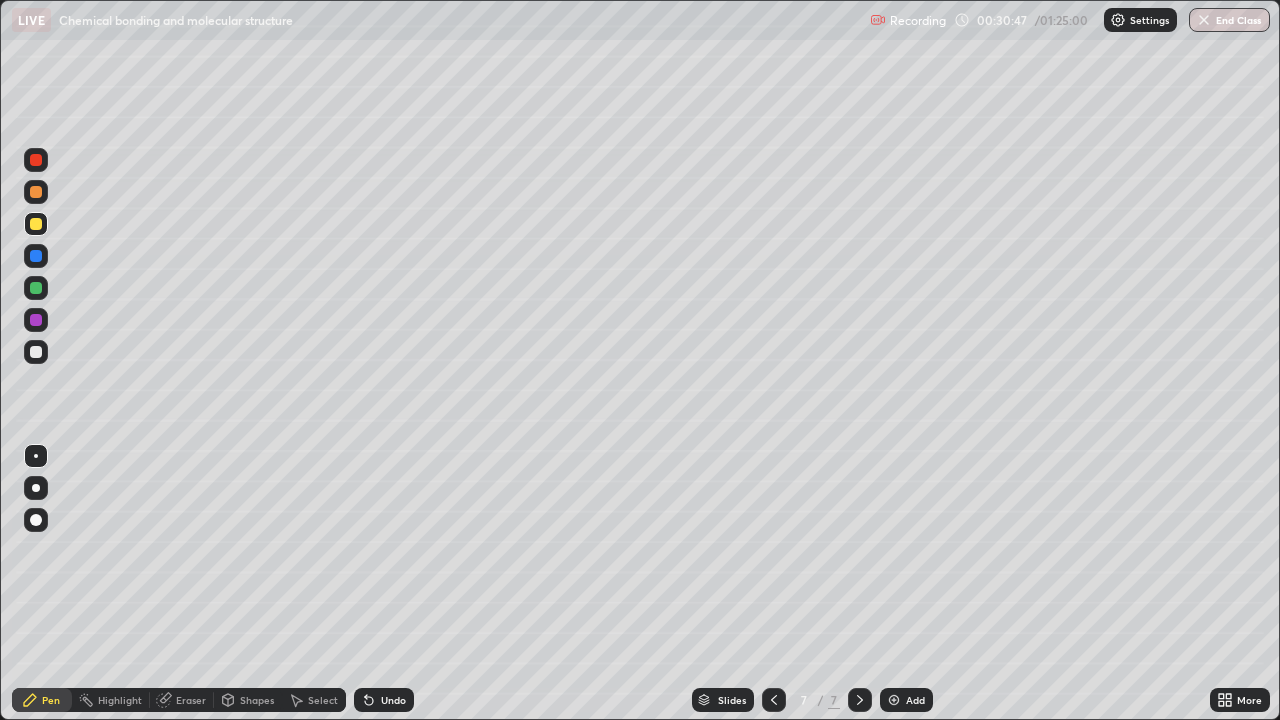 click at bounding box center (894, 700) 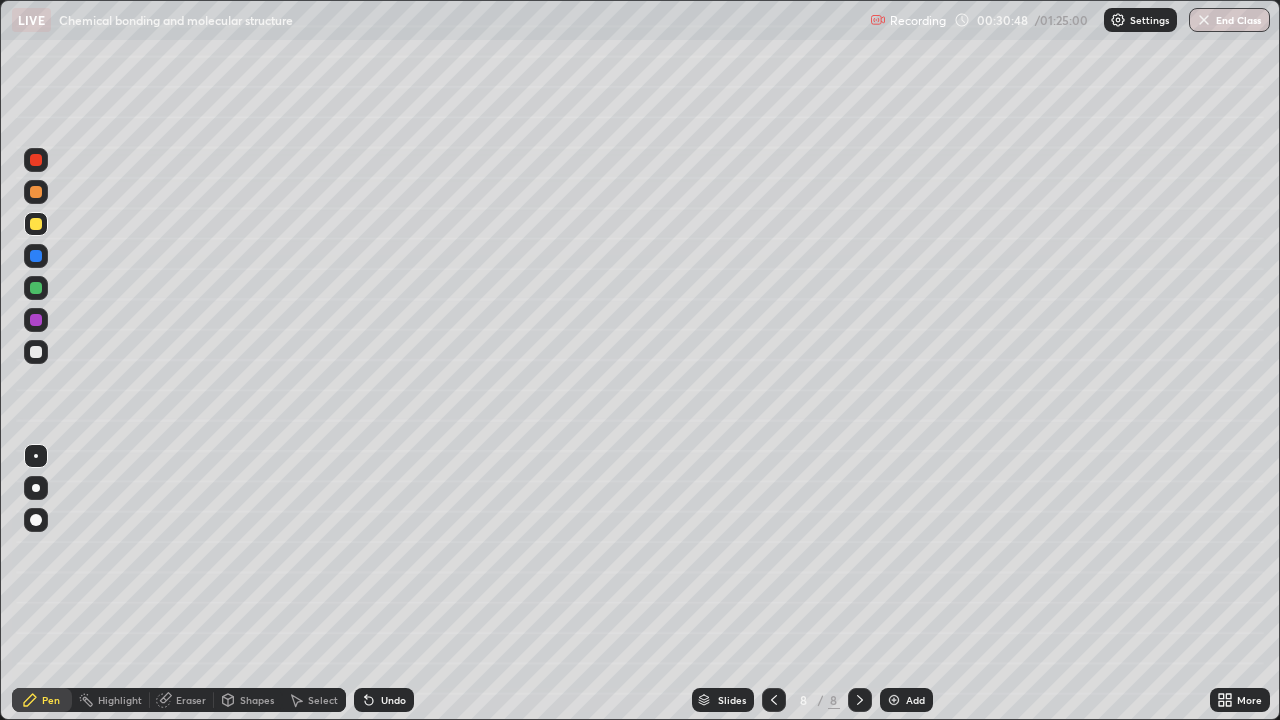 click on "Pen" at bounding box center (51, 700) 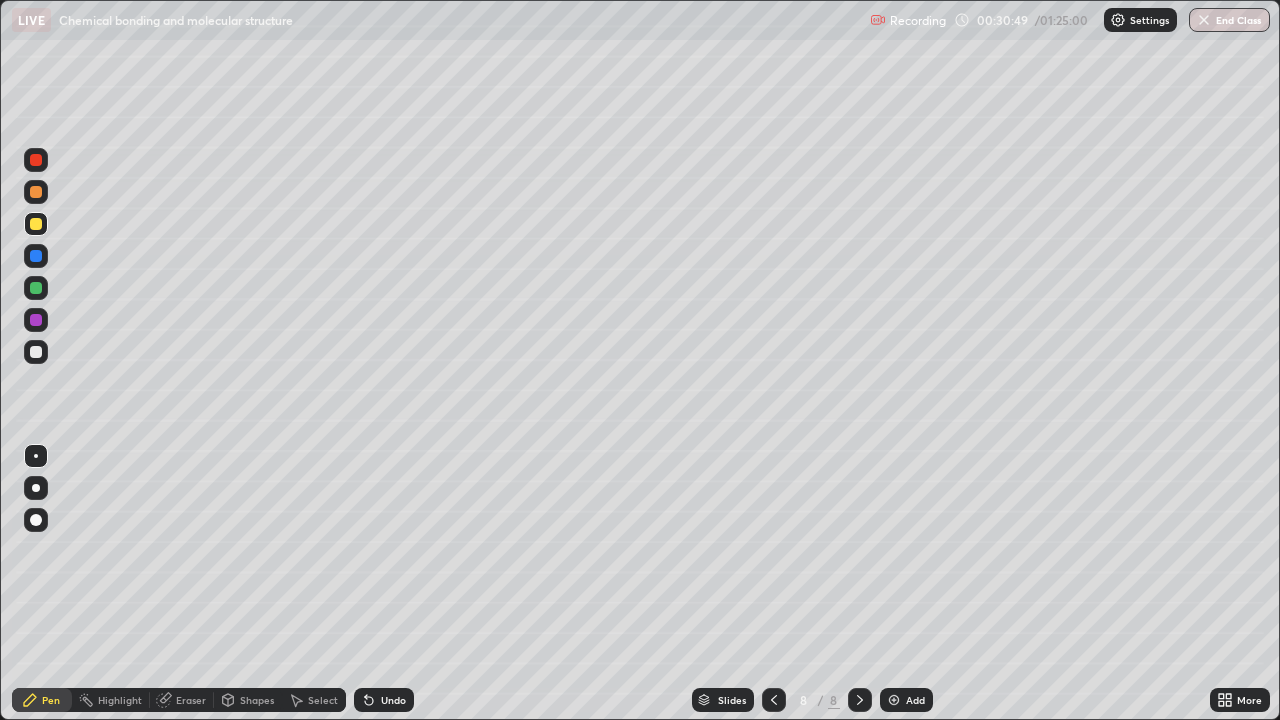 click at bounding box center (36, 288) 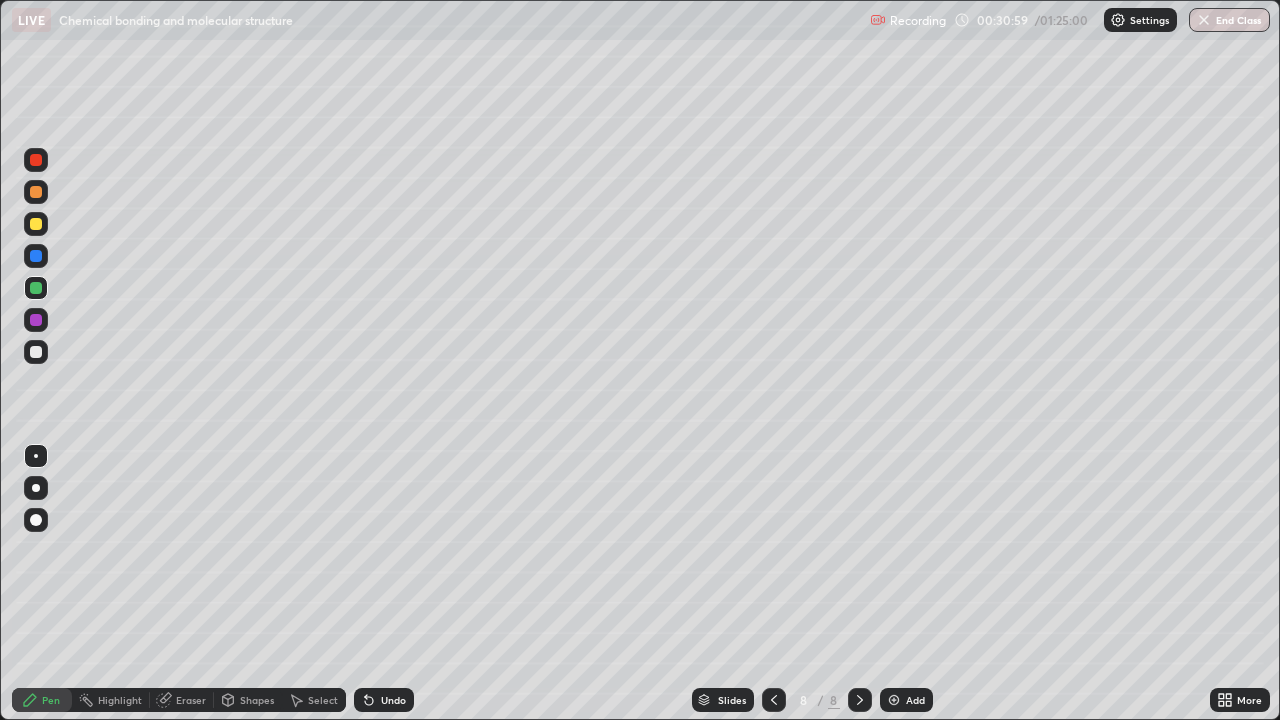 click on "Shapes" at bounding box center (257, 700) 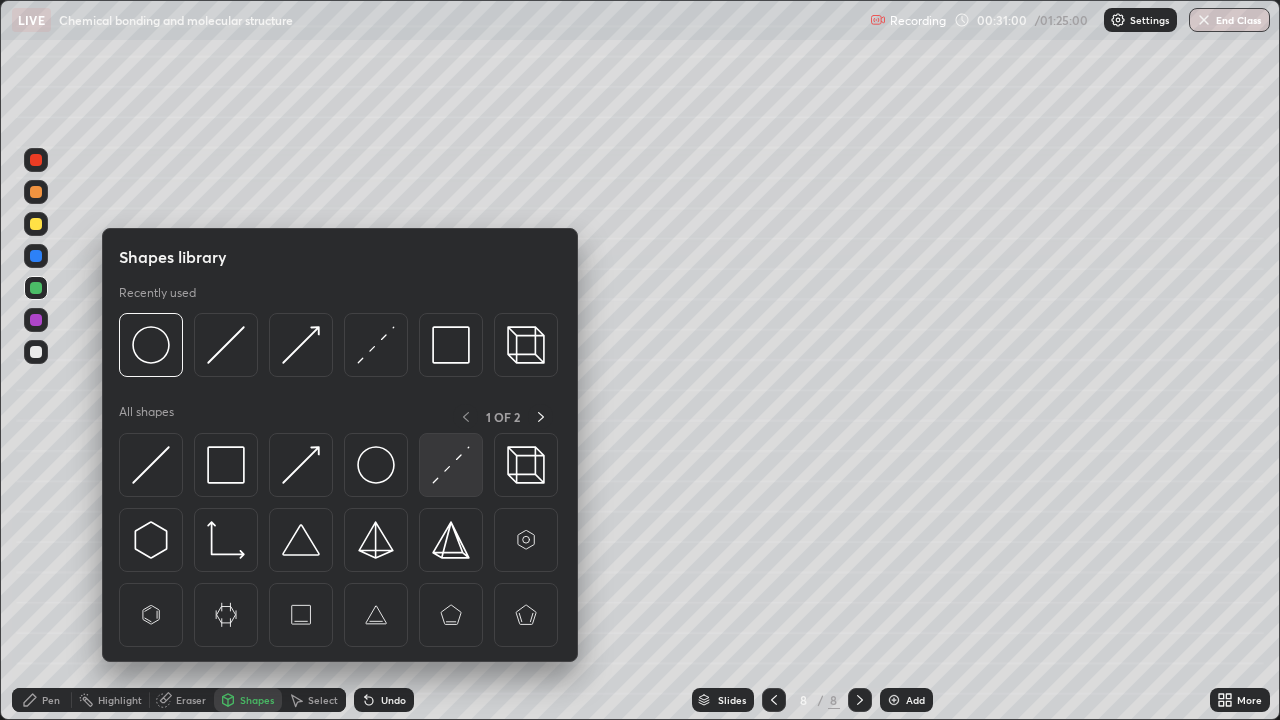 click at bounding box center [451, 465] 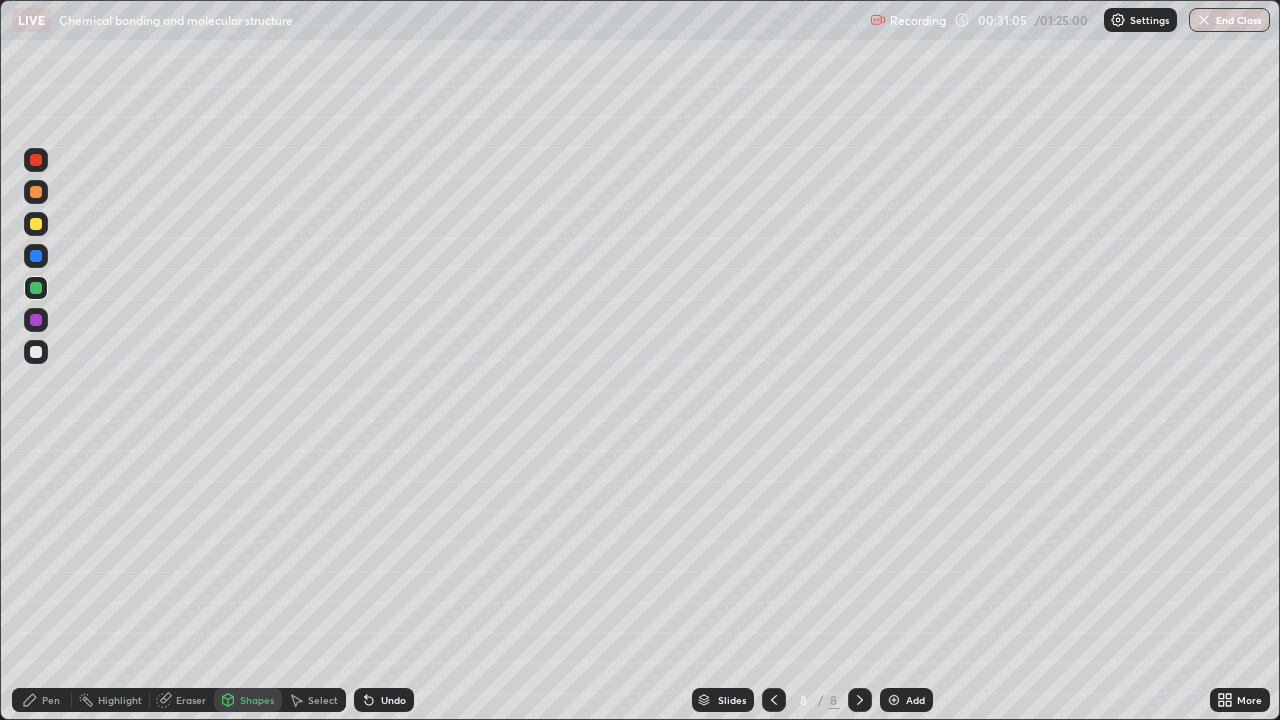 click on "Pen" at bounding box center (51, 700) 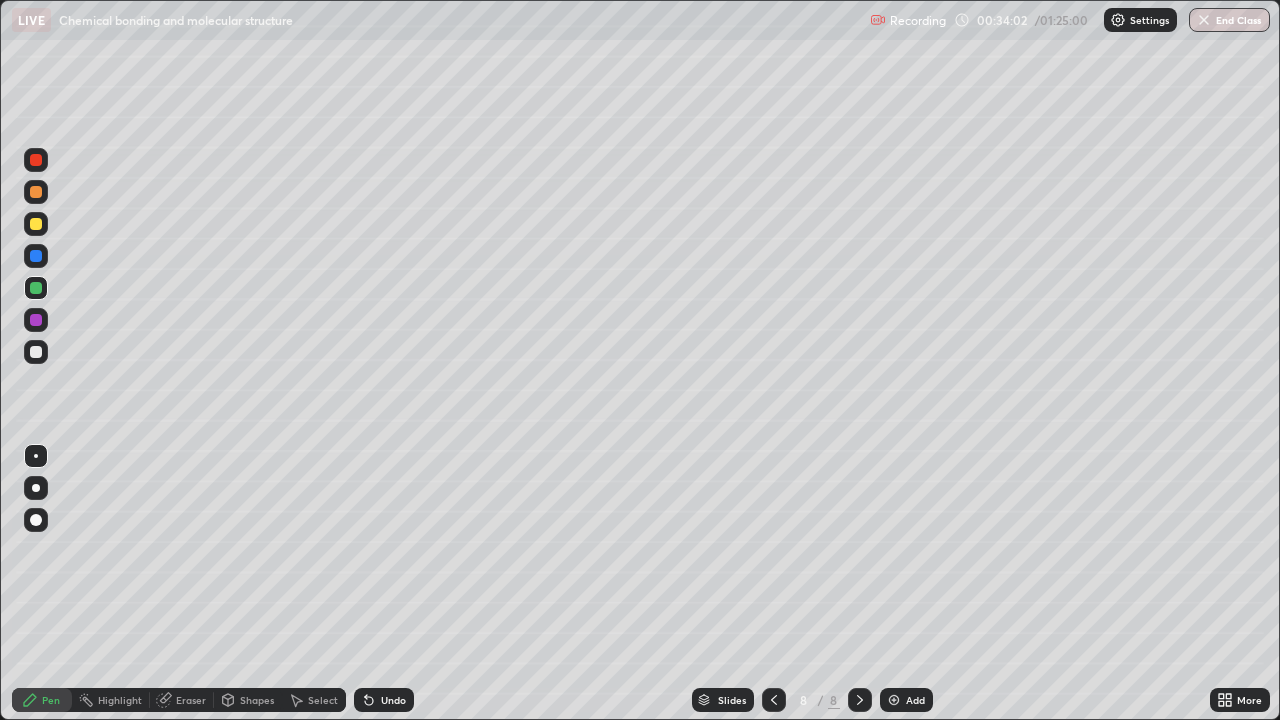click on "Shapes" at bounding box center (257, 700) 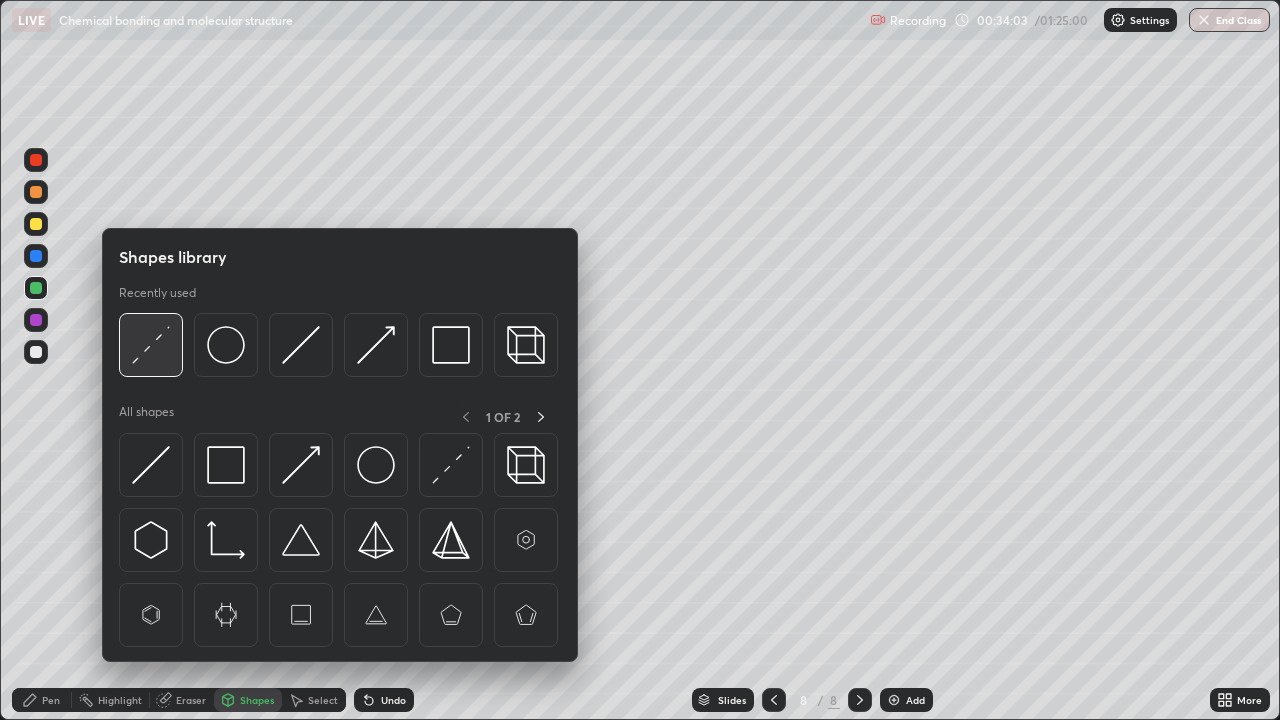 click at bounding box center [151, 345] 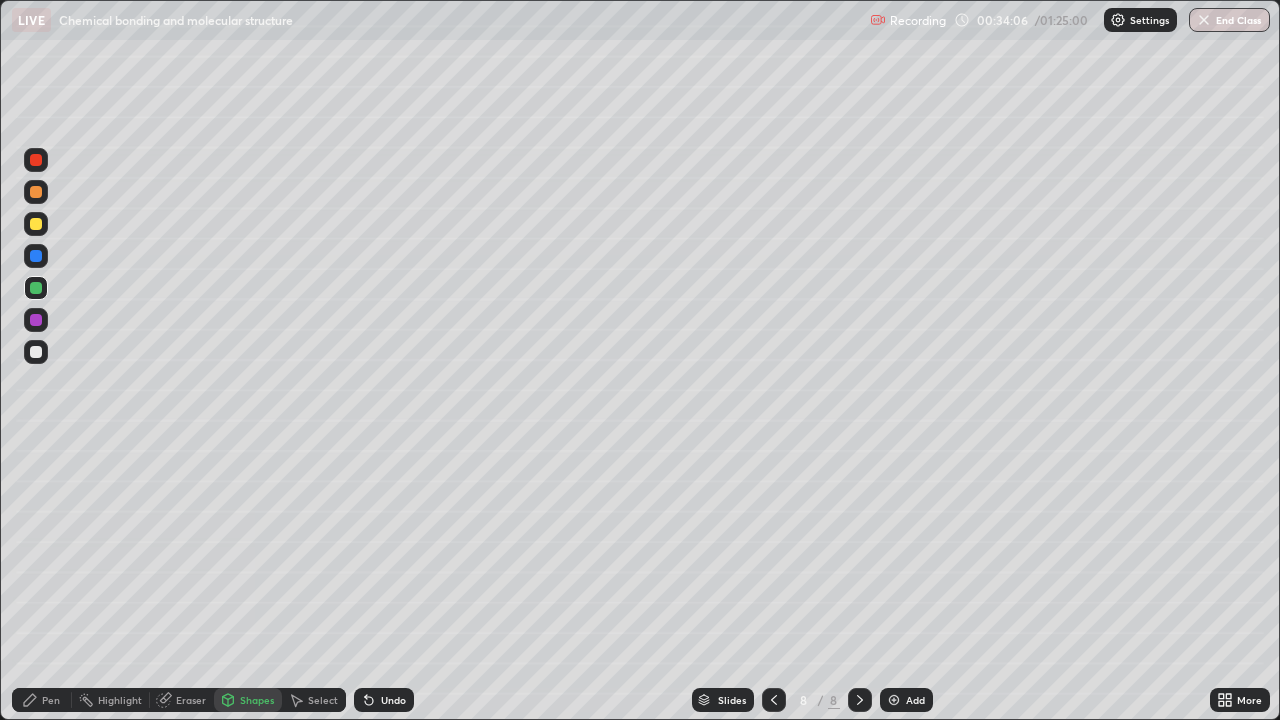click on "Pen" at bounding box center [42, 700] 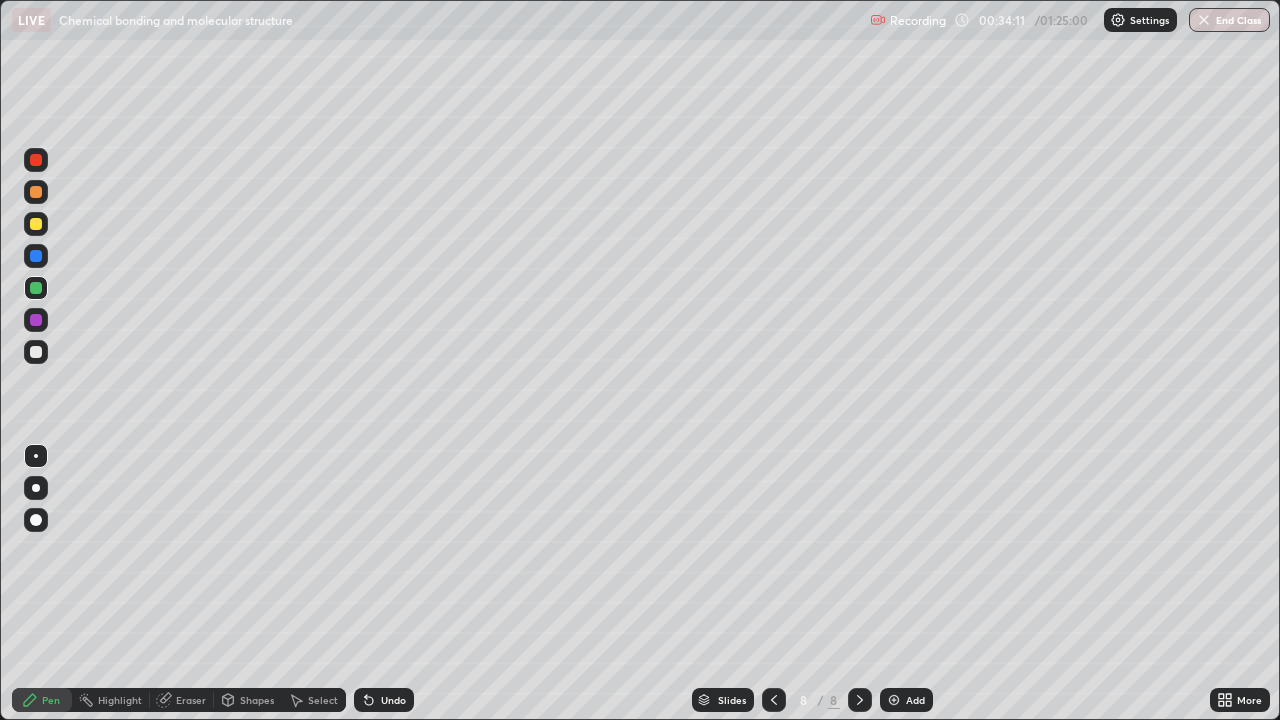 click on "Undo" at bounding box center (393, 700) 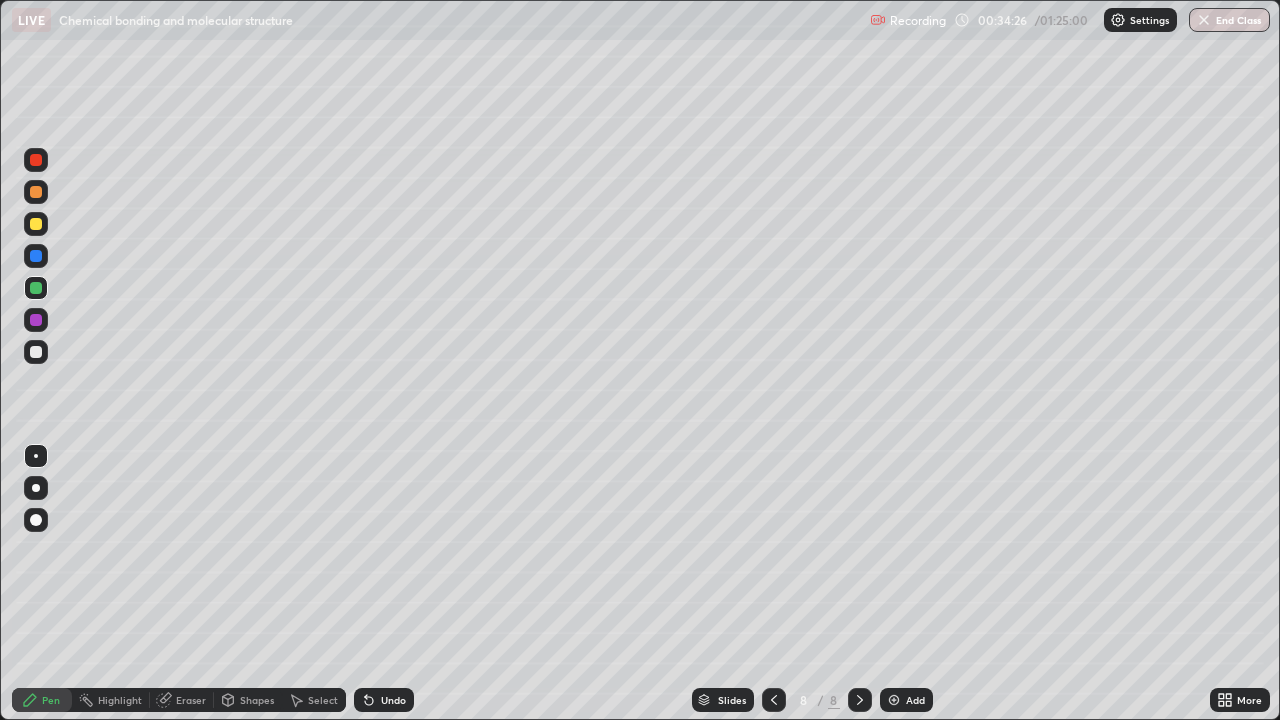 click on "Undo" at bounding box center (393, 700) 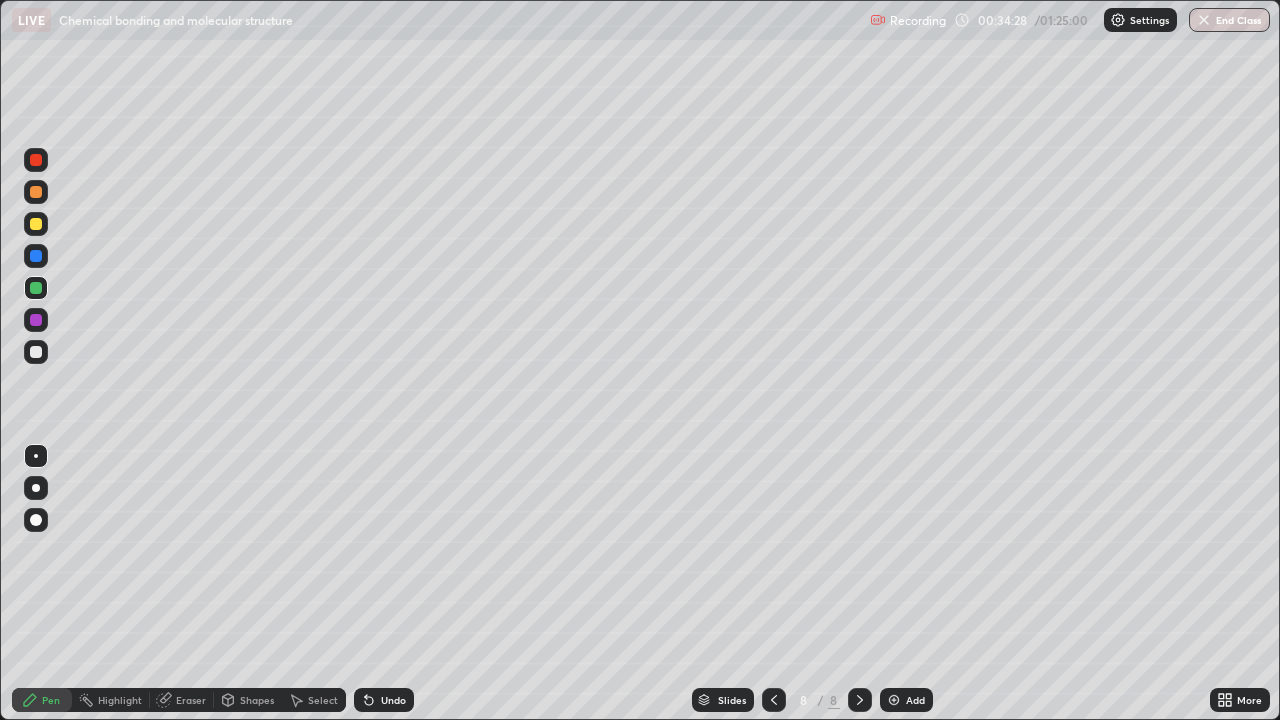 click on "Undo" at bounding box center [393, 700] 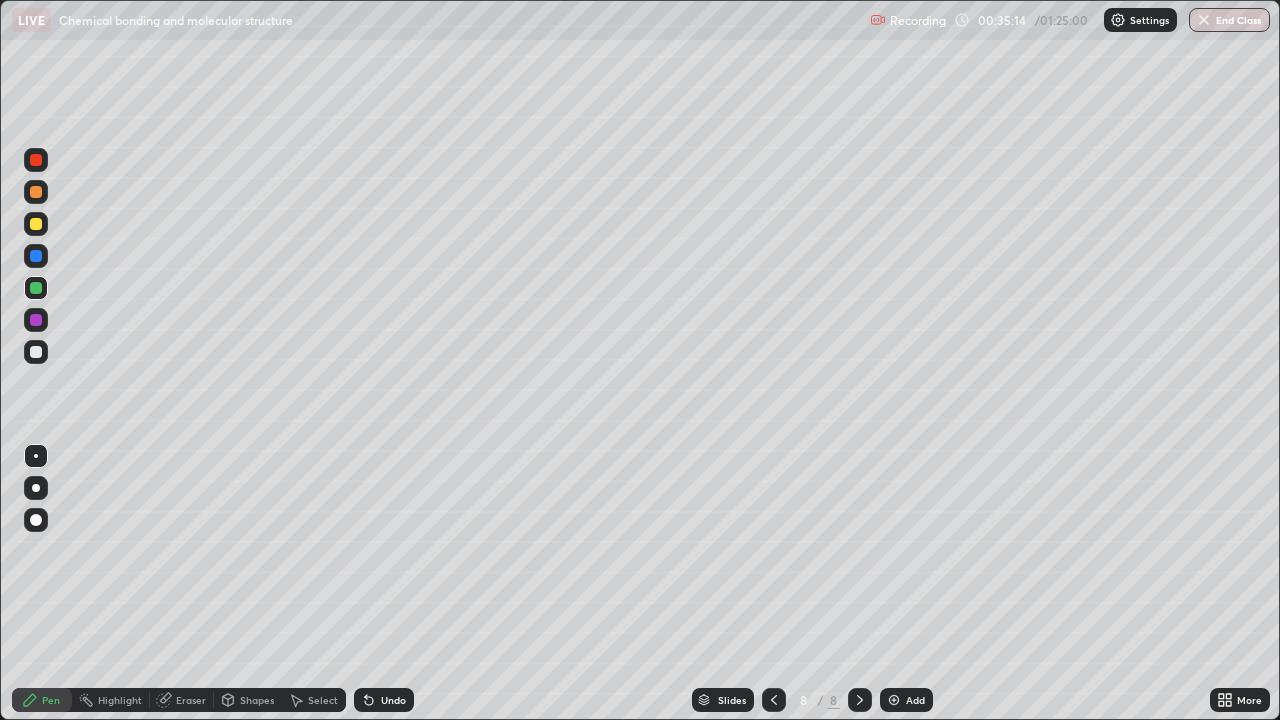 click on "Eraser" at bounding box center [191, 700] 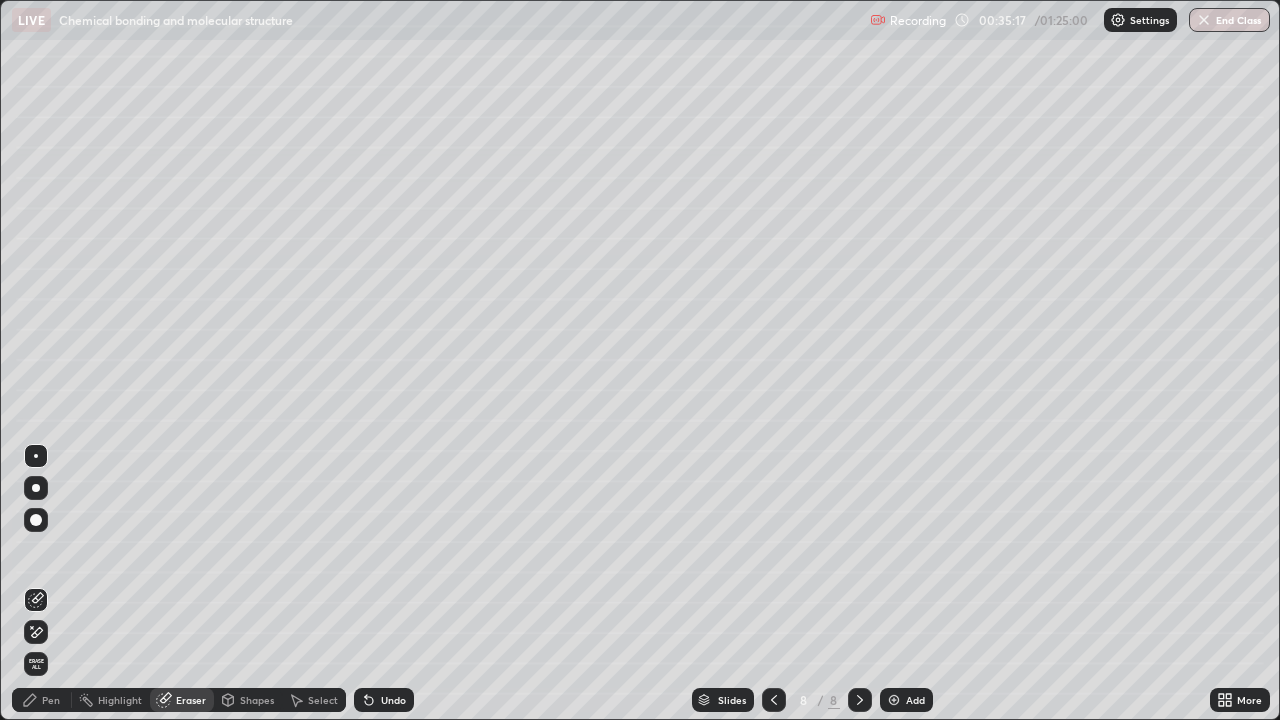 click on "Pen" at bounding box center [51, 700] 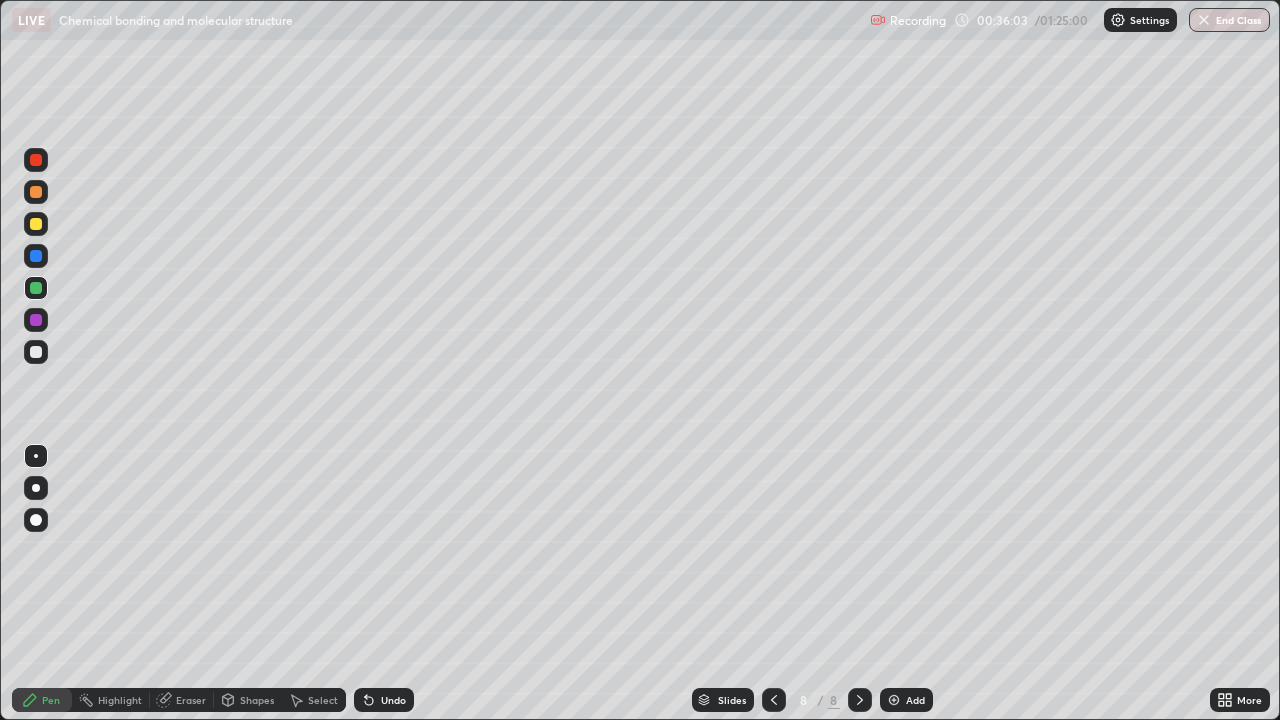 click at bounding box center (894, 700) 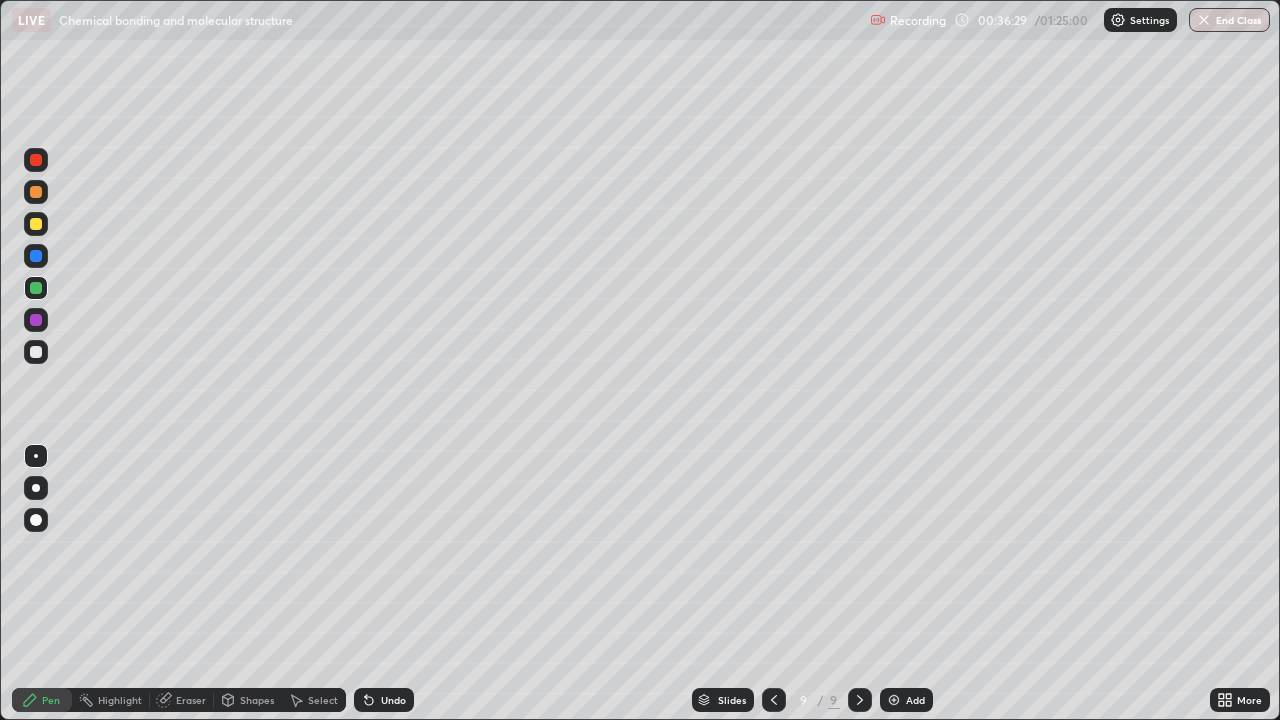 click on "Eraser" at bounding box center (191, 700) 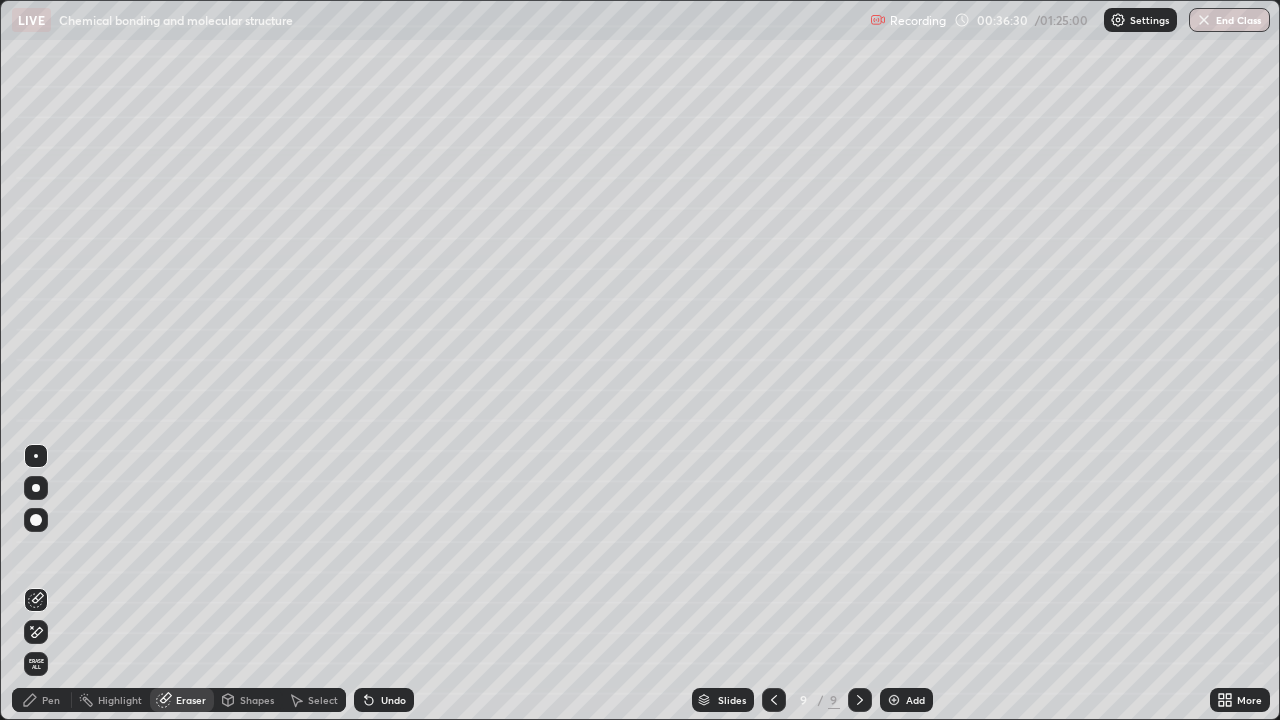click on "Shapes" at bounding box center [257, 700] 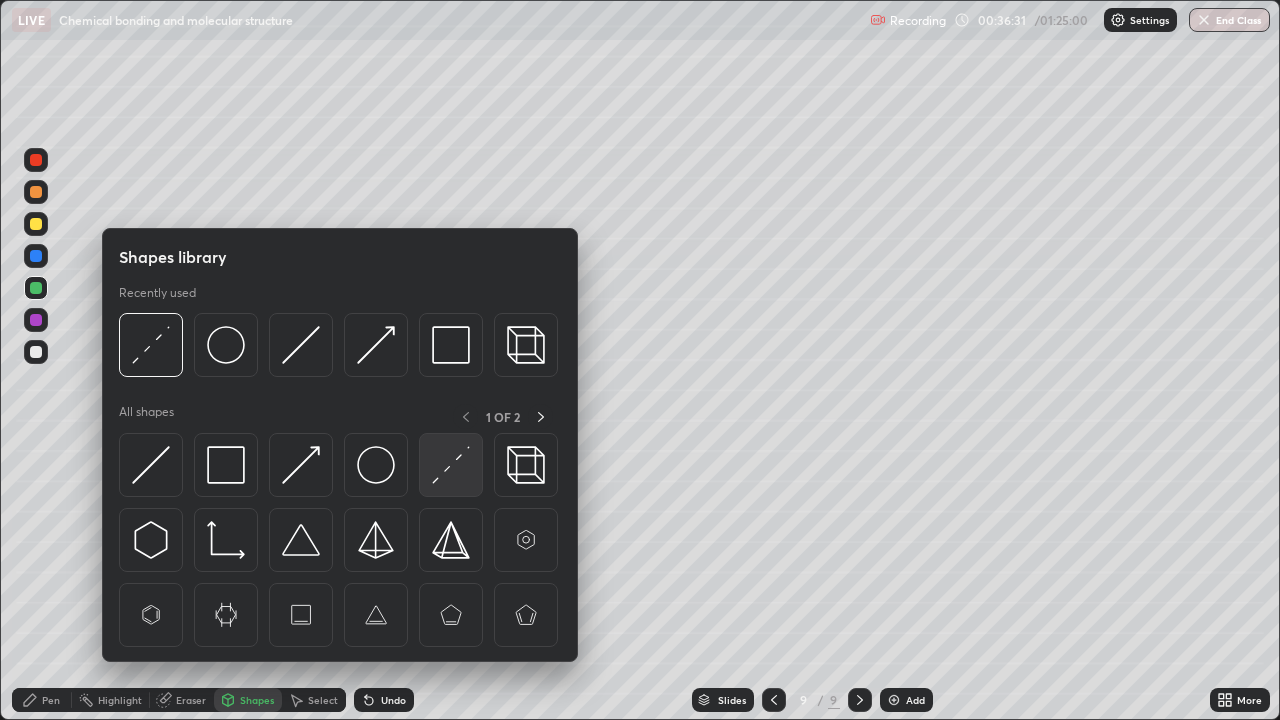 click at bounding box center (451, 465) 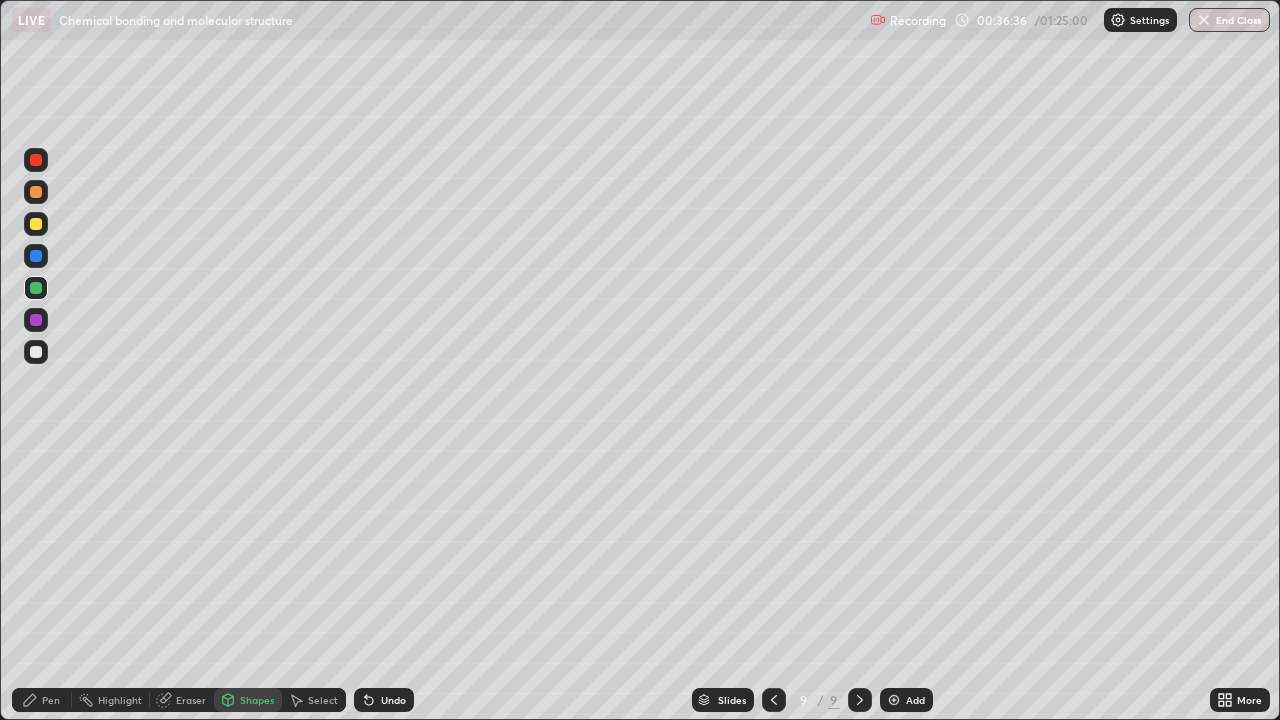 click on "Pen" at bounding box center [51, 700] 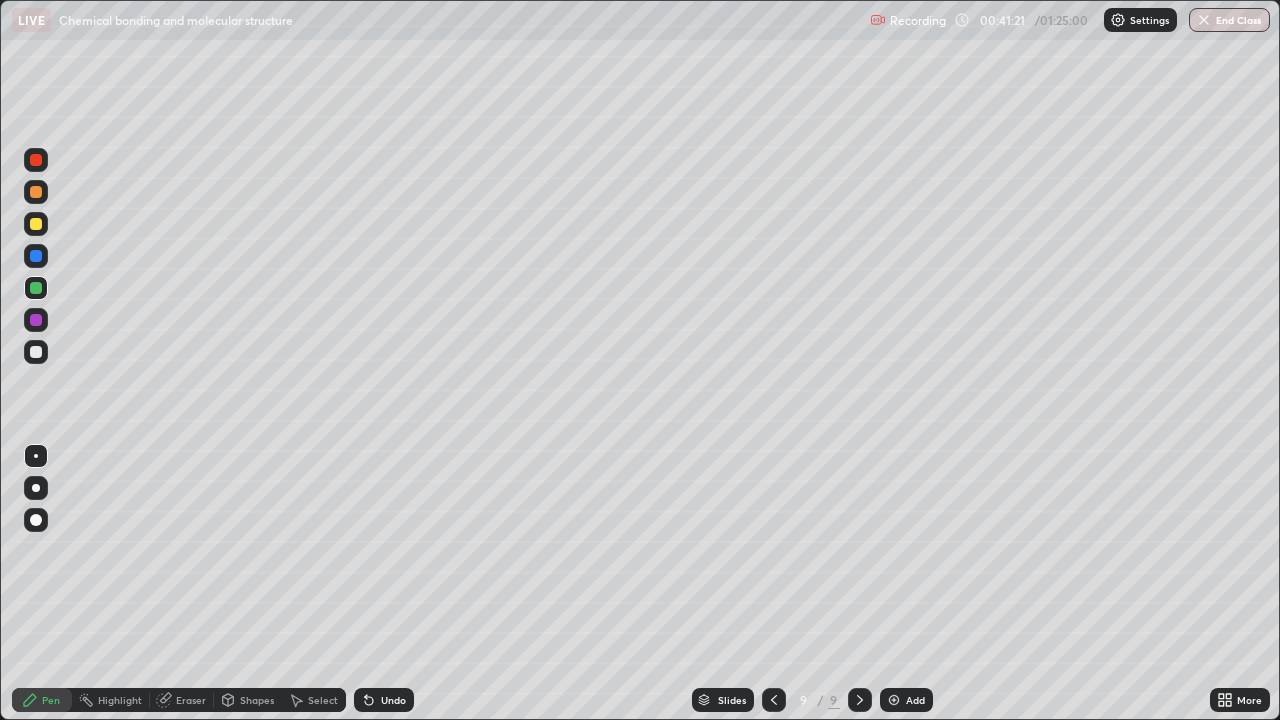 click at bounding box center [36, 320] 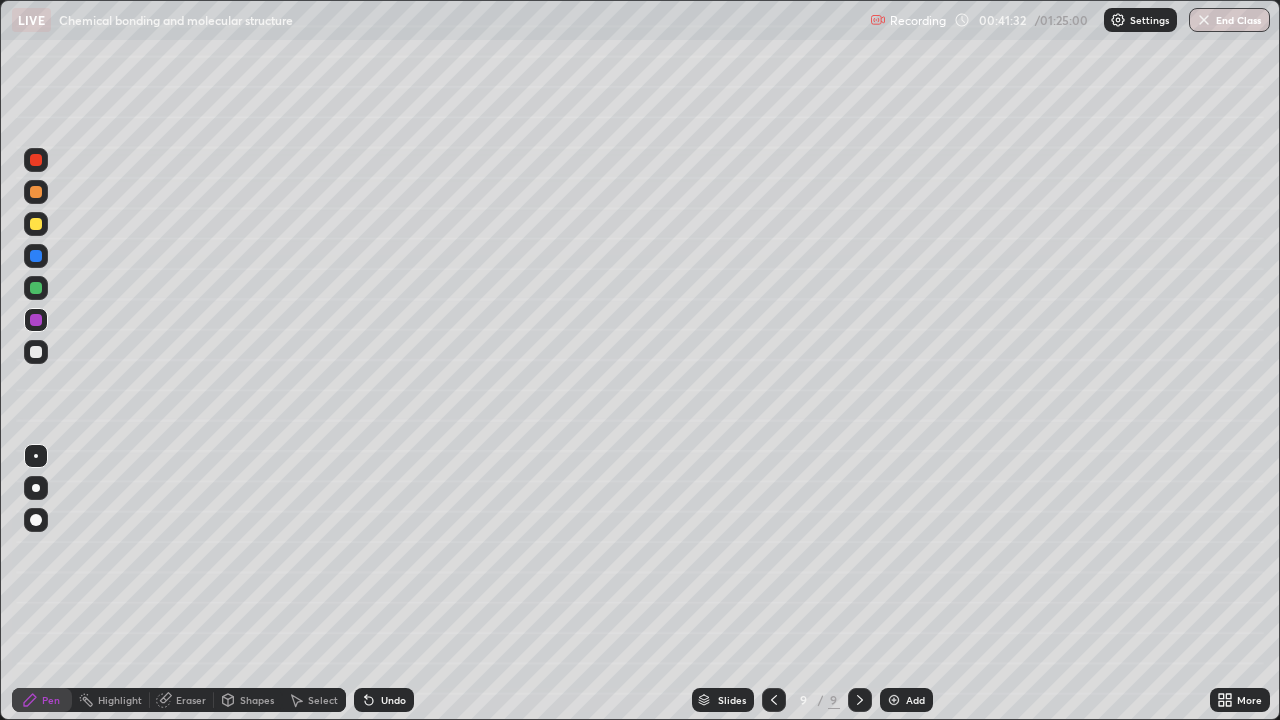 click 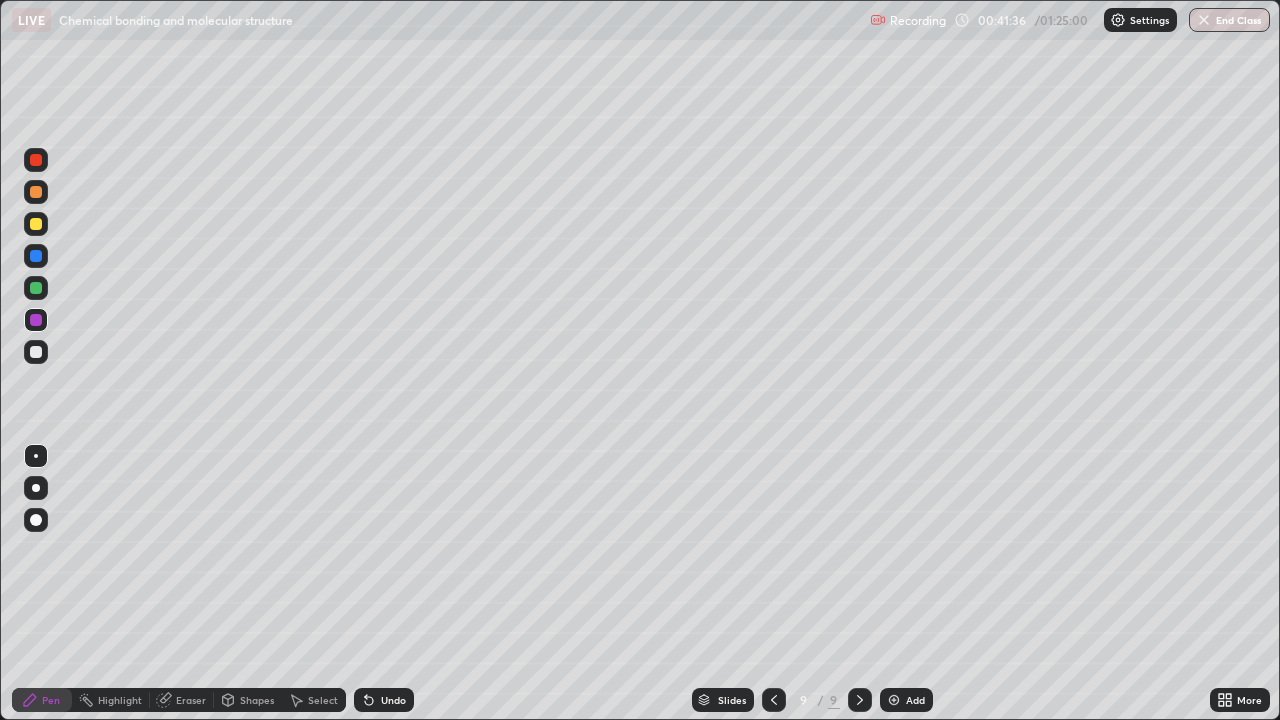 click on "Undo" at bounding box center (384, 700) 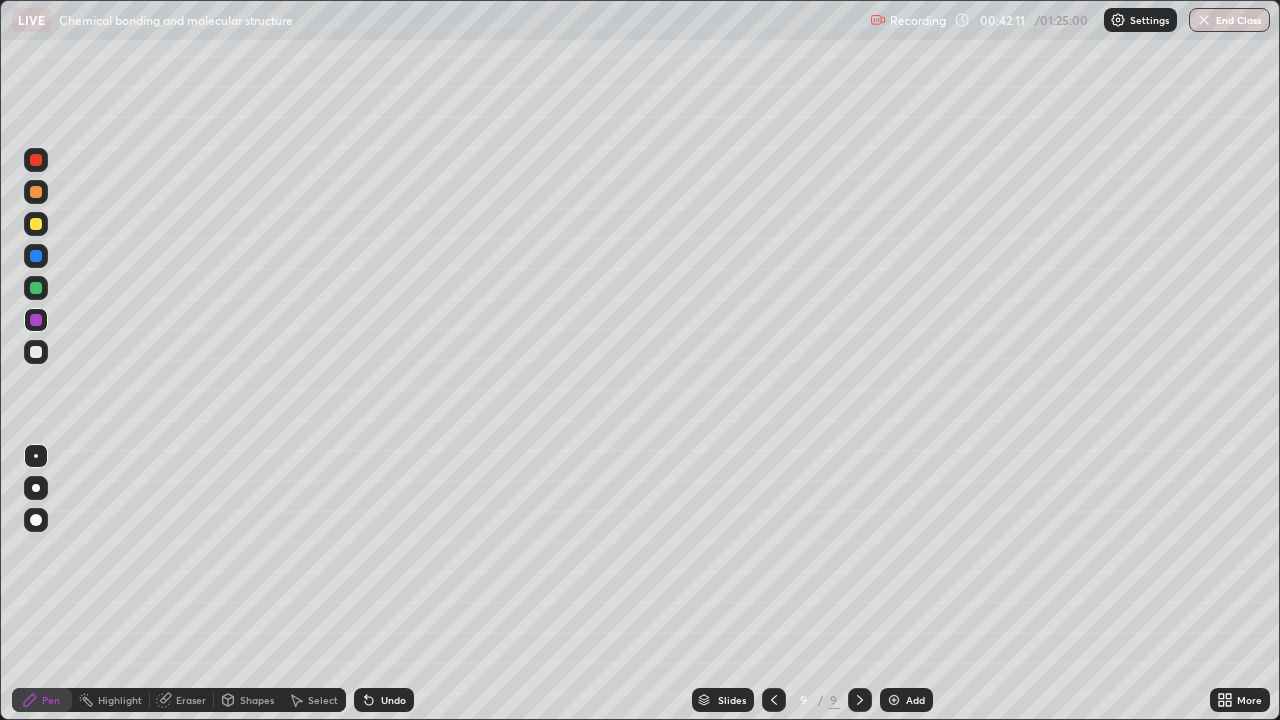 click at bounding box center [36, 352] 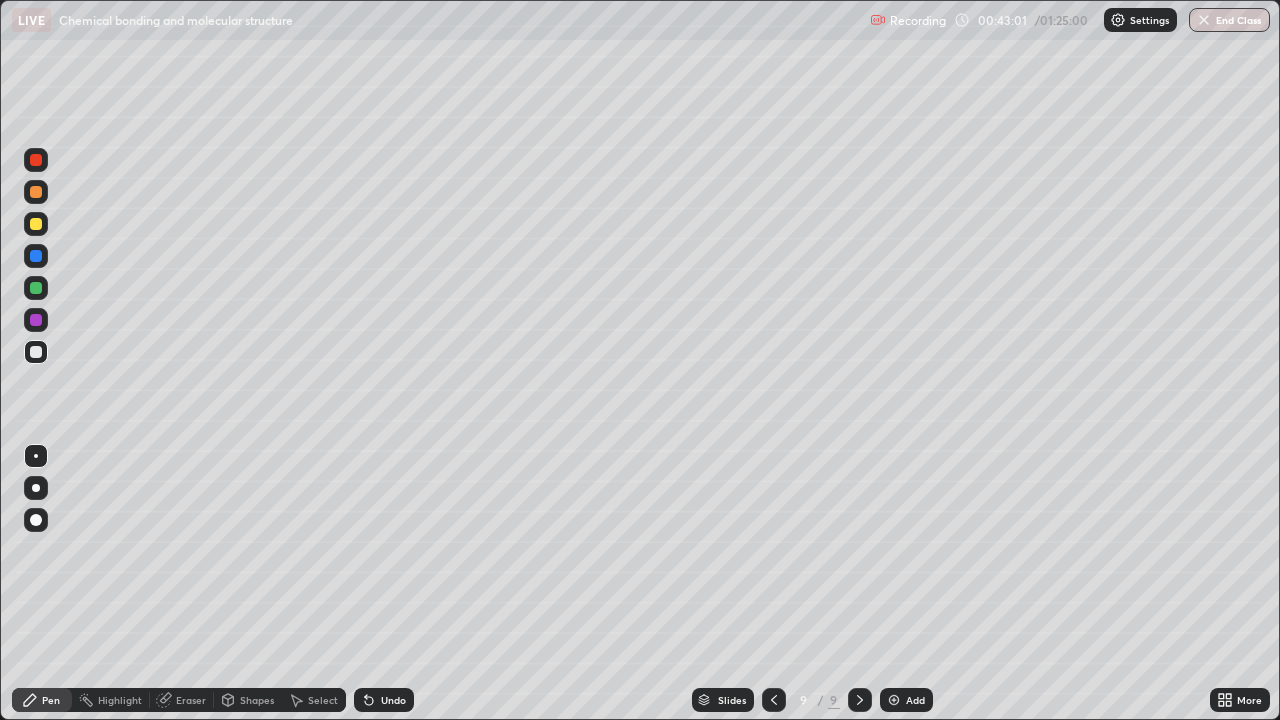 click at bounding box center (894, 700) 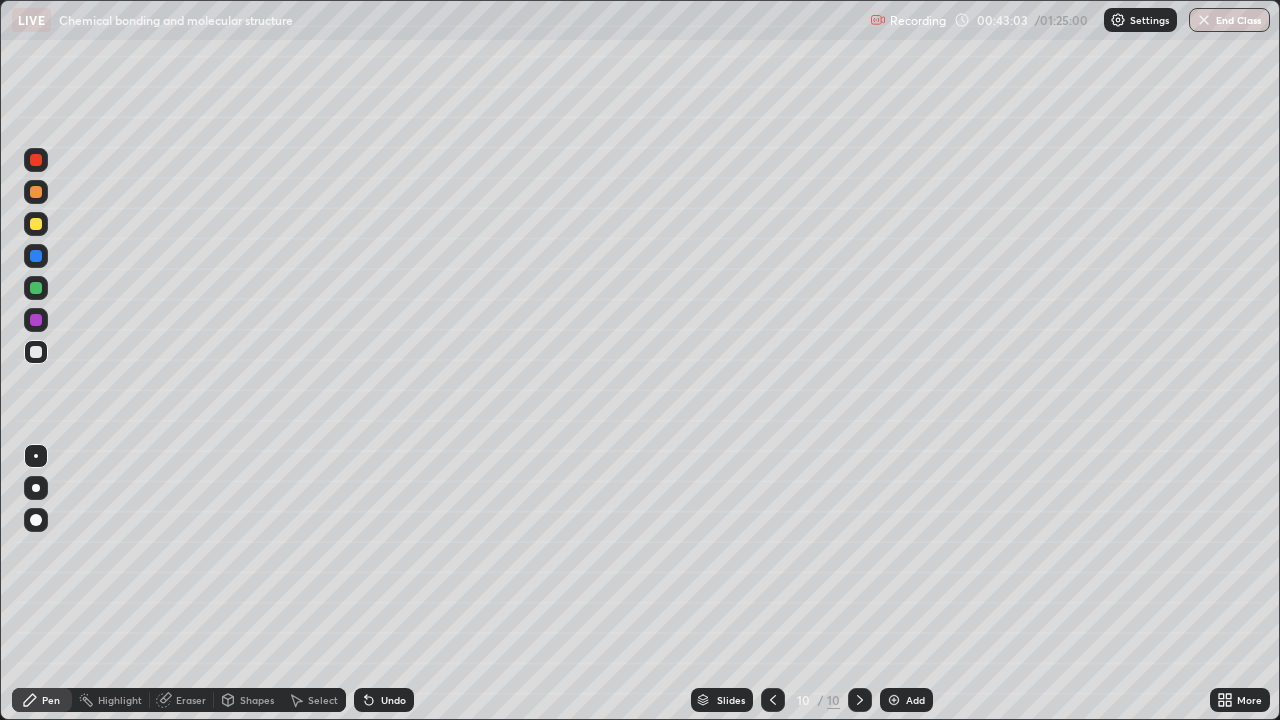 click at bounding box center [36, 192] 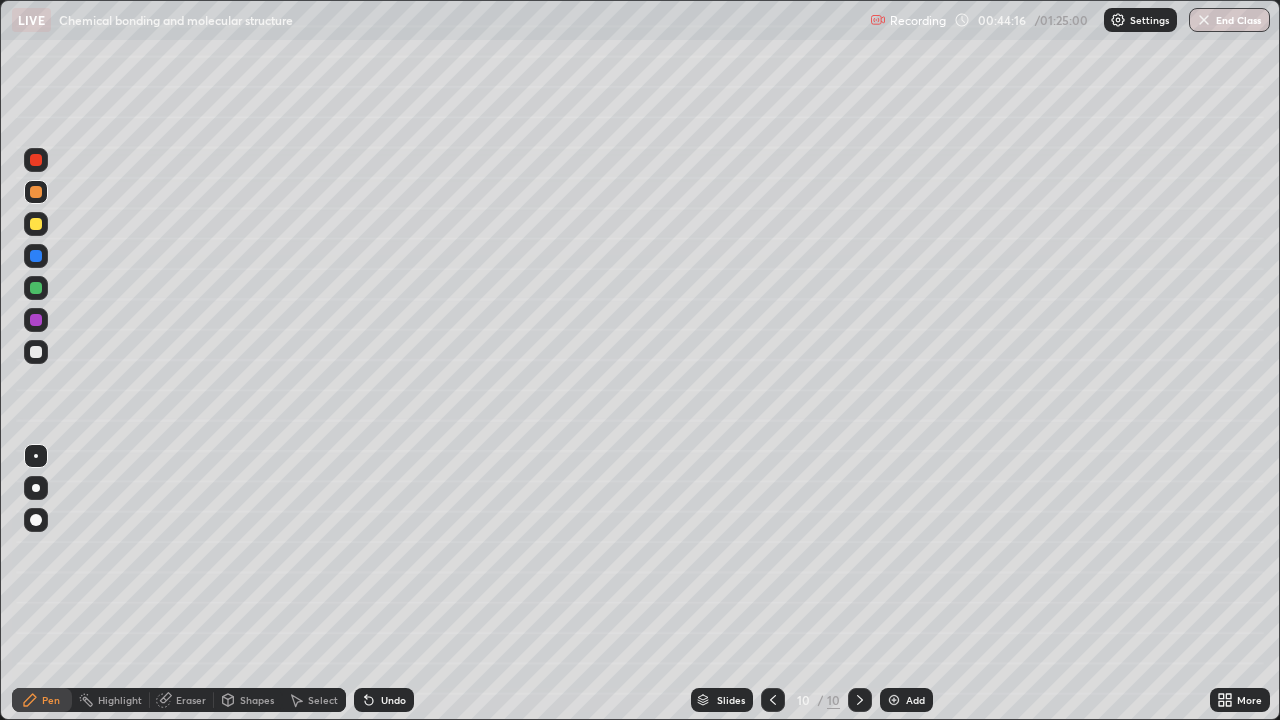 click at bounding box center [36, 352] 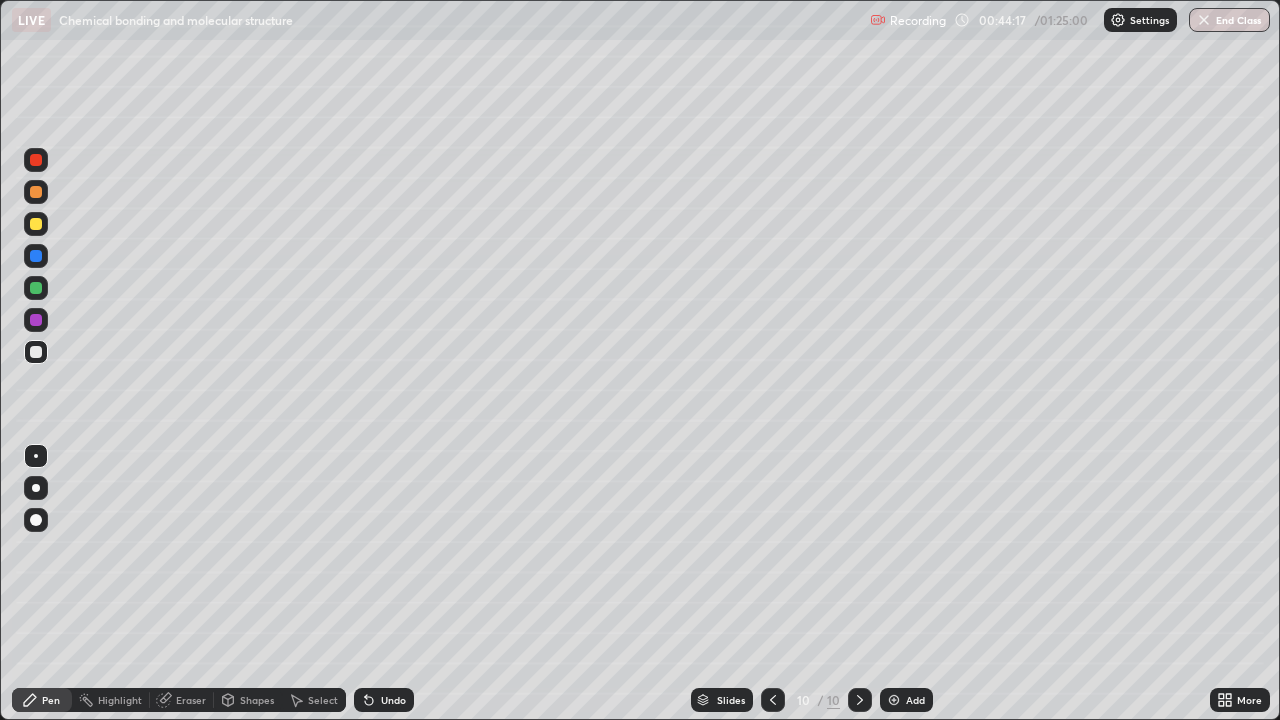 click on "Eraser" at bounding box center [191, 700] 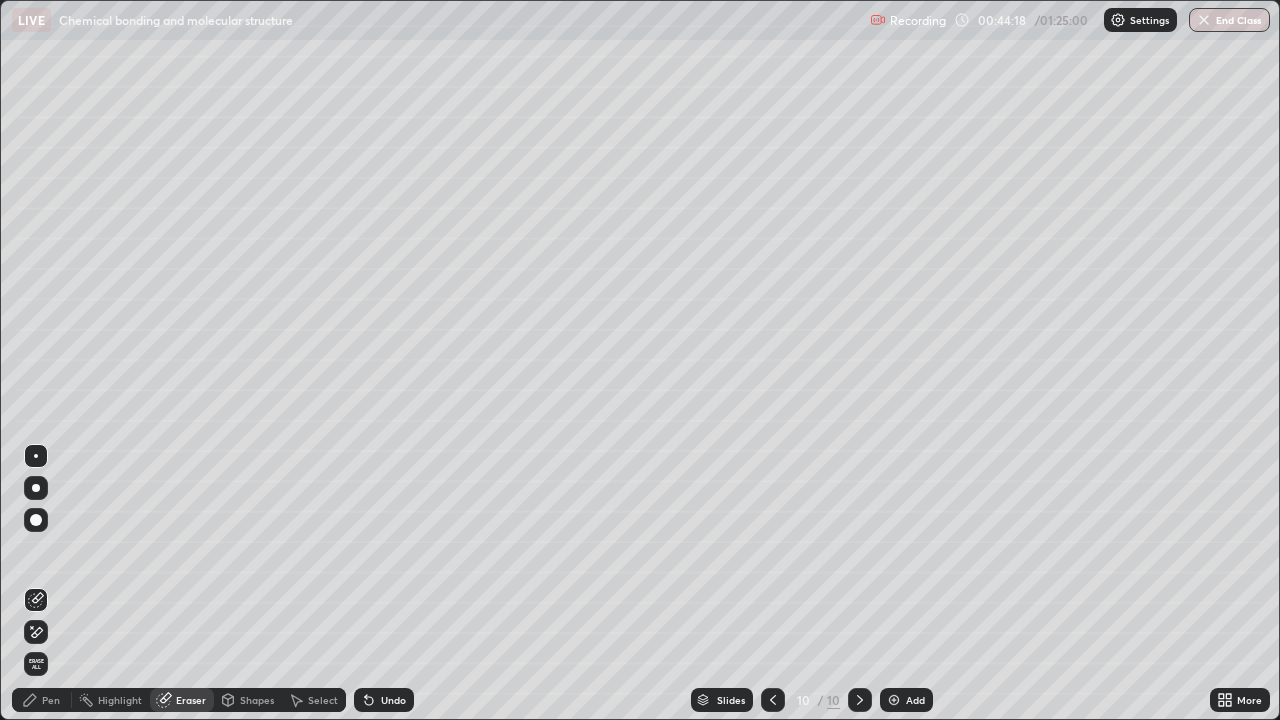 click on "Shapes" at bounding box center (257, 700) 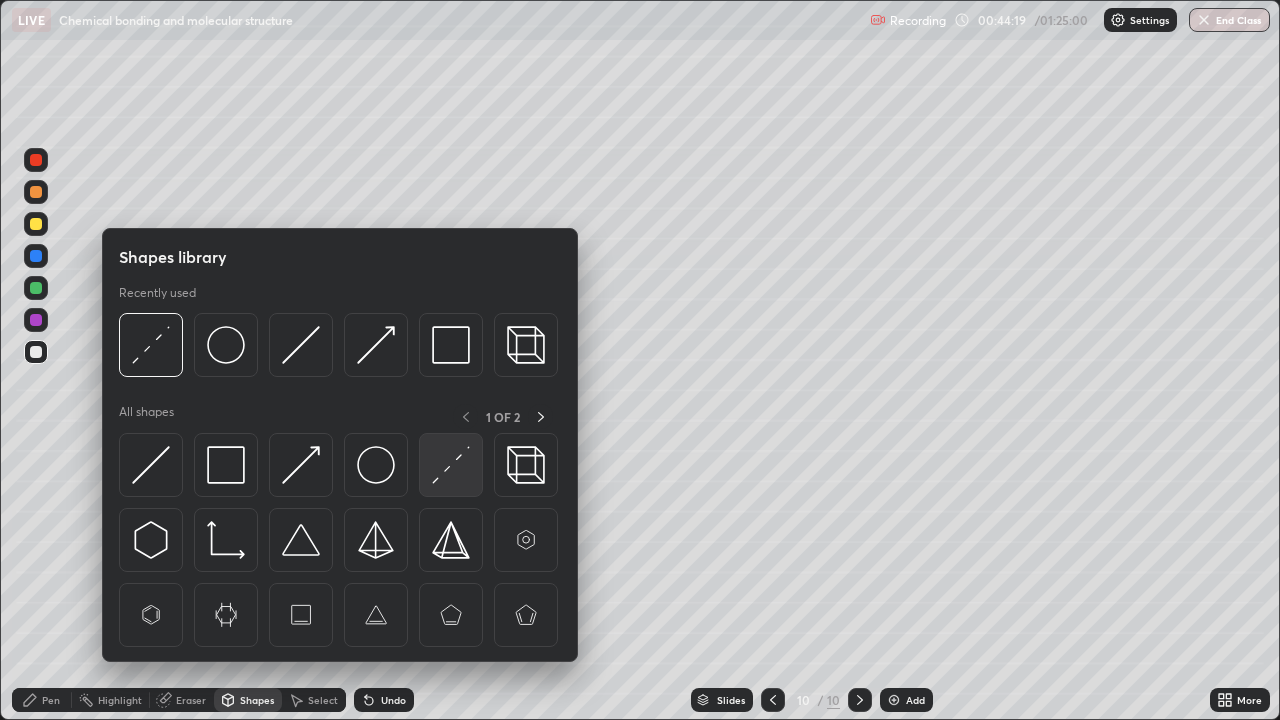 click at bounding box center [451, 465] 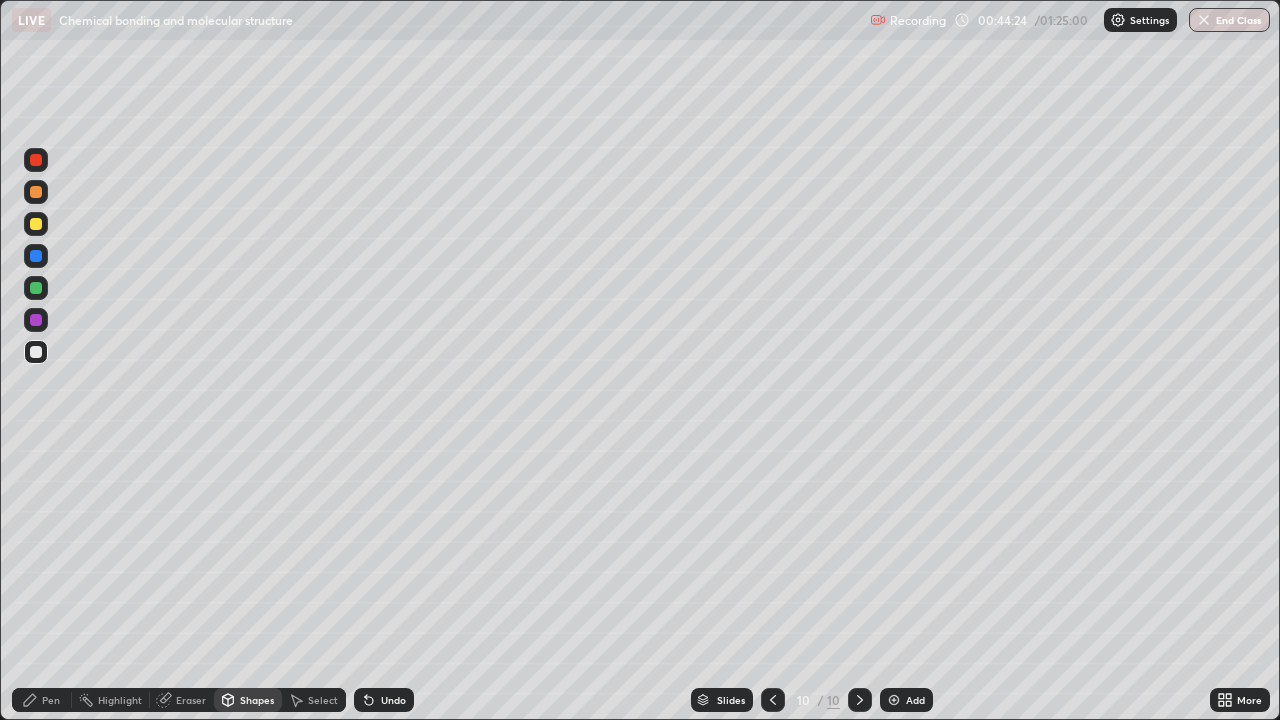 click on "Pen" at bounding box center (42, 700) 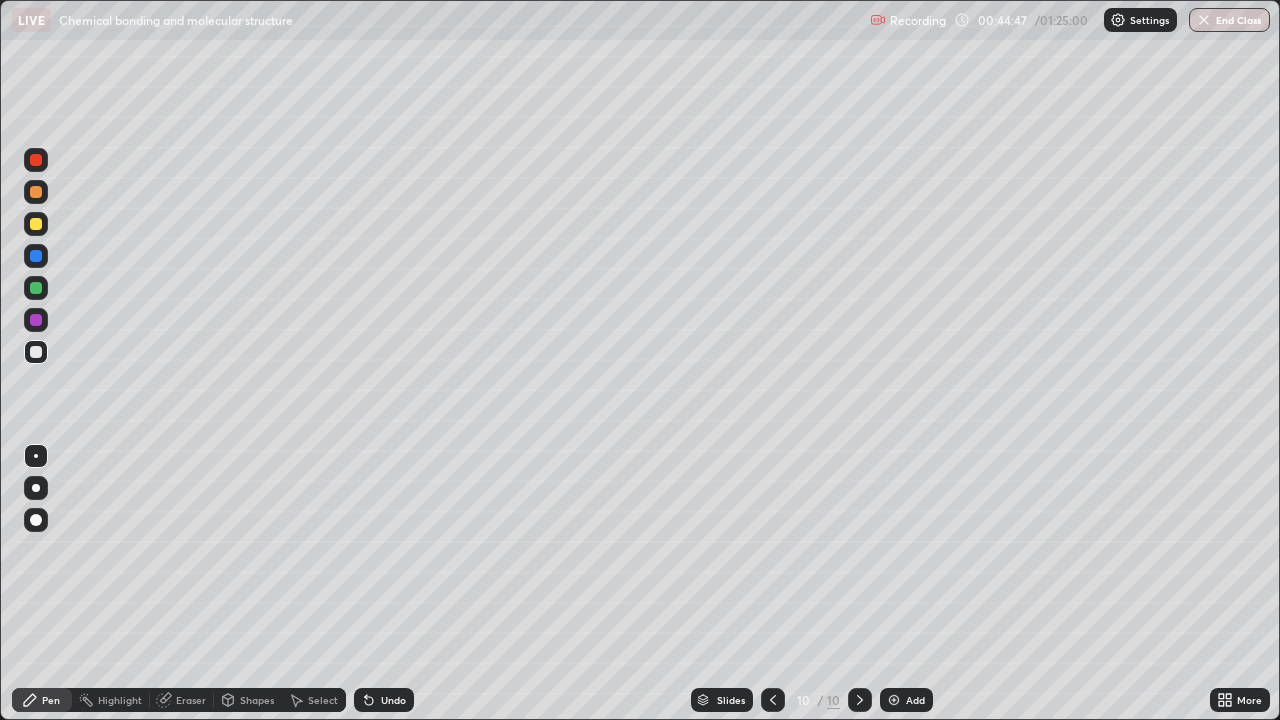 click at bounding box center (36, 288) 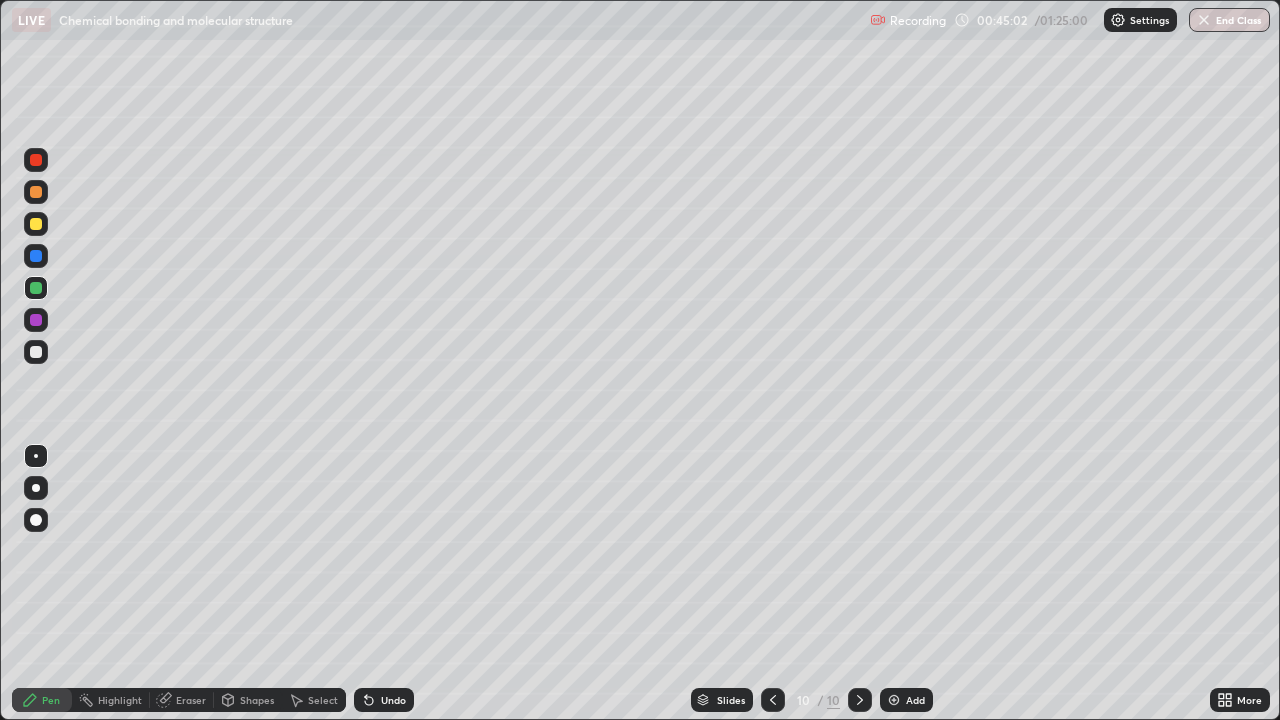 click at bounding box center [36, 256] 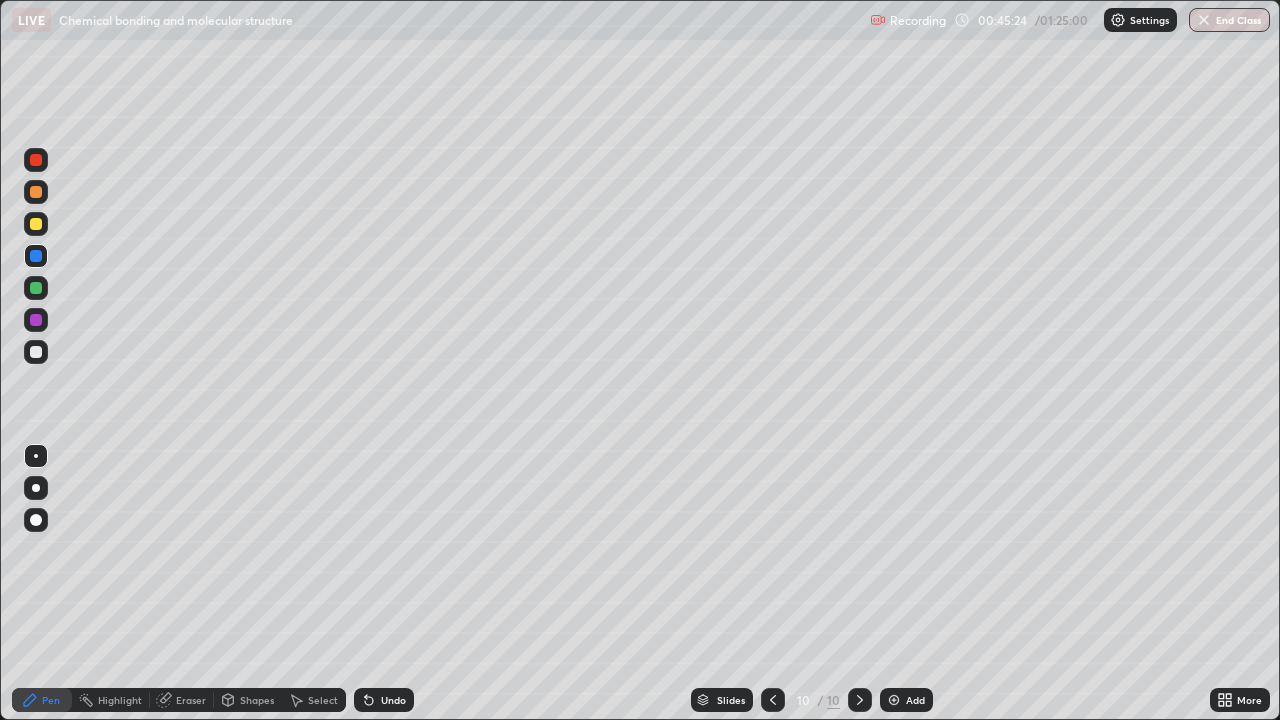 click at bounding box center [36, 224] 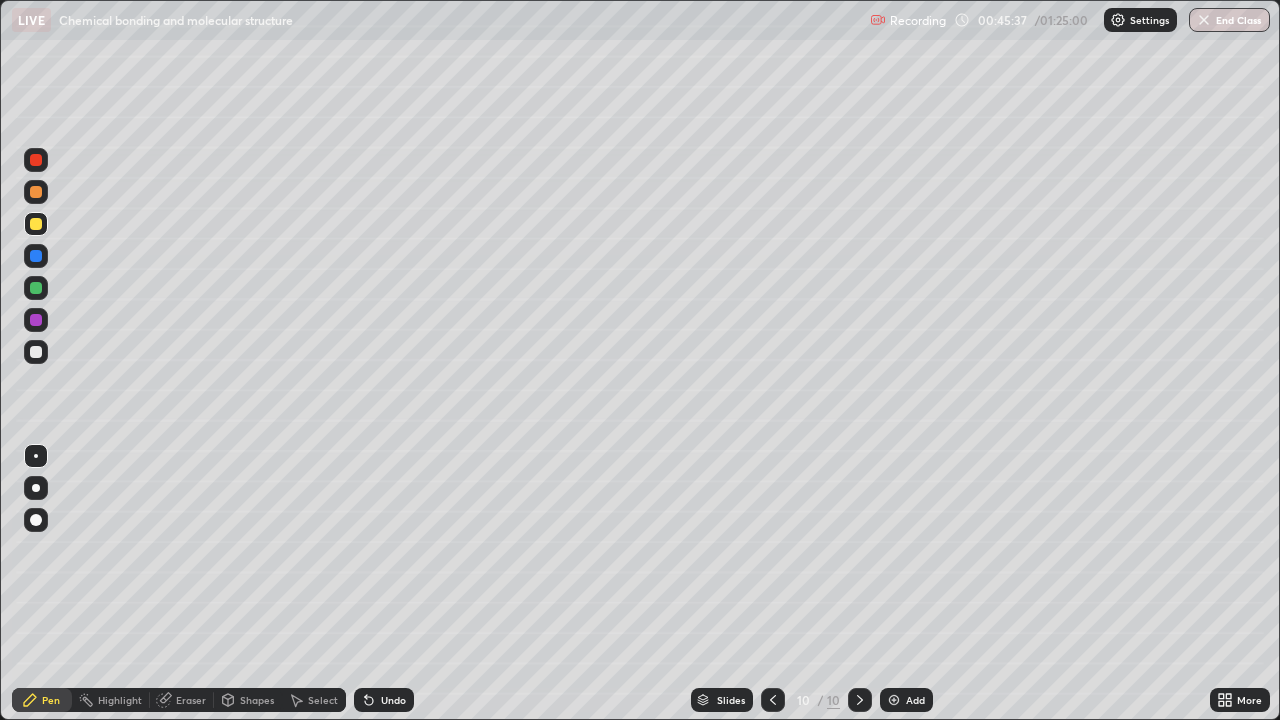 click at bounding box center [36, 352] 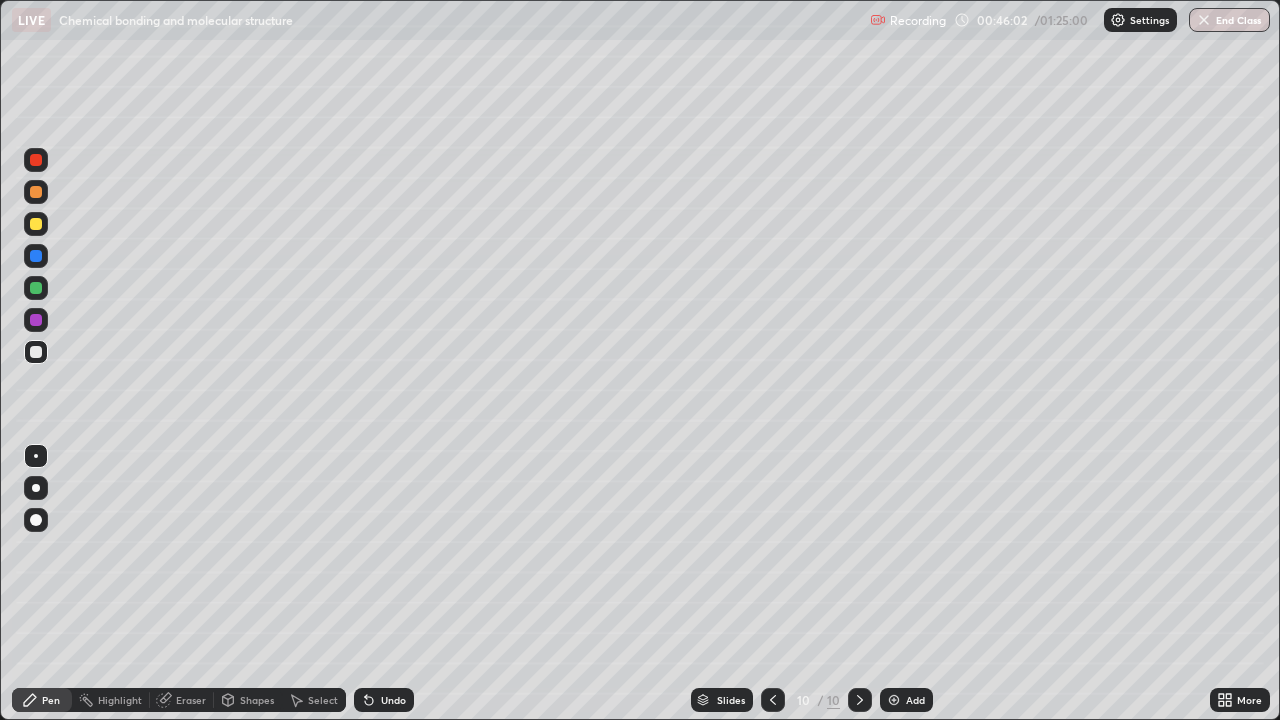 click 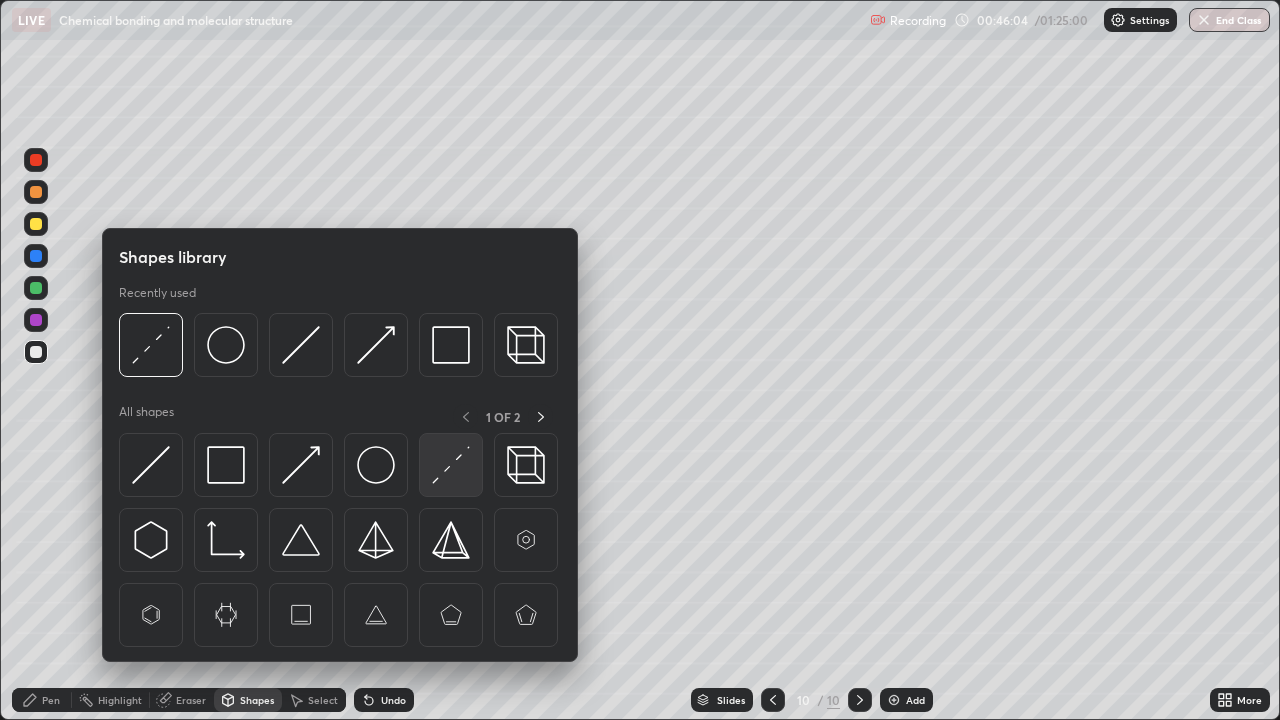 click at bounding box center [451, 465] 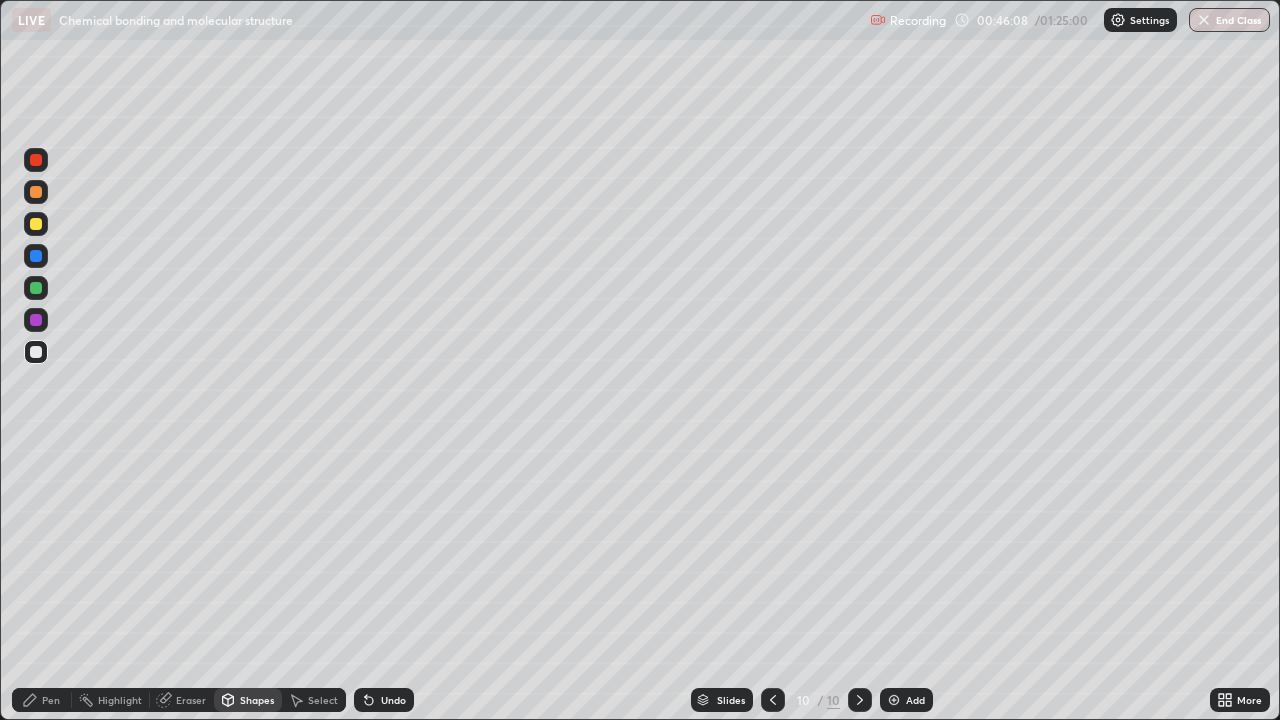 click on "Pen" at bounding box center (51, 700) 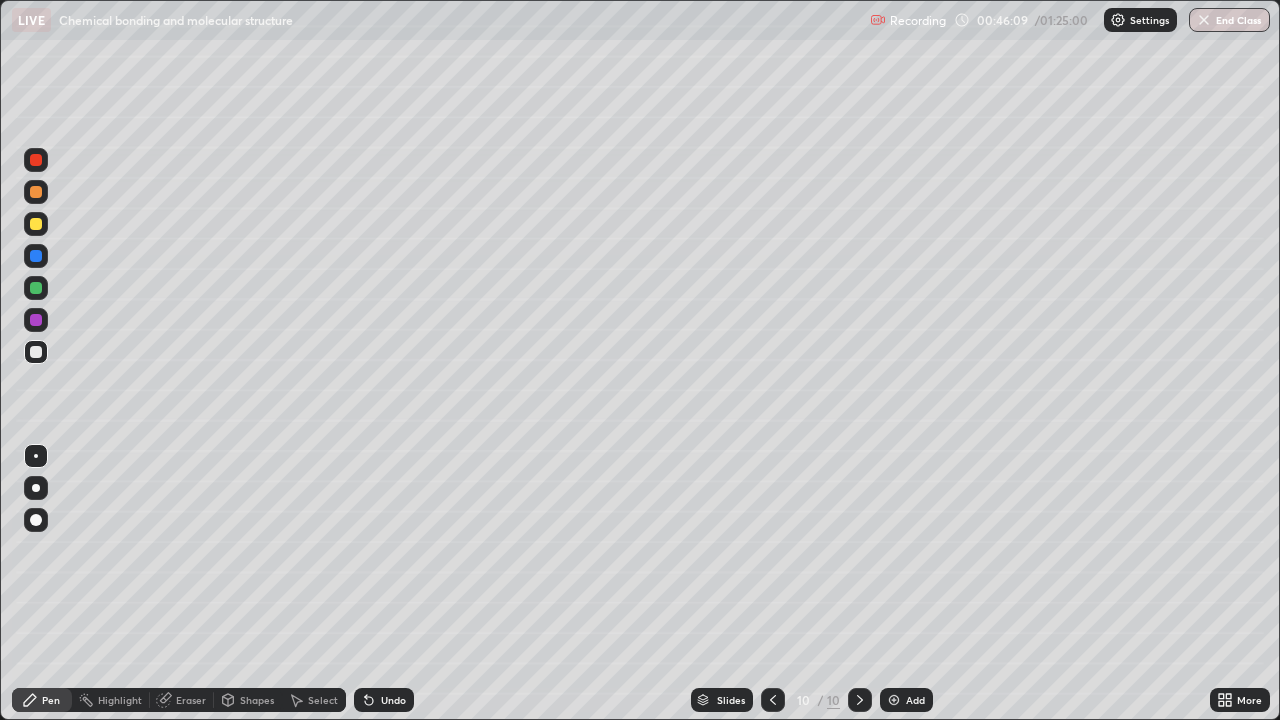 click at bounding box center [36, 256] 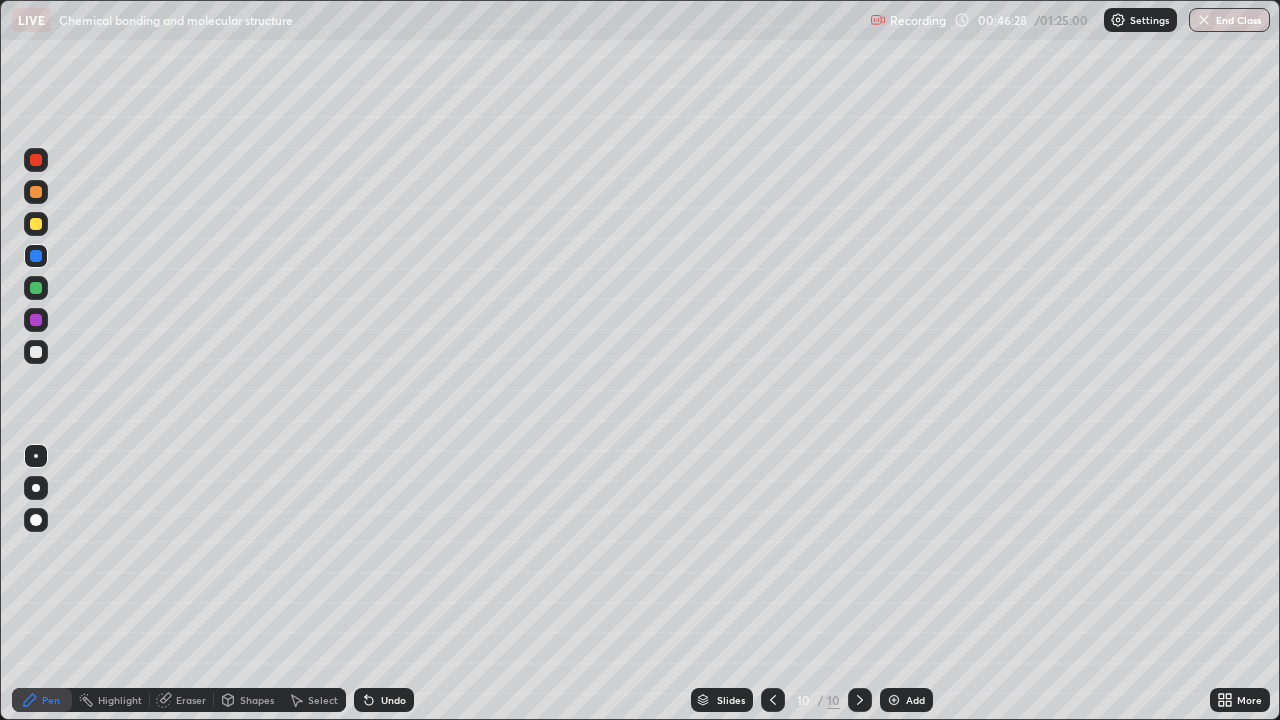 click at bounding box center (36, 352) 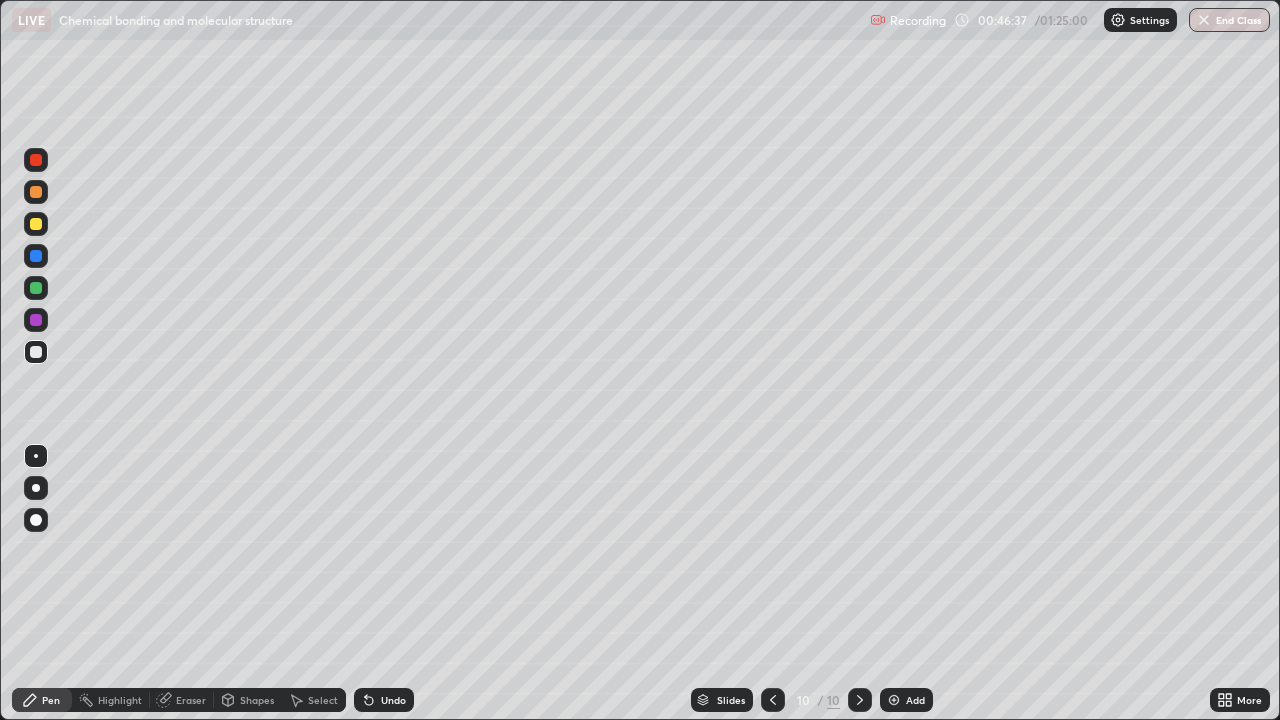 click at bounding box center [36, 256] 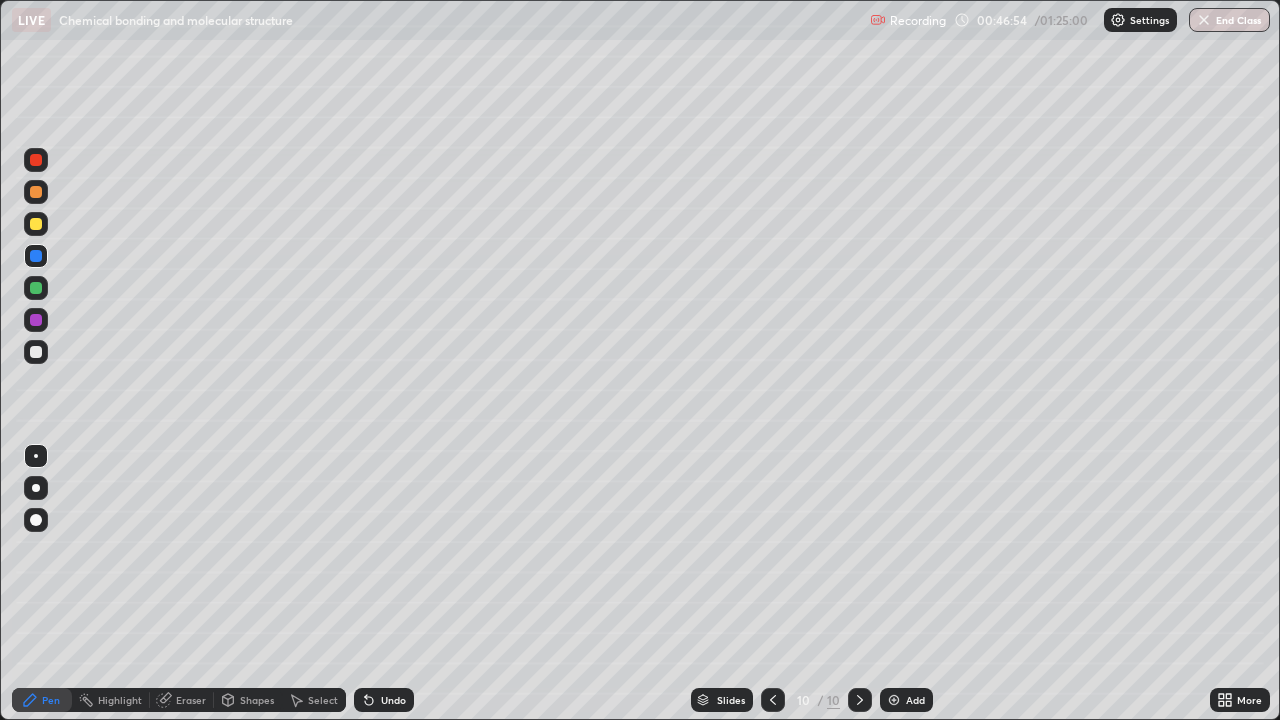 click at bounding box center [36, 288] 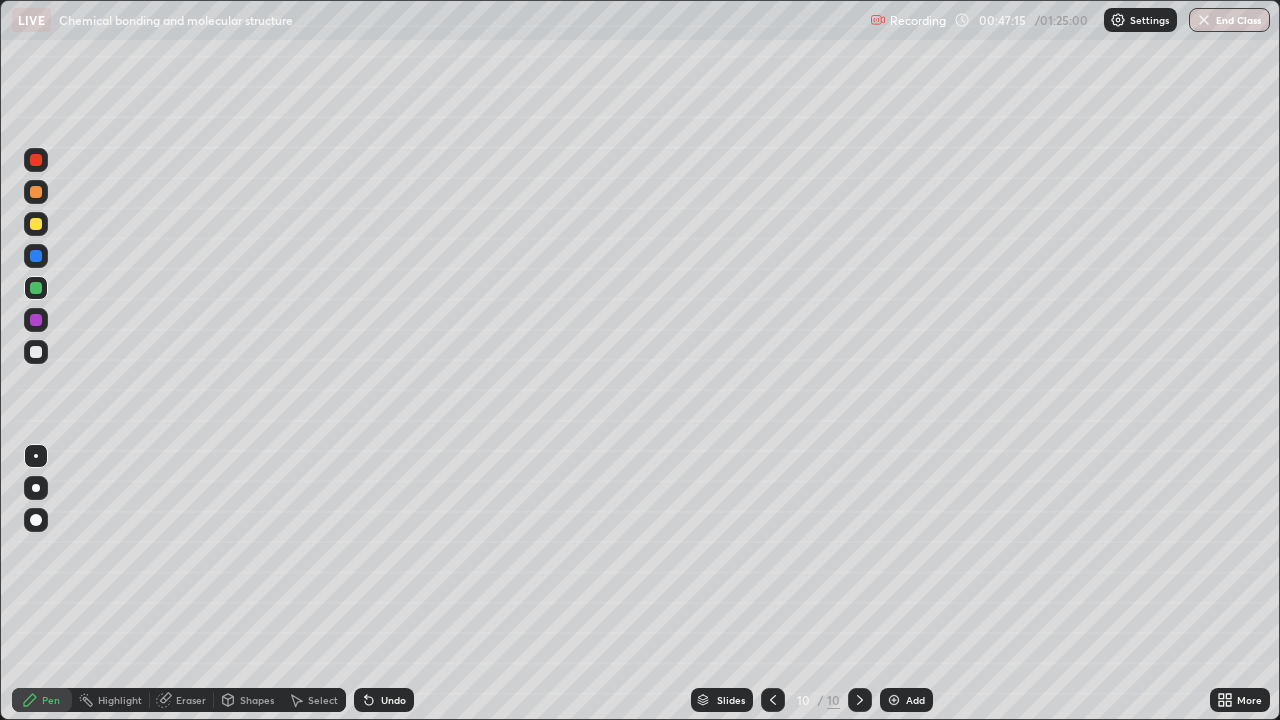 click 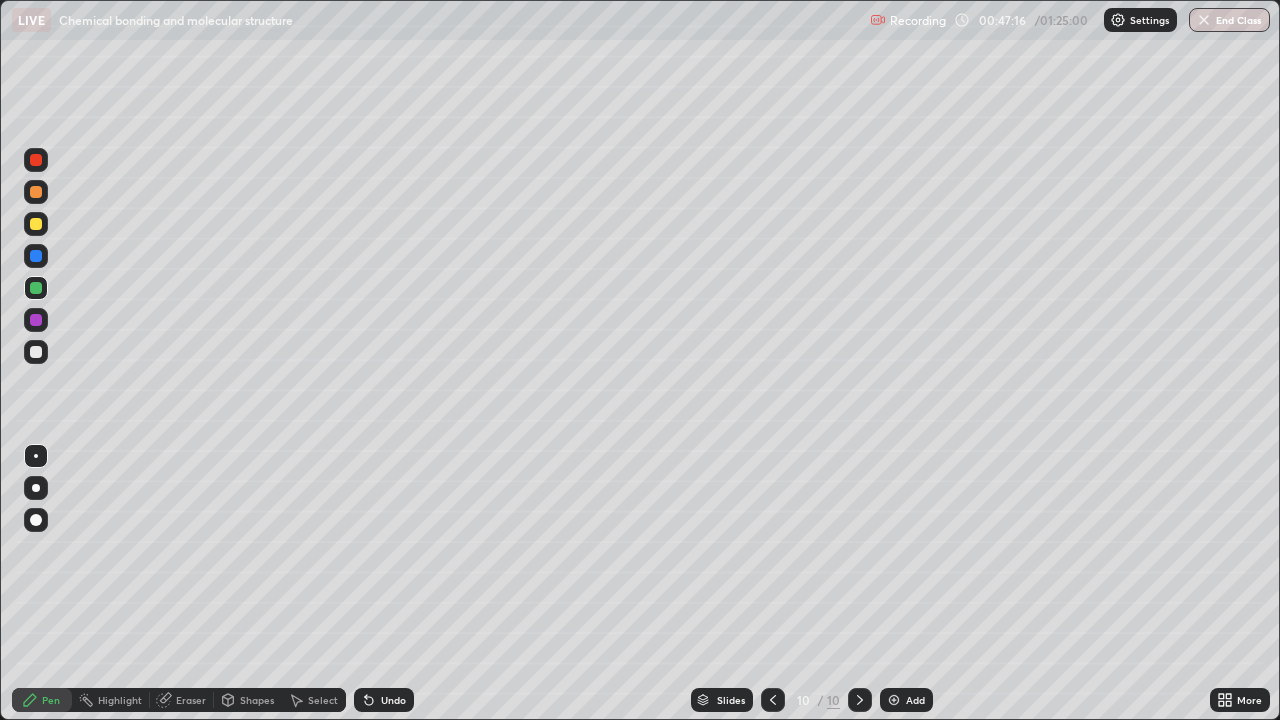 click 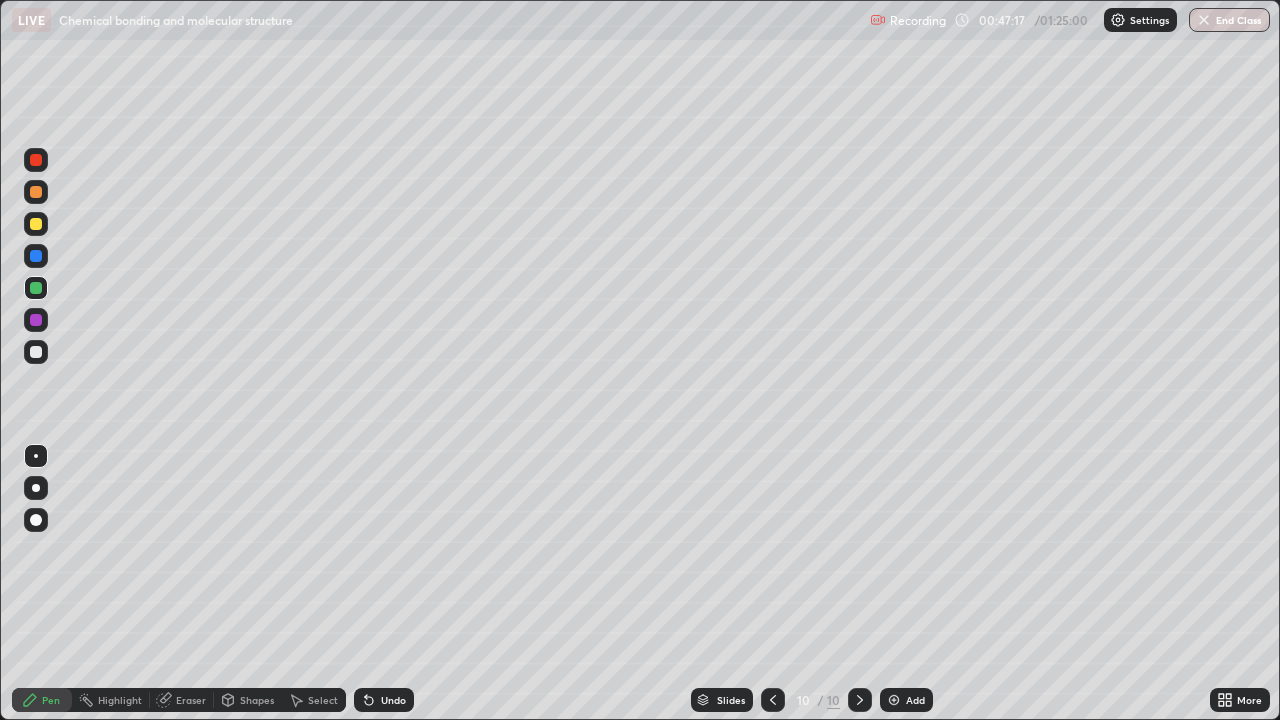 click 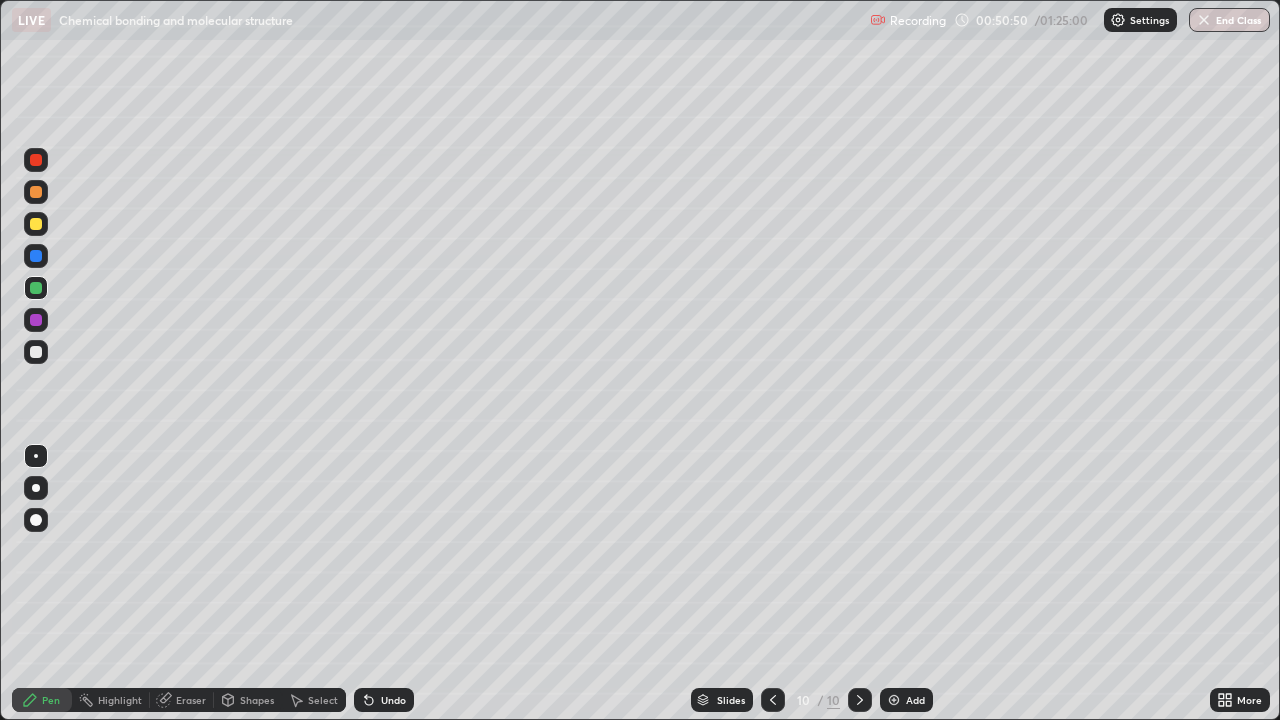 click at bounding box center (36, 192) 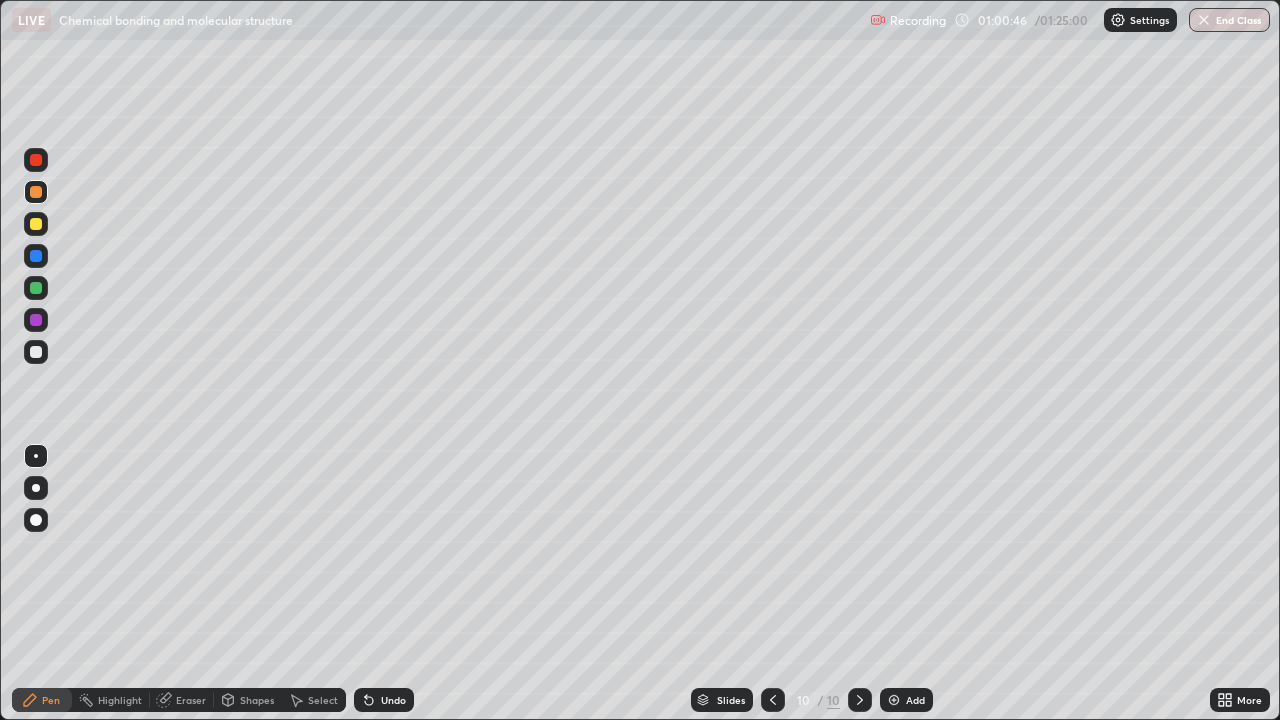 click at bounding box center [894, 700] 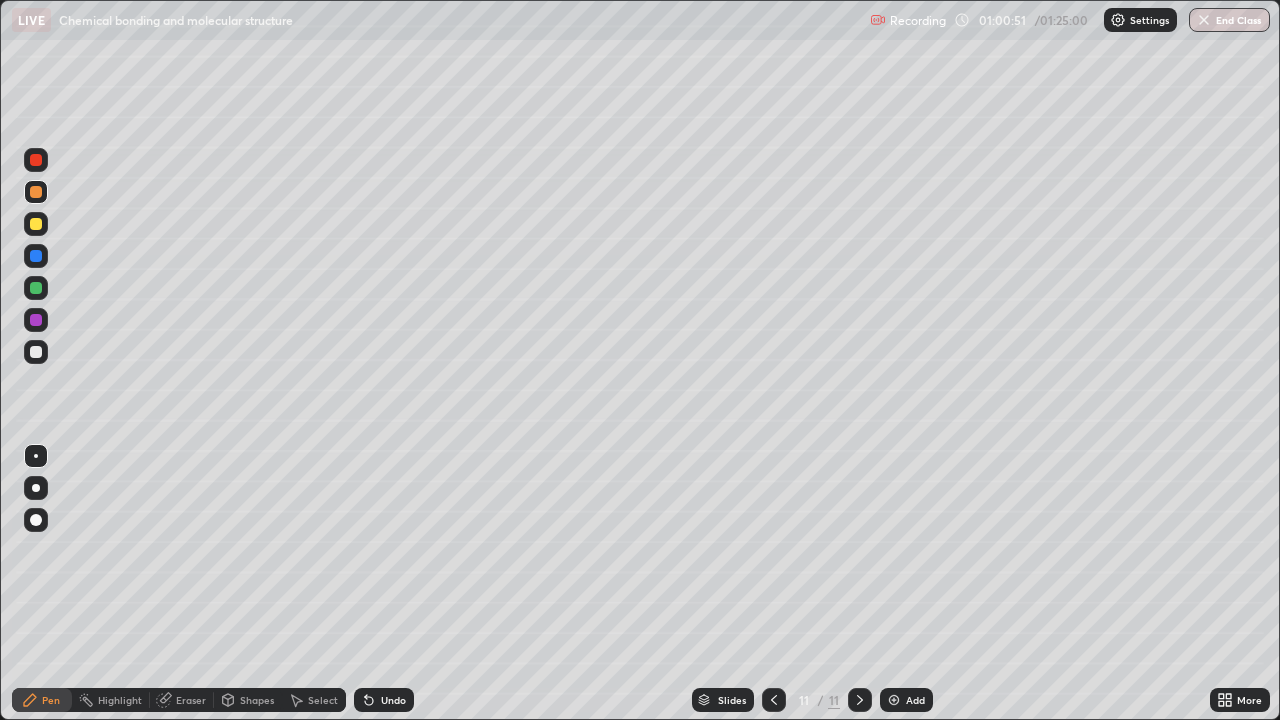 click on "Undo" at bounding box center [384, 700] 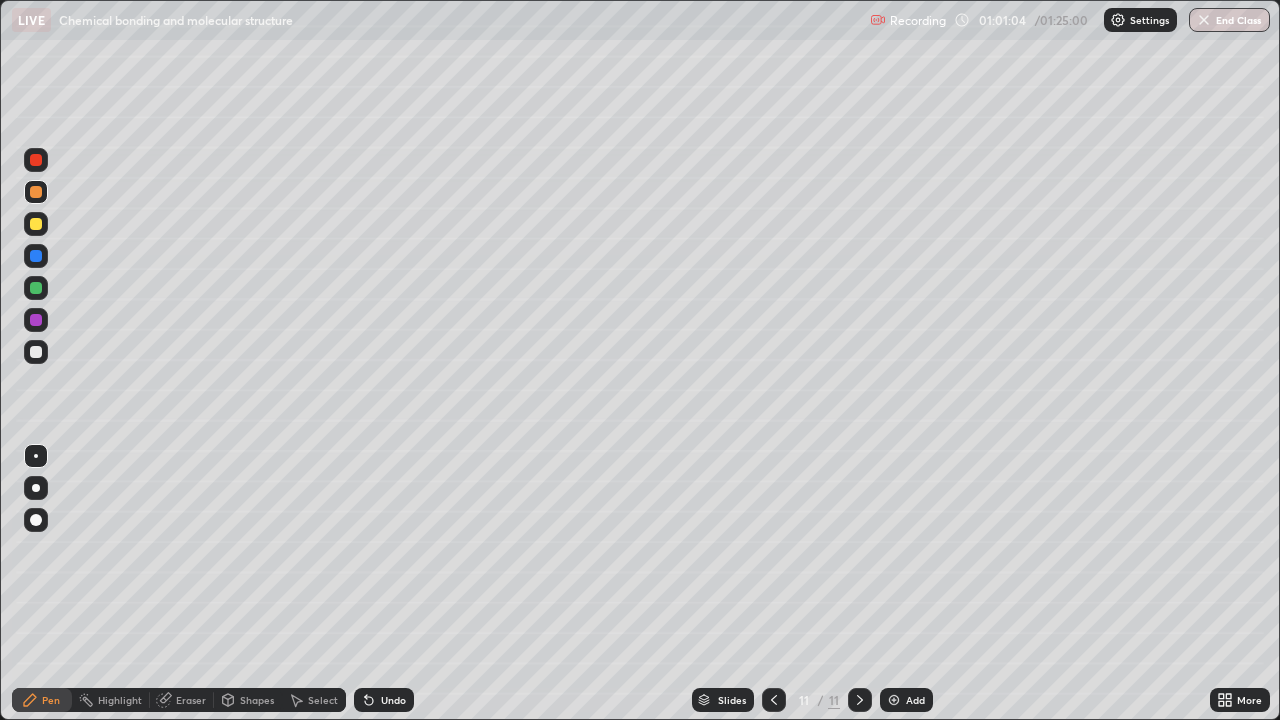 click on "Shapes" at bounding box center [257, 700] 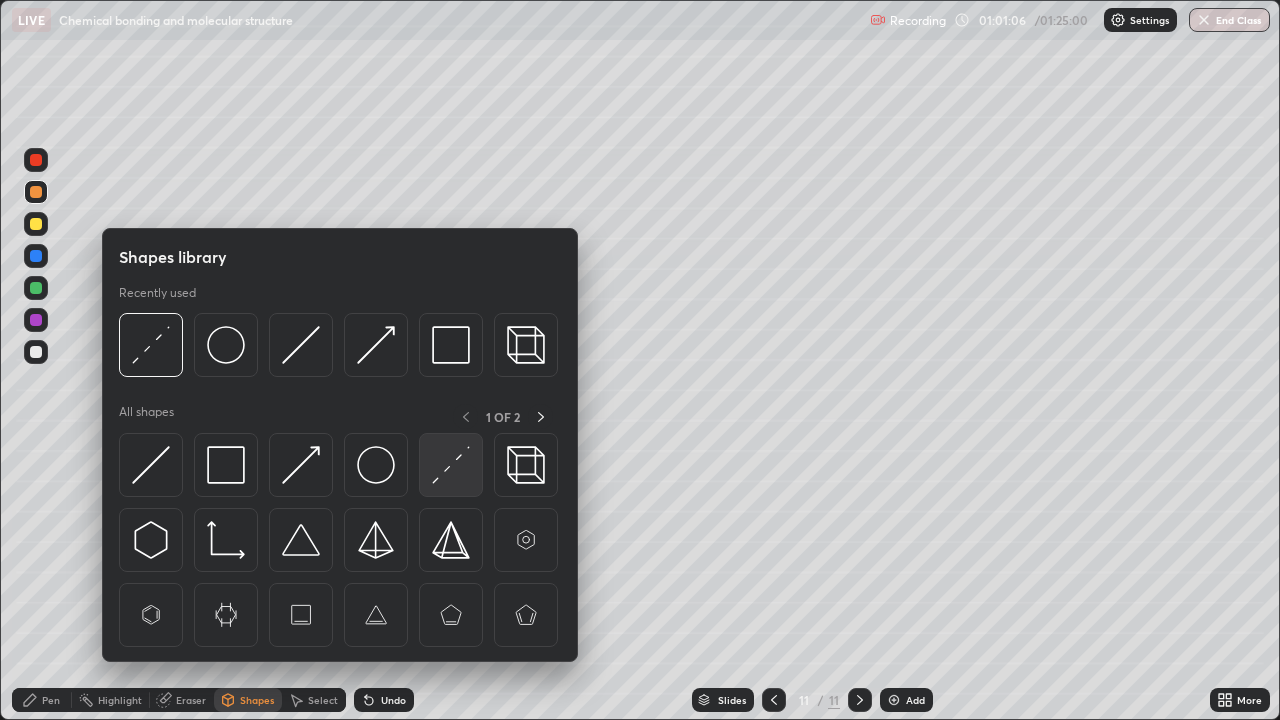 click at bounding box center [451, 465] 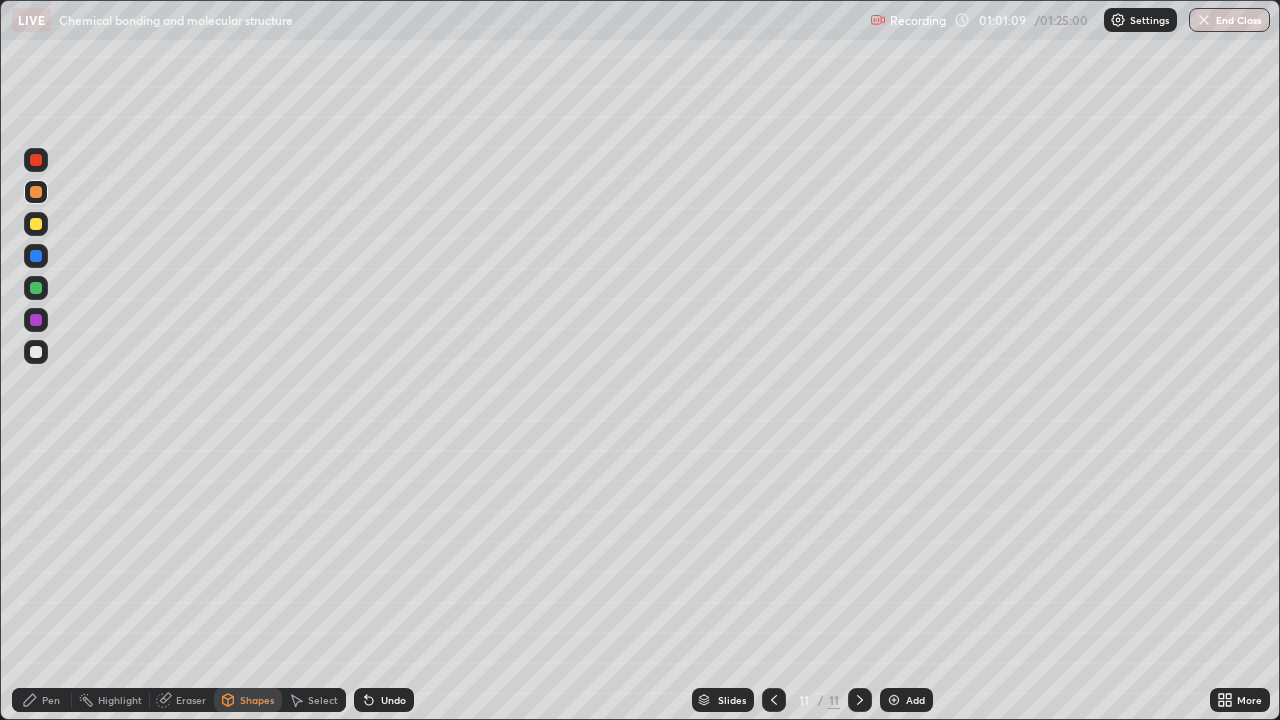 click at bounding box center [36, 320] 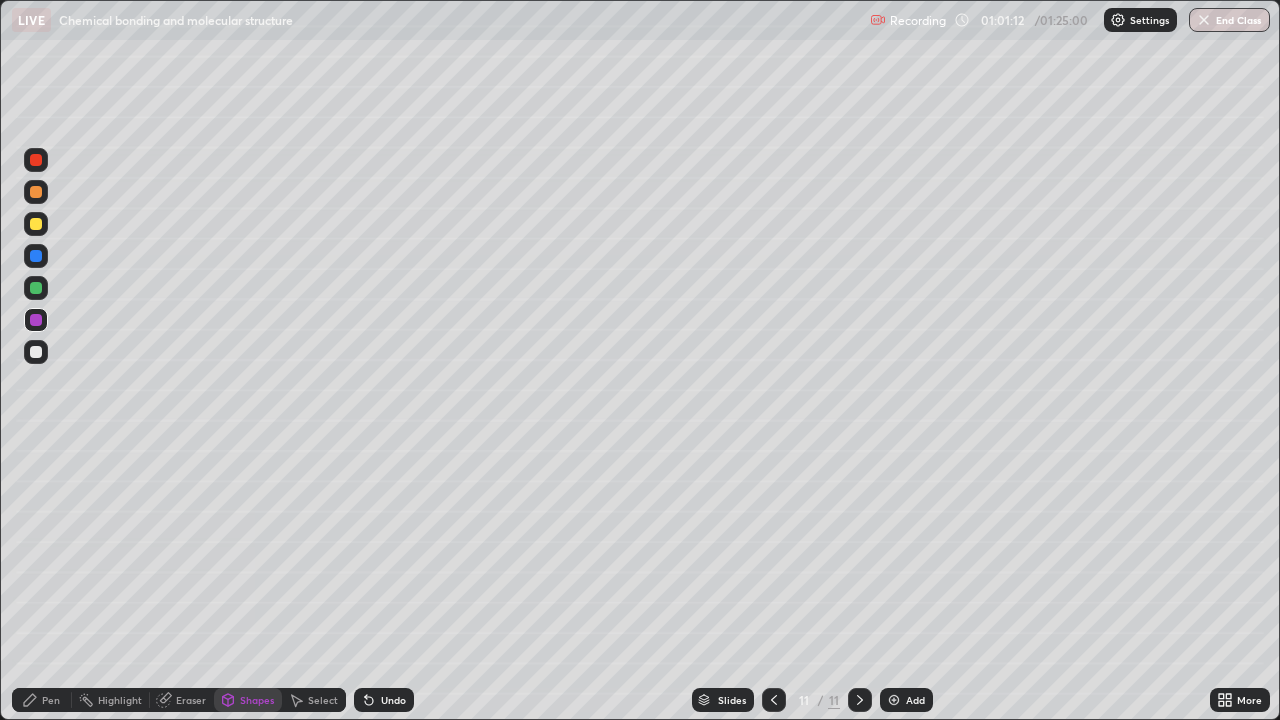 click on "Undo" at bounding box center (393, 700) 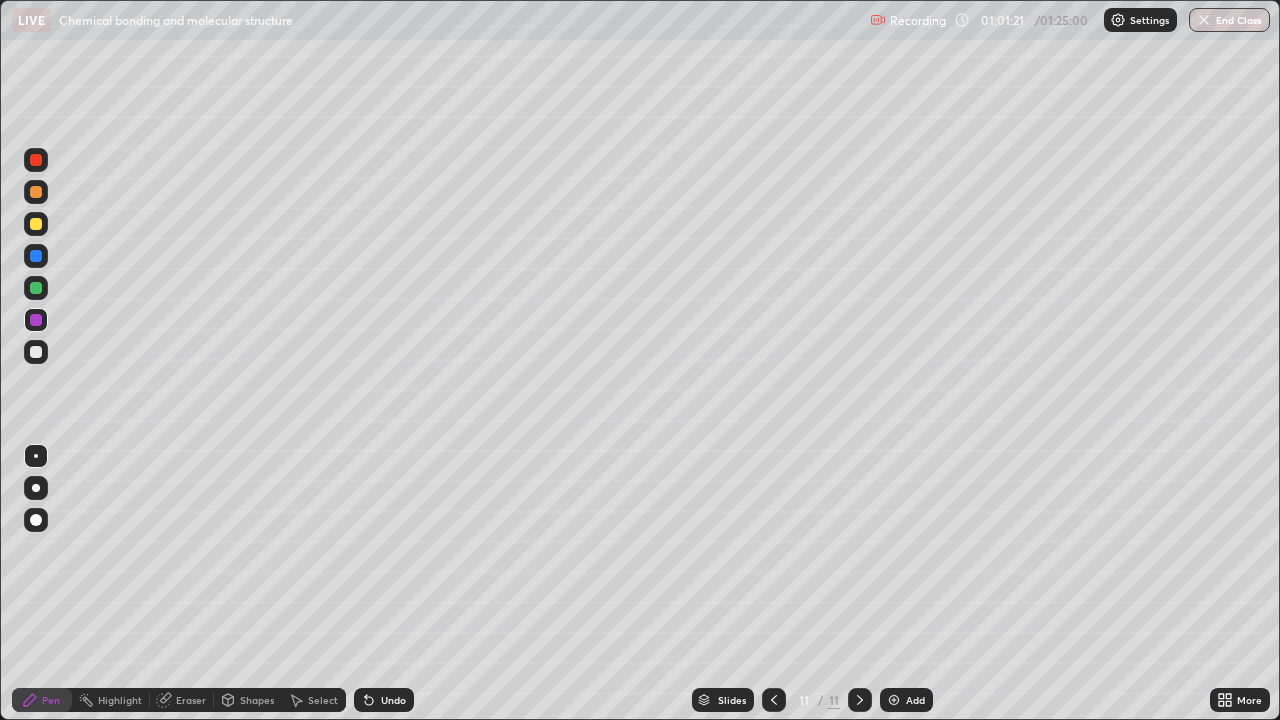 click at bounding box center (36, 288) 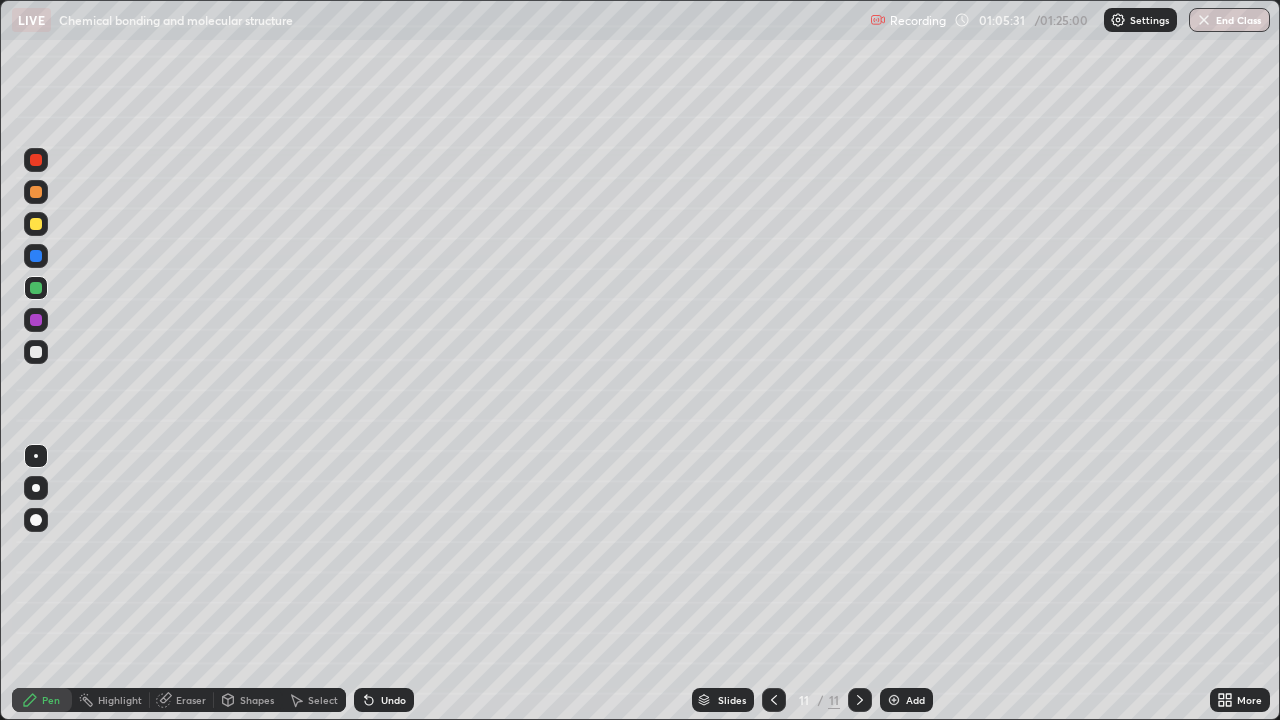 click at bounding box center (894, 700) 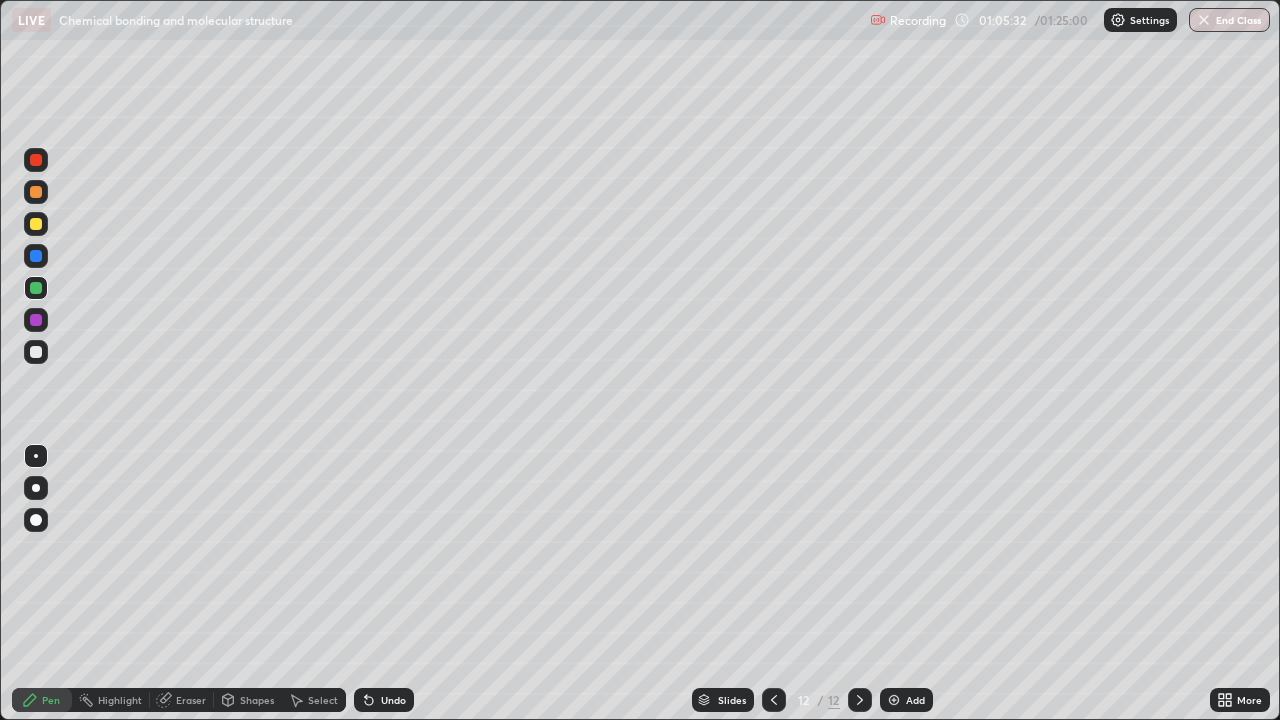 click at bounding box center [36, 192] 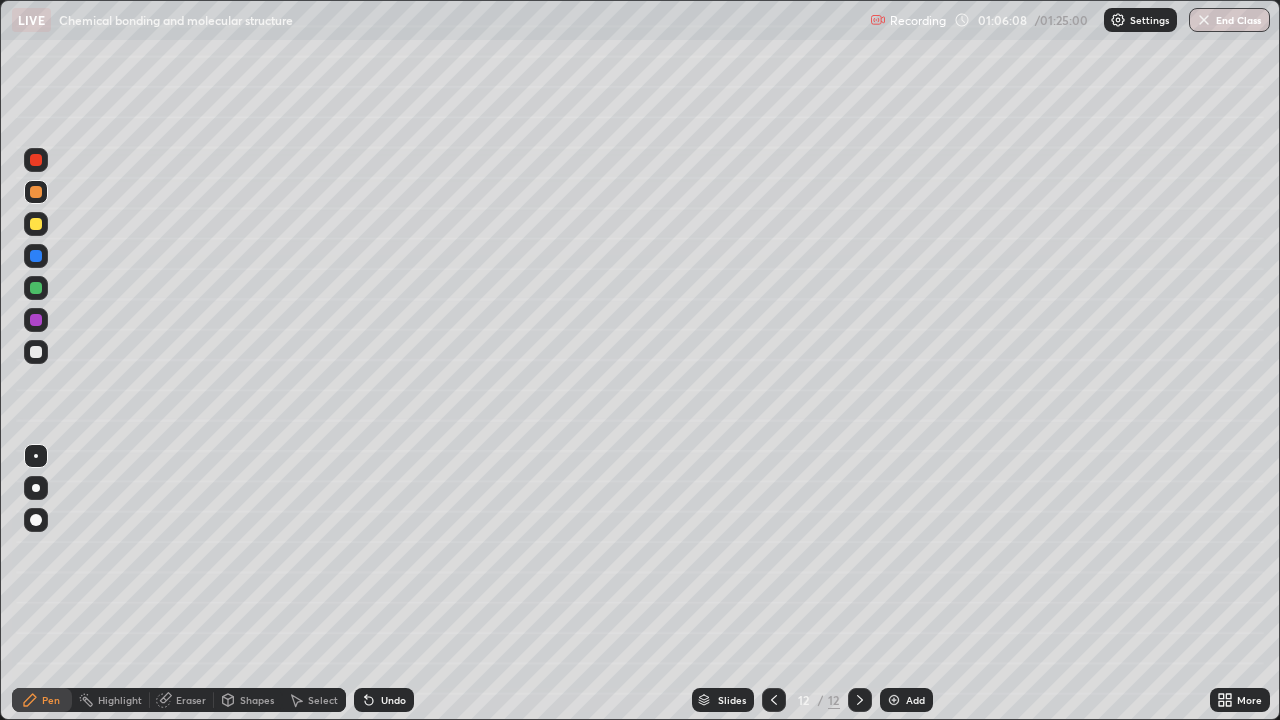 click at bounding box center [36, 224] 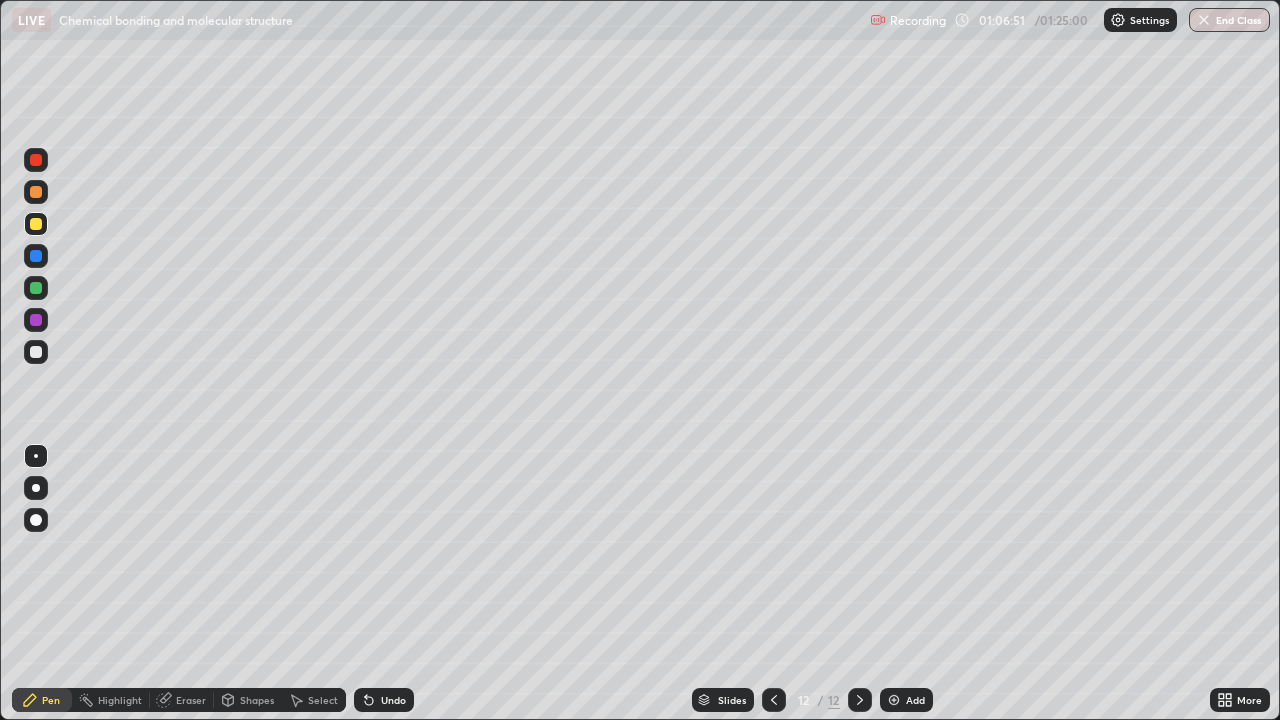 click at bounding box center [36, 320] 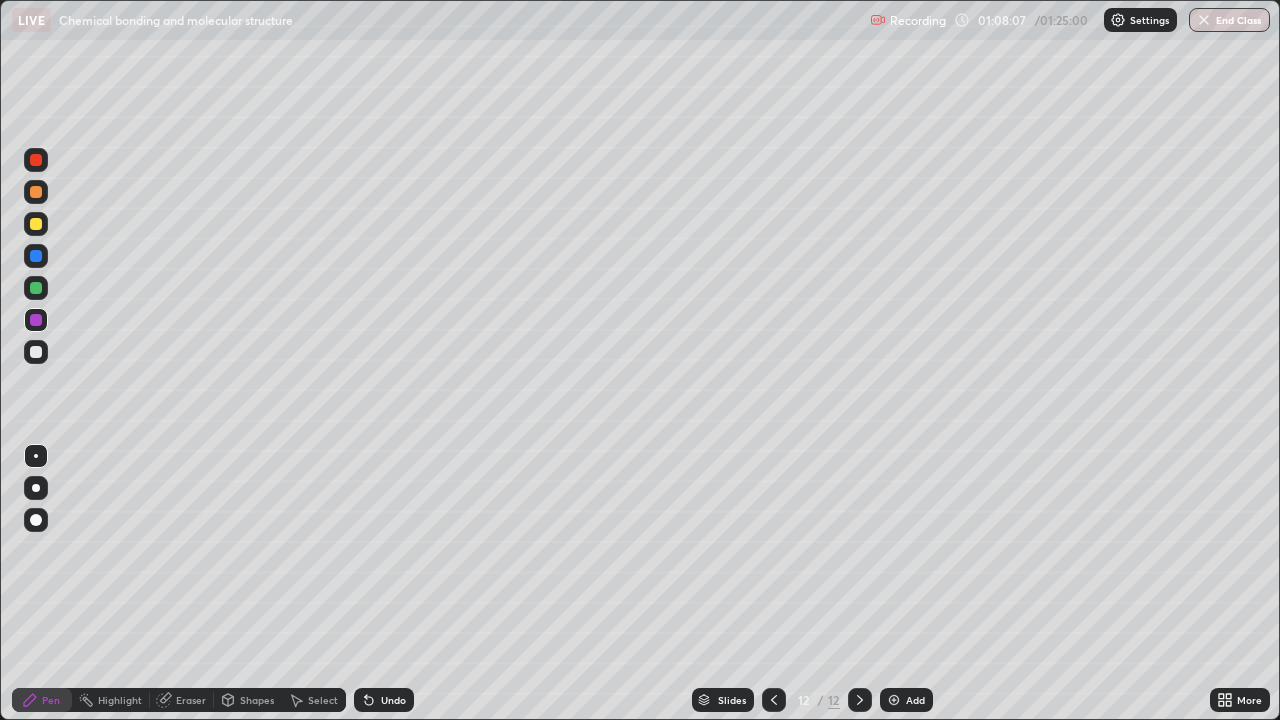 click at bounding box center [36, 288] 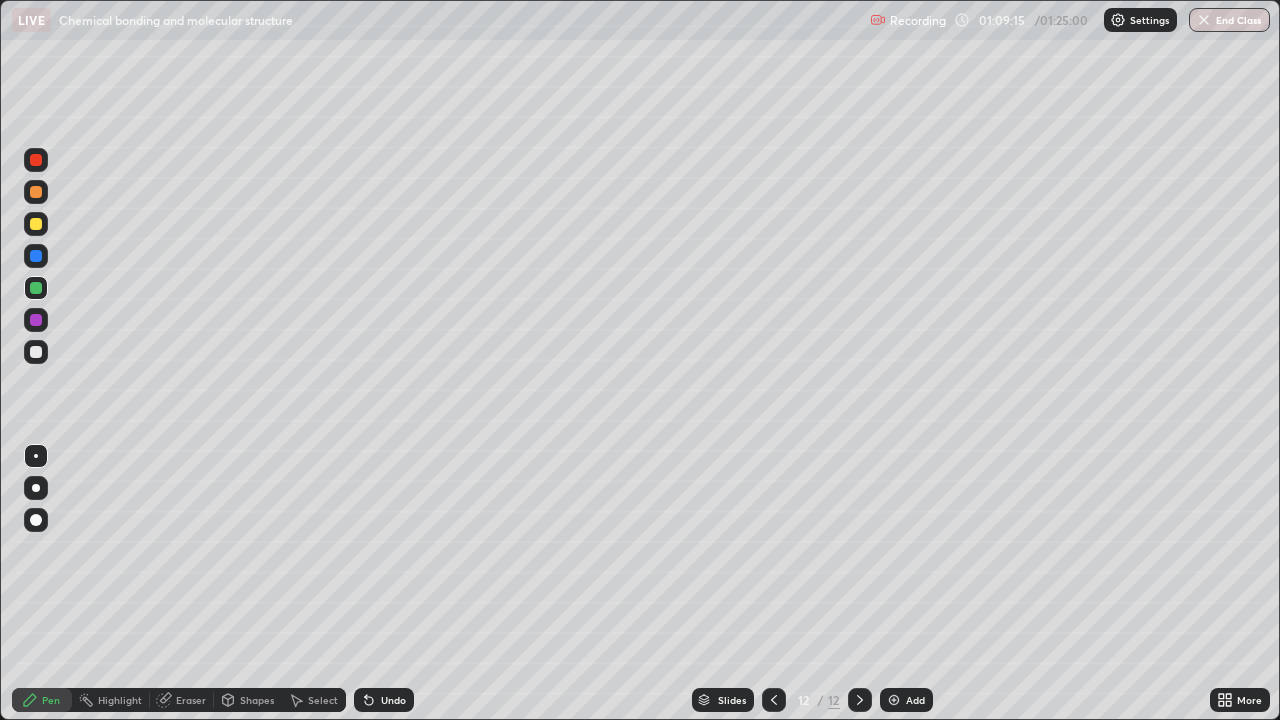 click at bounding box center [36, 224] 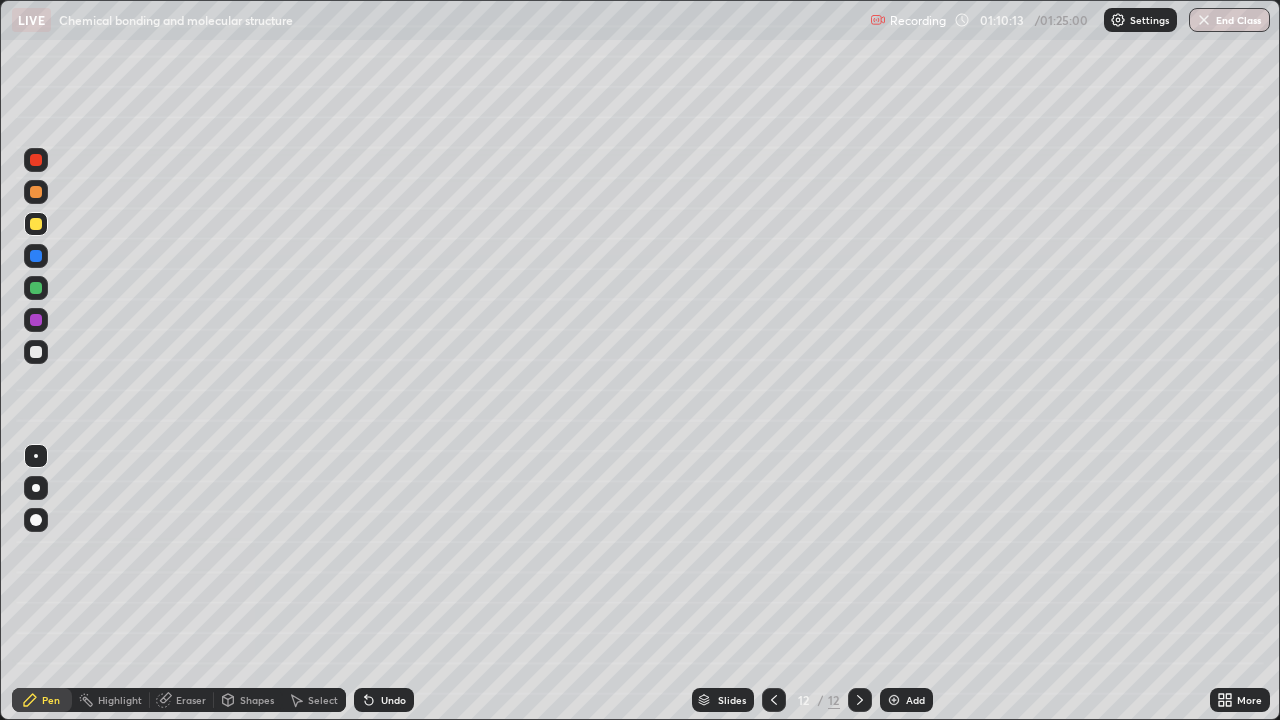 click on "Undo" at bounding box center [384, 700] 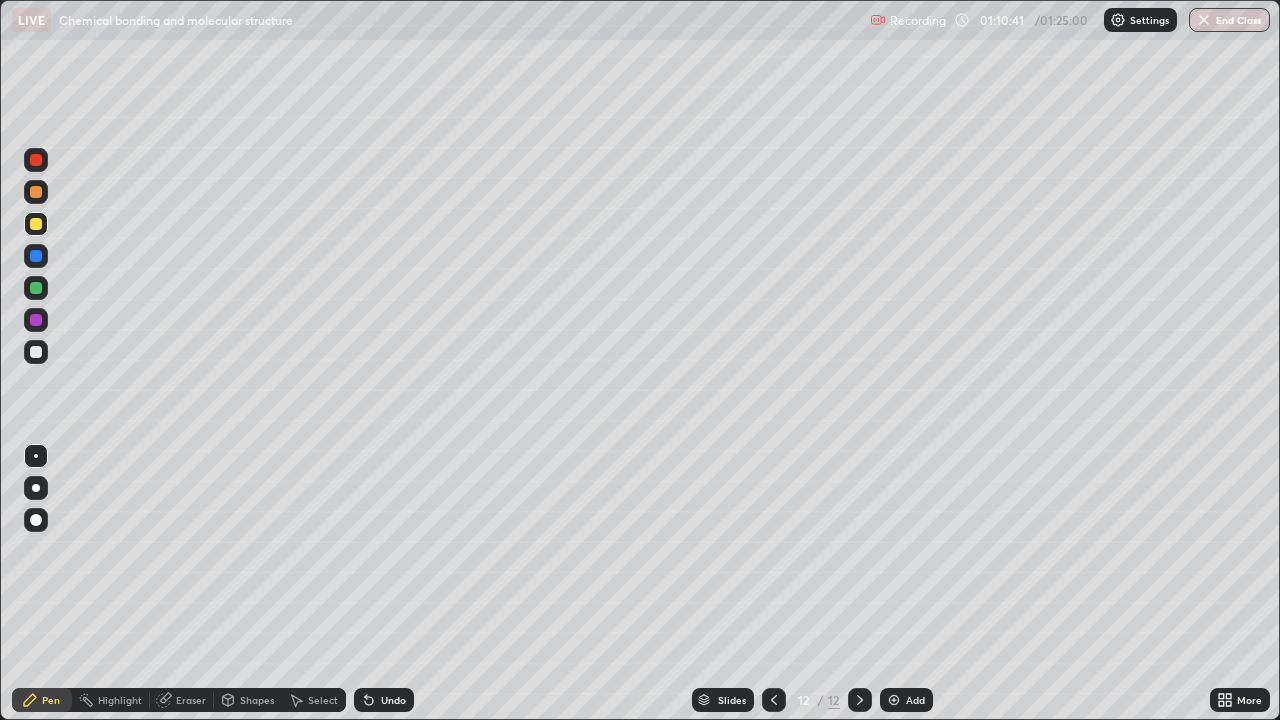 click at bounding box center (36, 320) 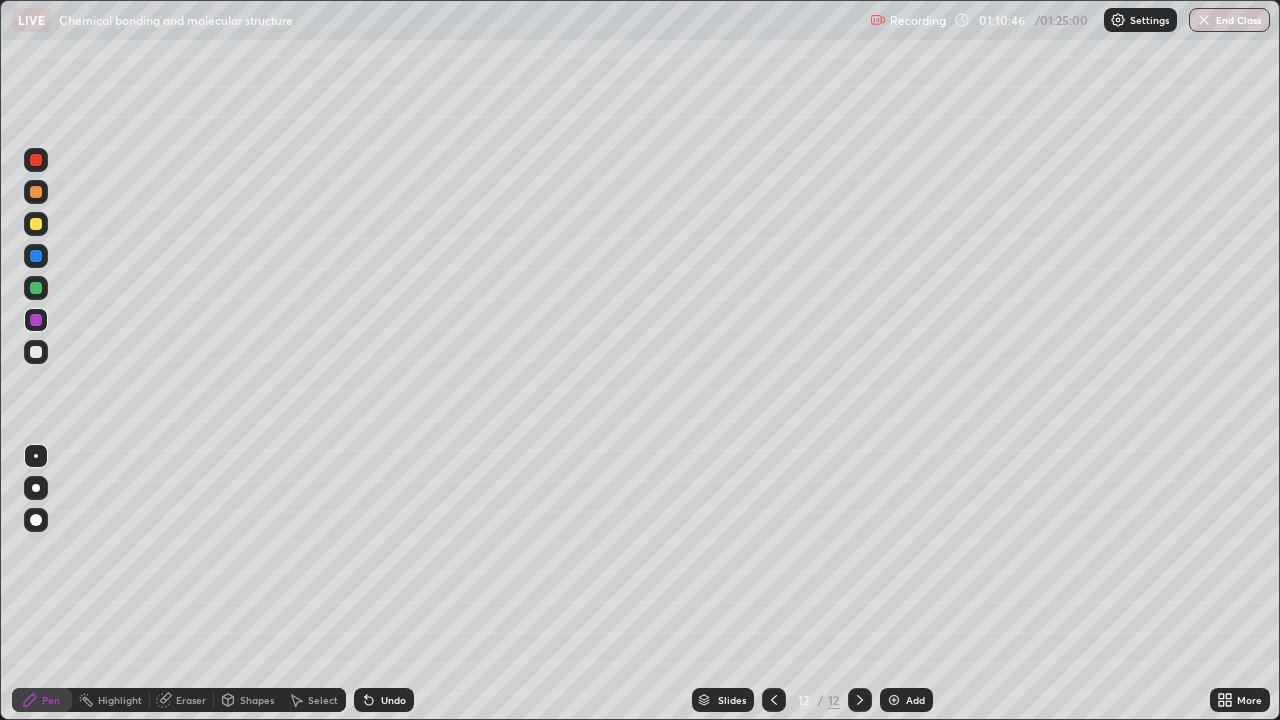 click on "Undo" at bounding box center [393, 700] 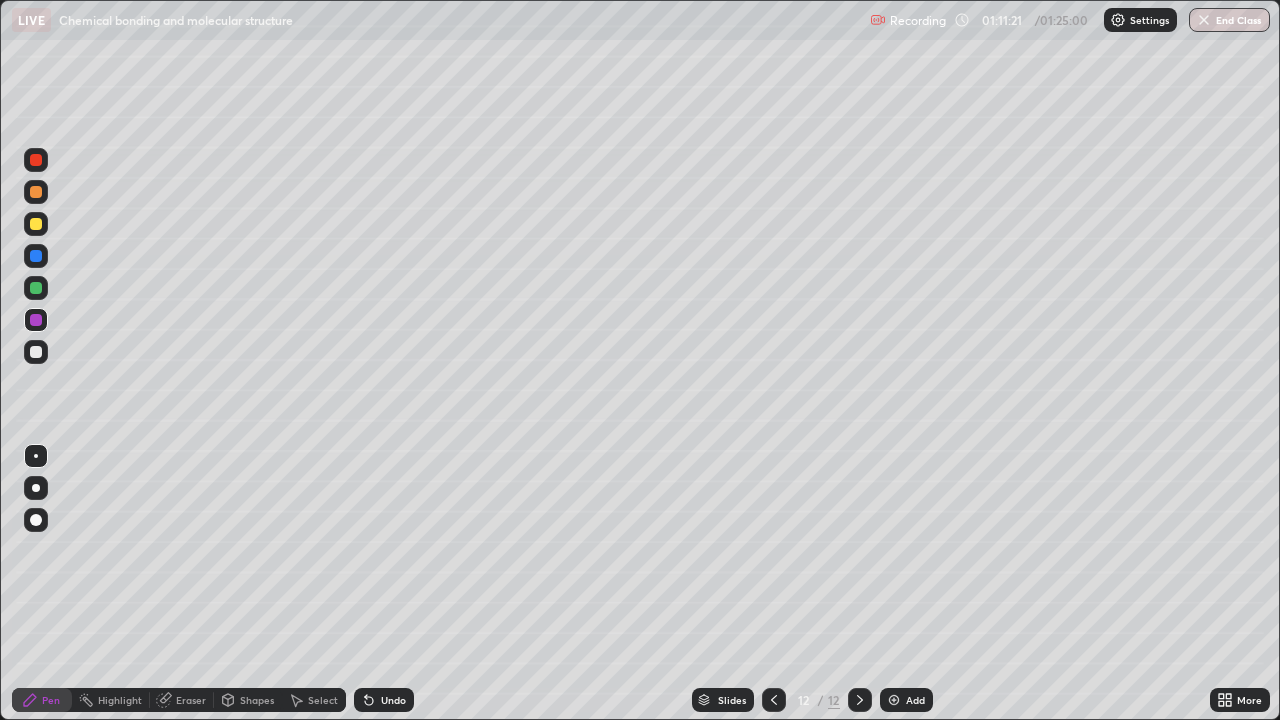 click at bounding box center [894, 700] 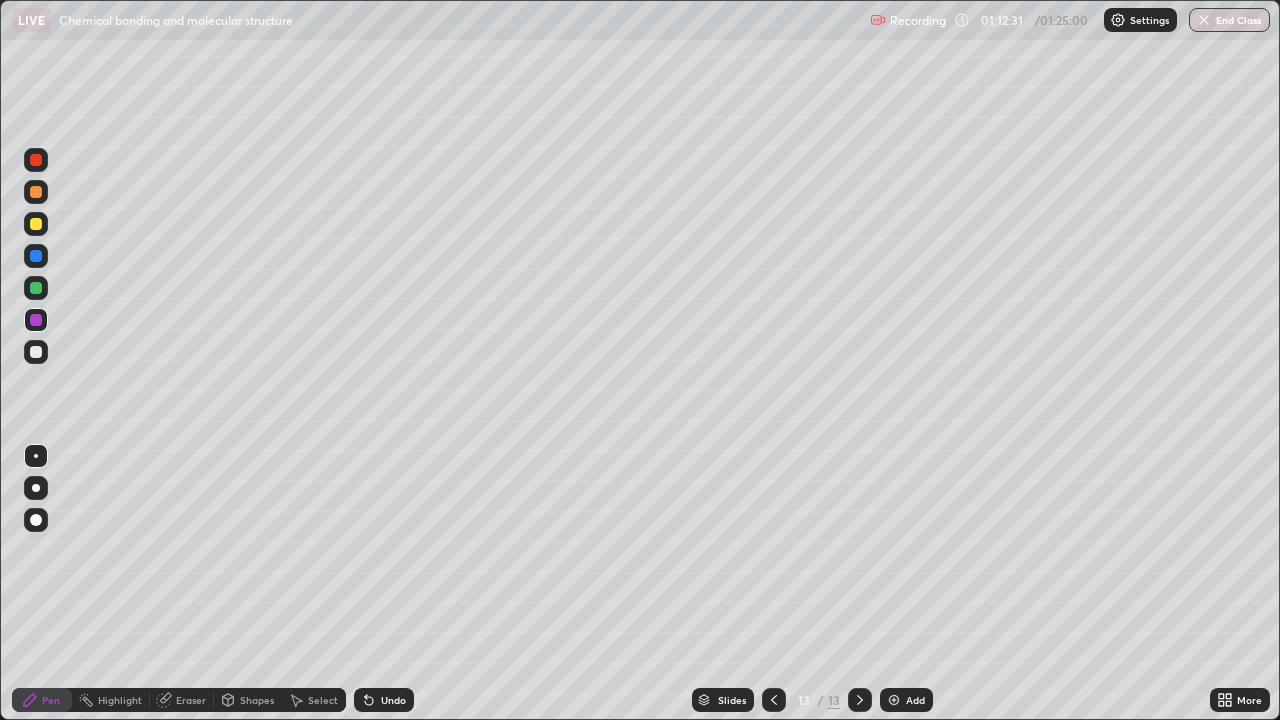 click at bounding box center (36, 288) 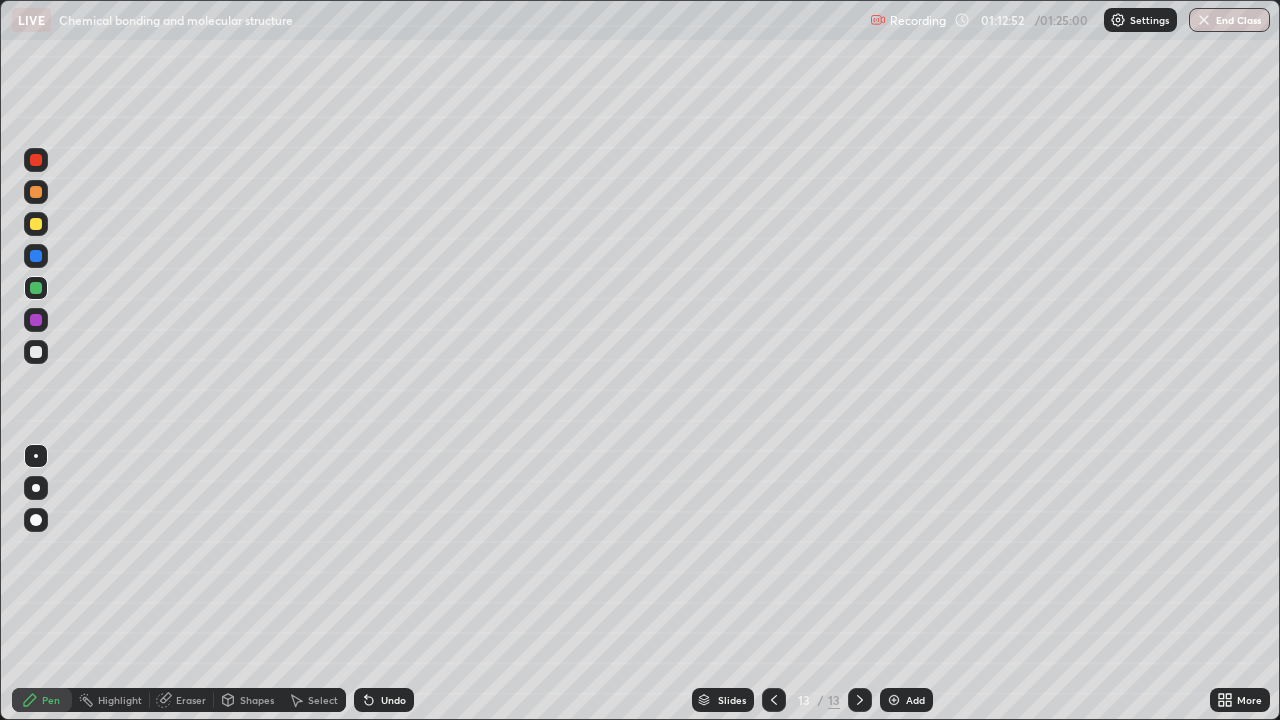 click at bounding box center (36, 352) 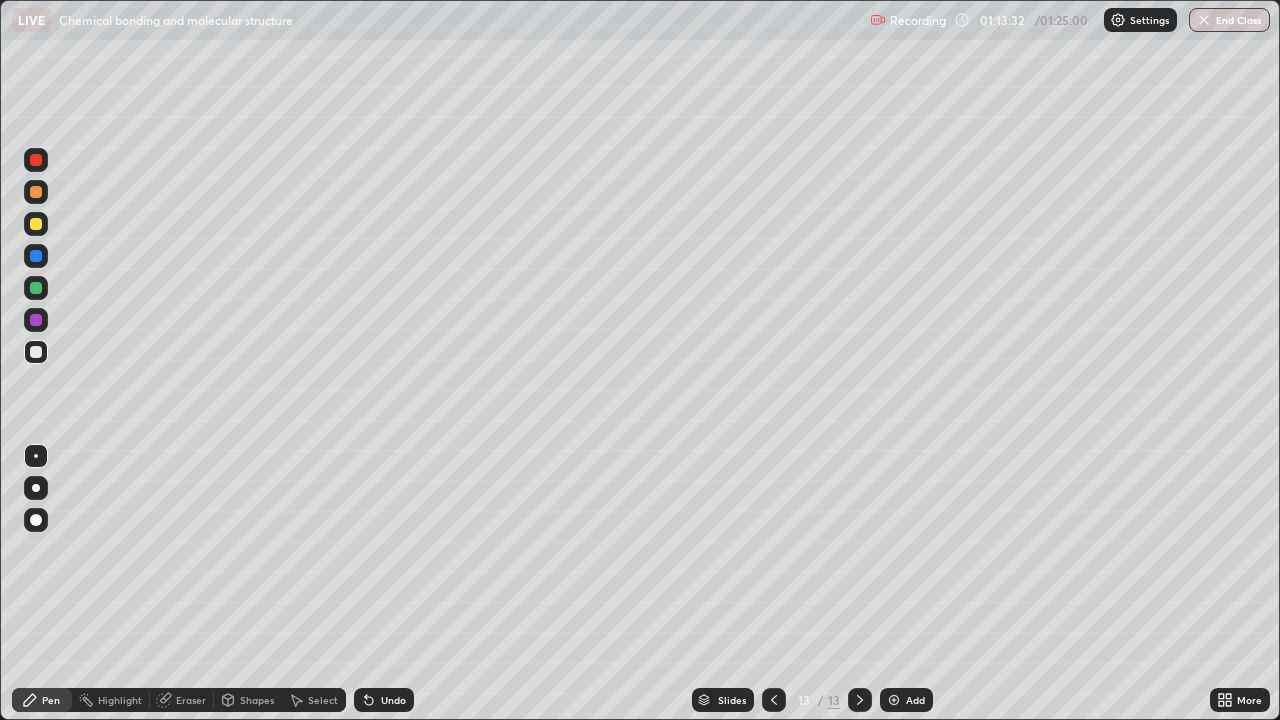 click 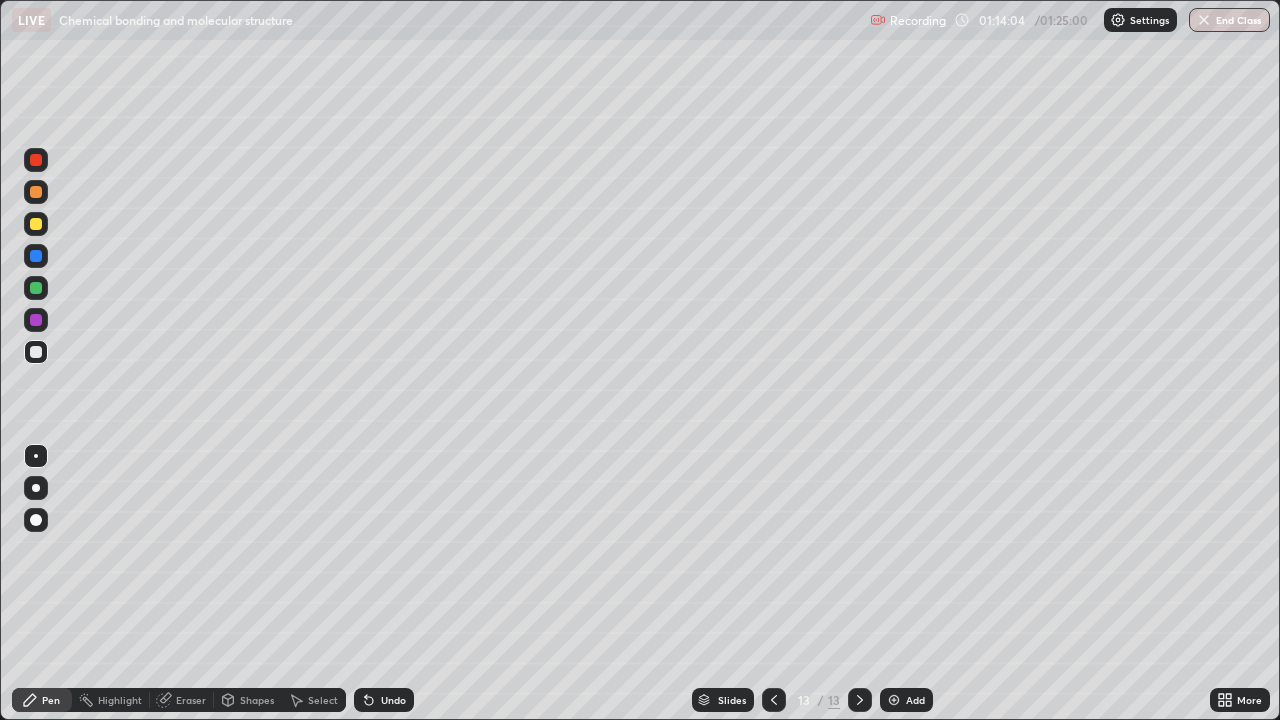 click at bounding box center (36, 288) 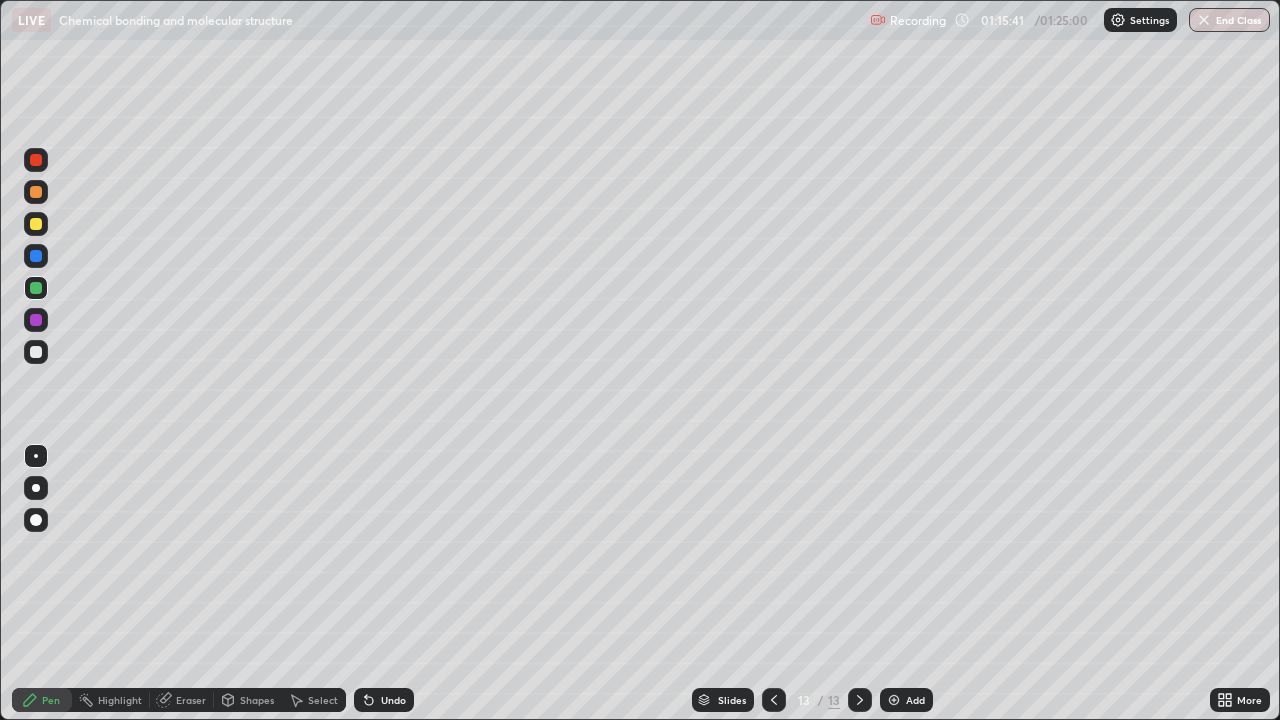 click at bounding box center [36, 224] 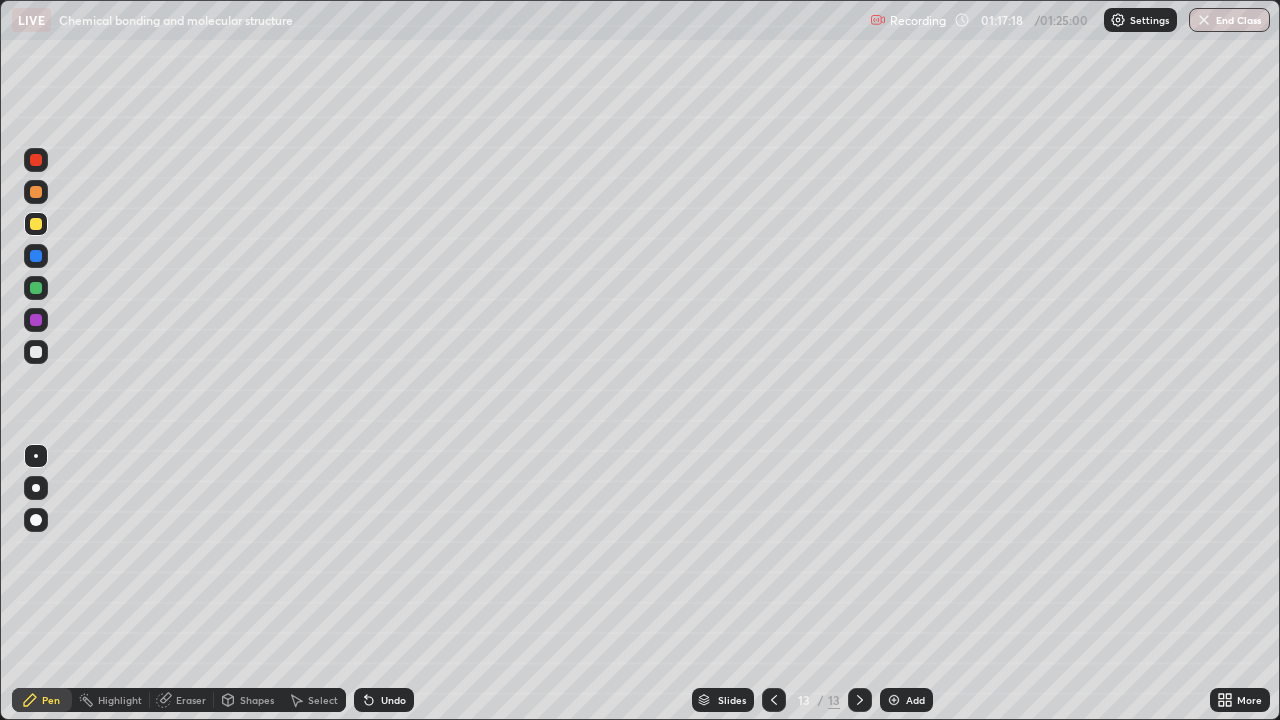 click on "Eraser" at bounding box center (191, 700) 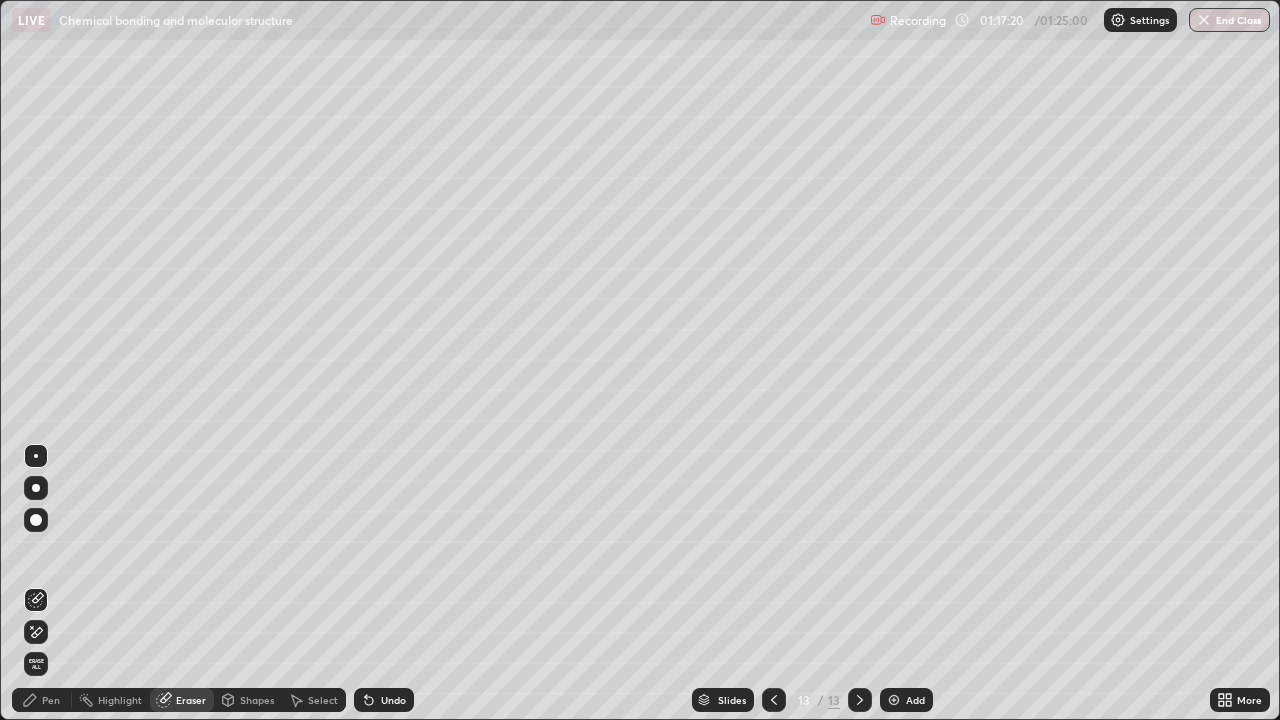 click on "Pen" at bounding box center [42, 700] 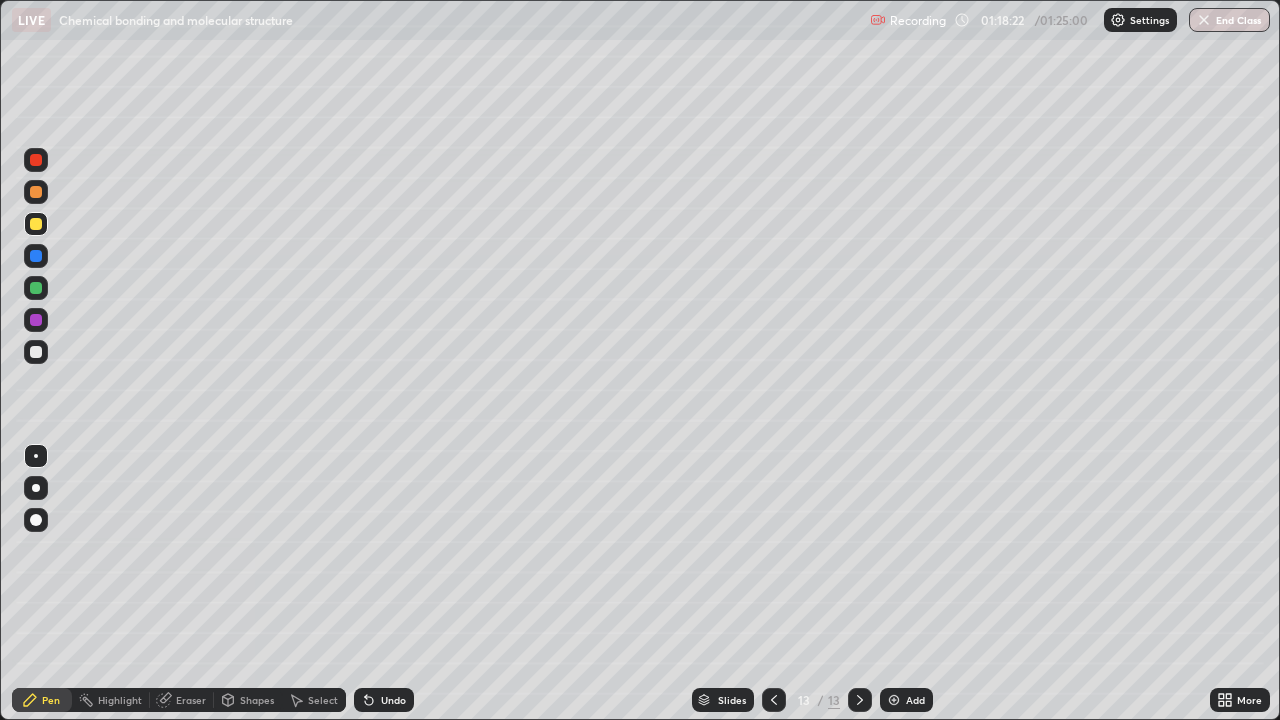 click at bounding box center (894, 700) 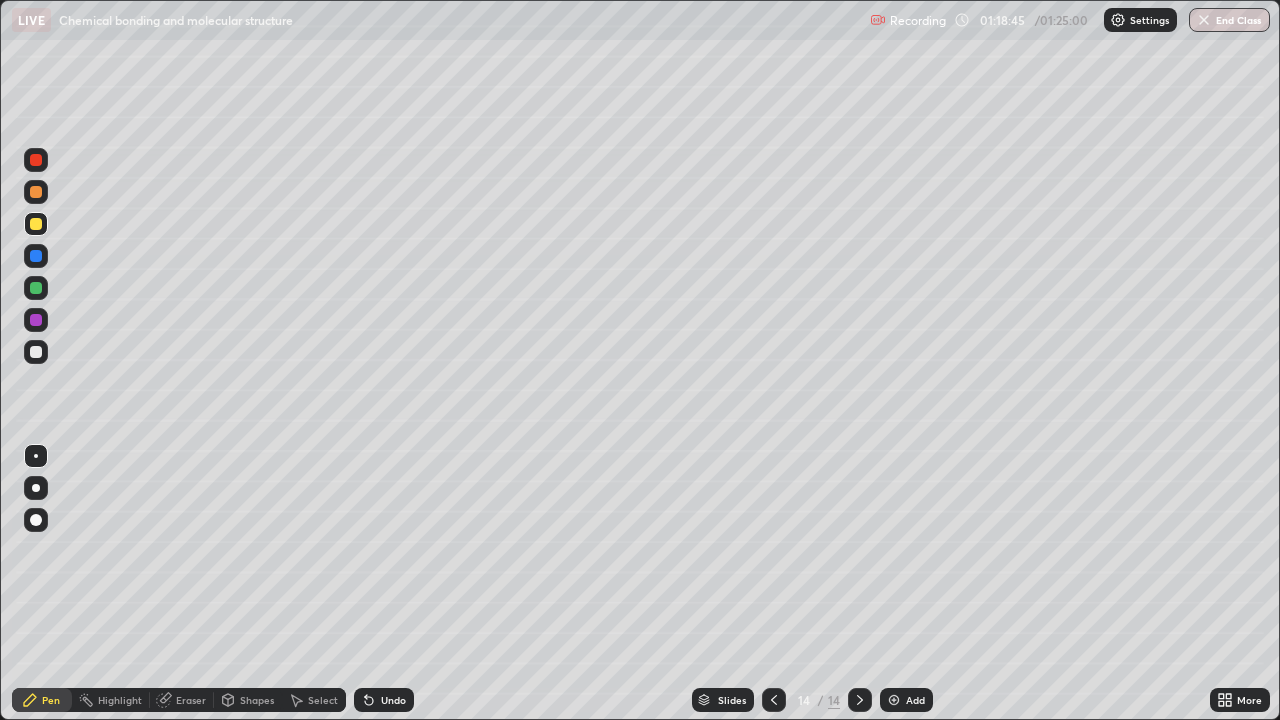 click at bounding box center (36, 320) 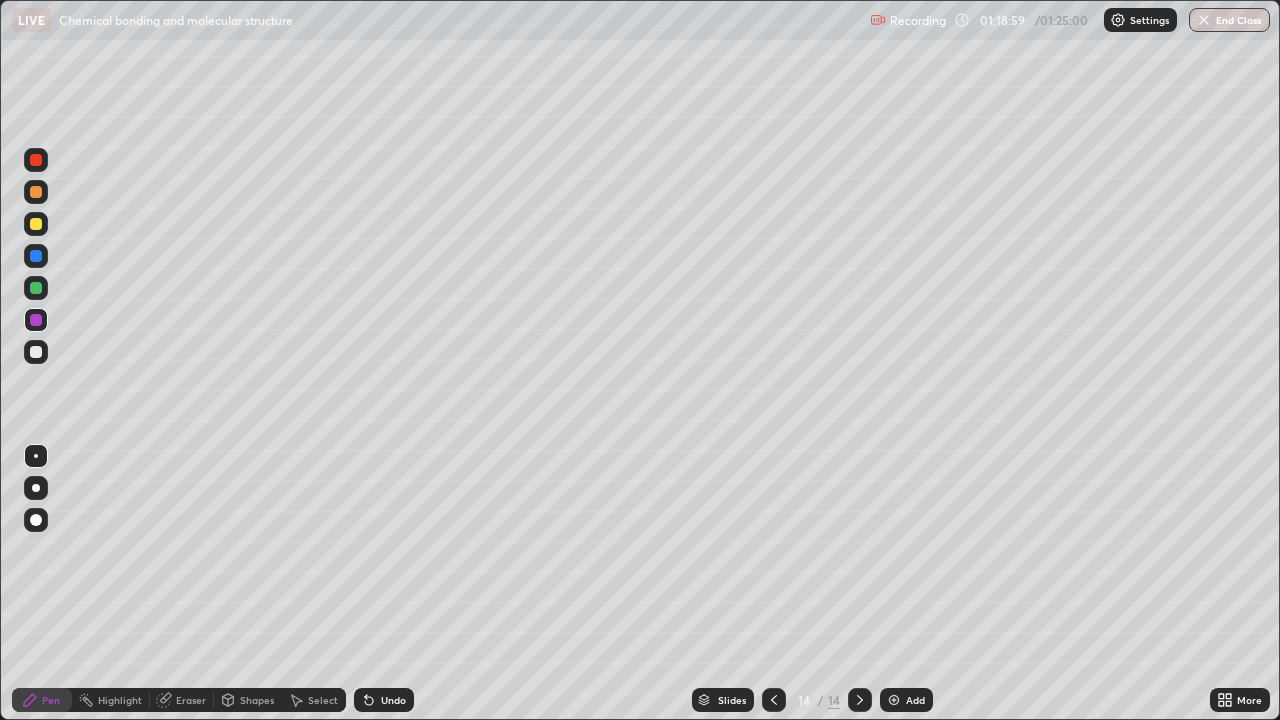 click on "Undo" at bounding box center (393, 700) 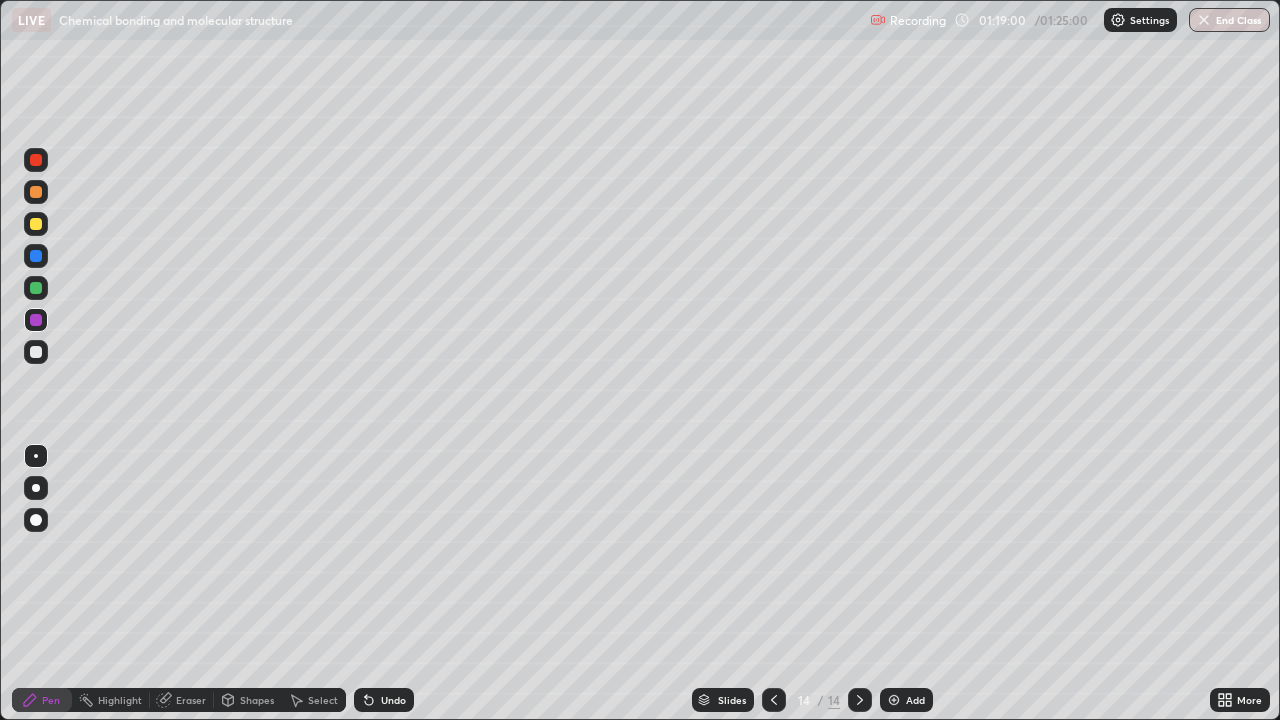 click on "Undo" at bounding box center [384, 700] 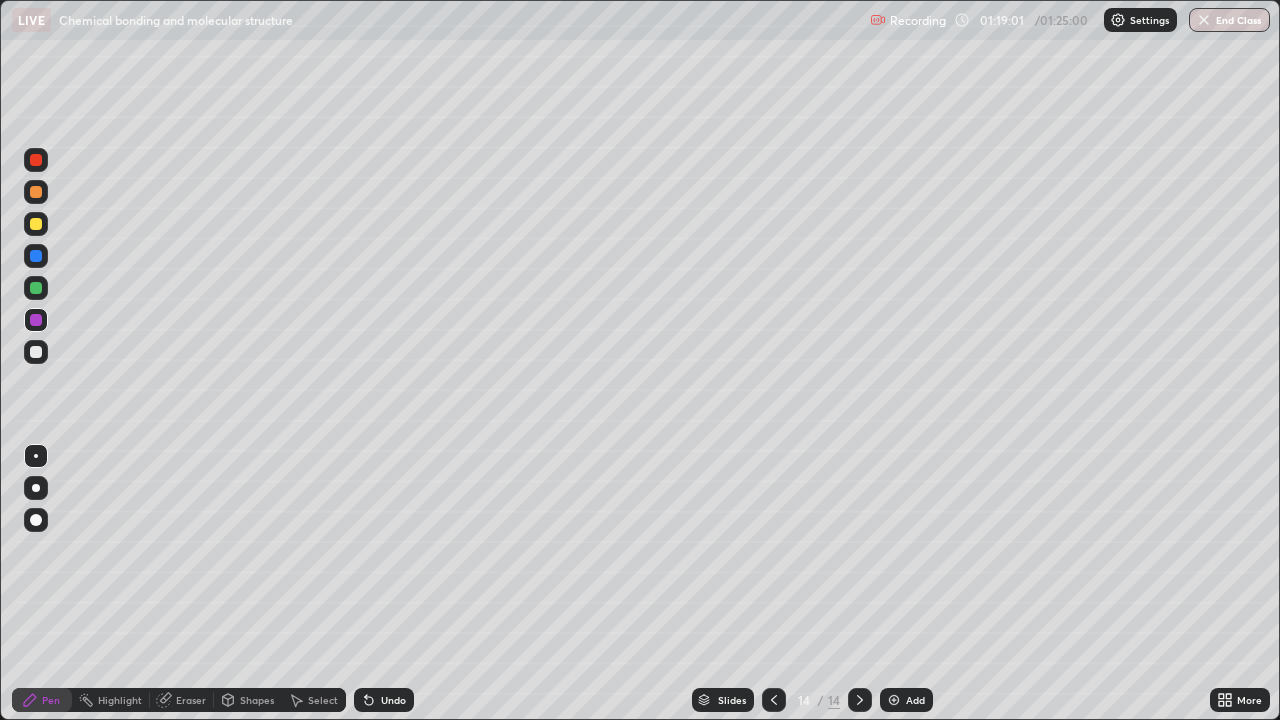 click 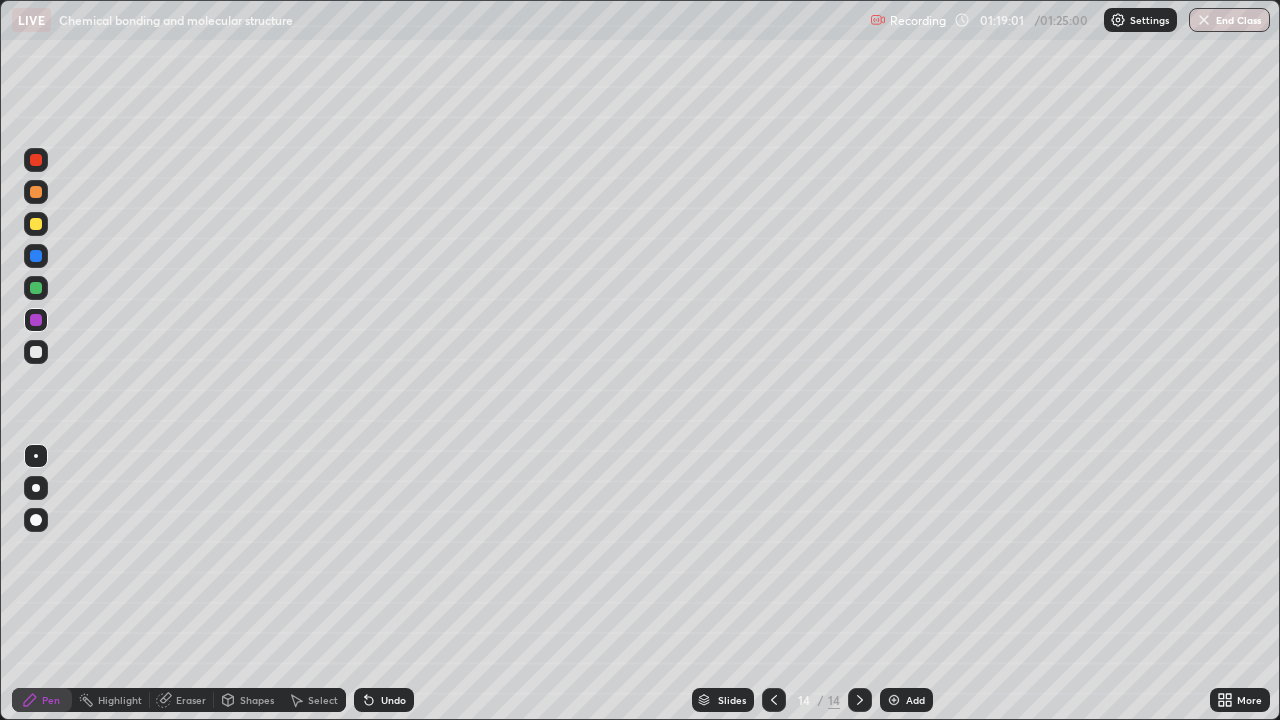 click 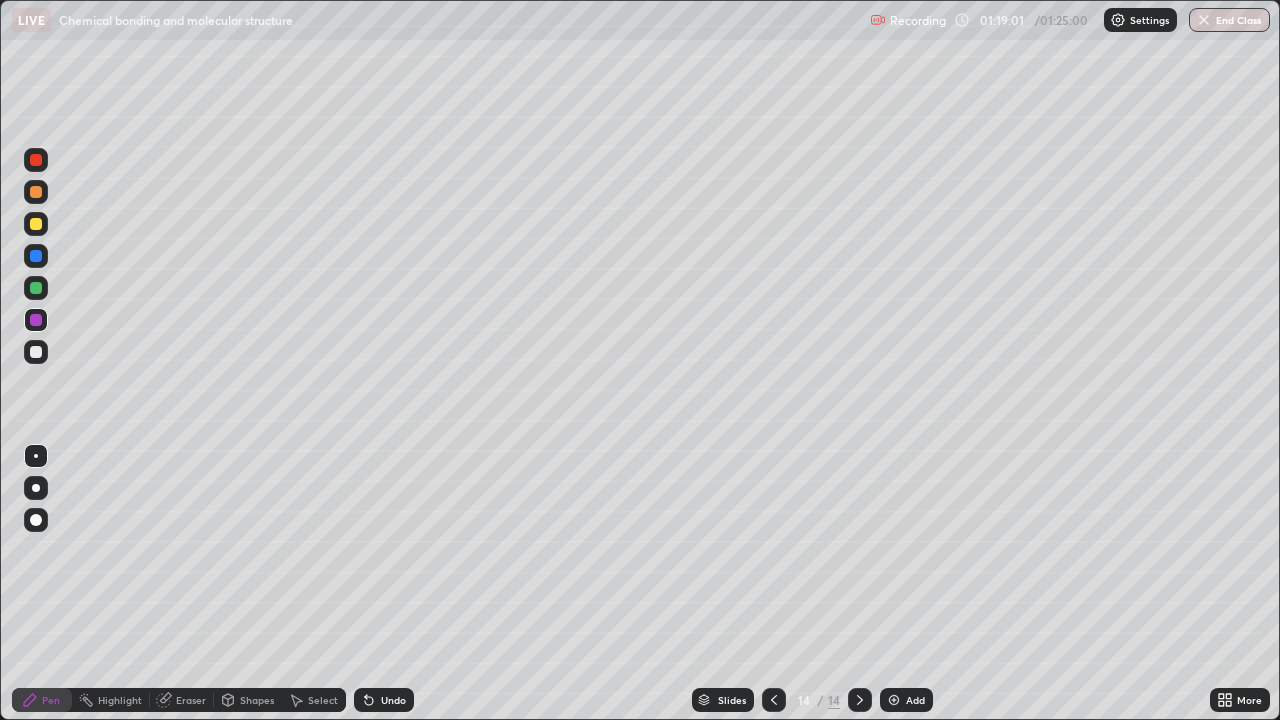 click 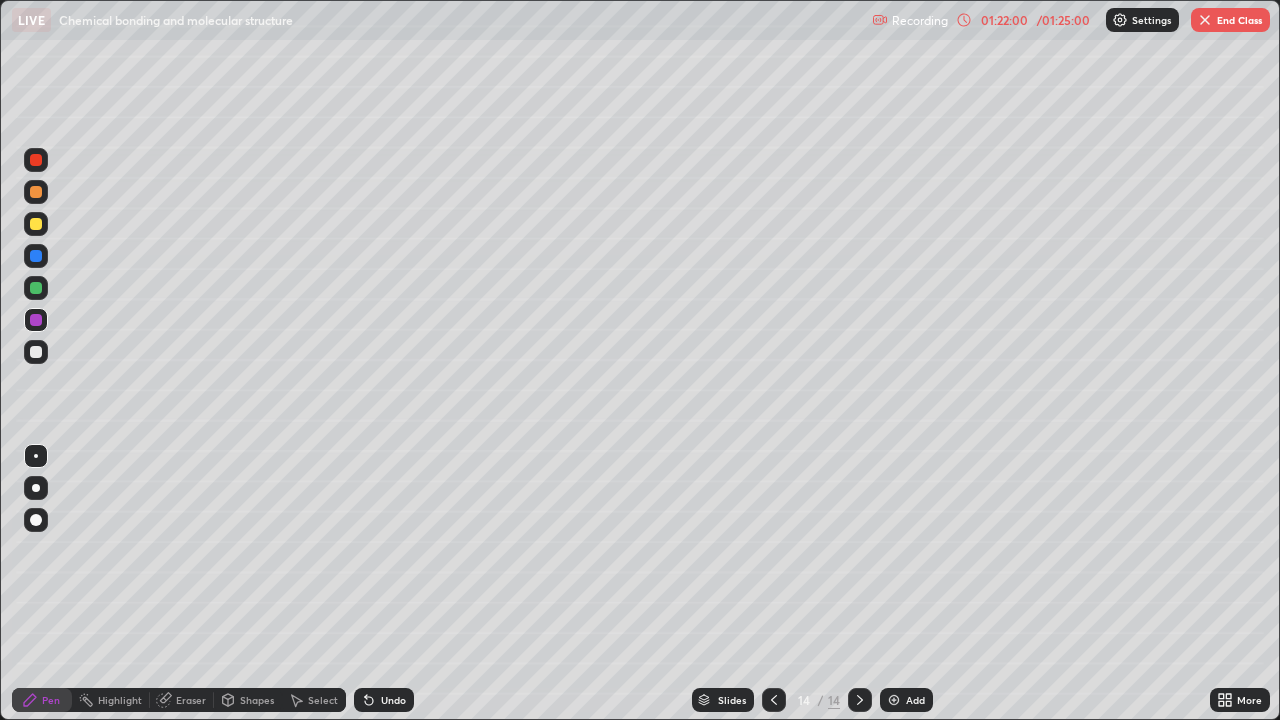 click on "Eraser" at bounding box center (191, 700) 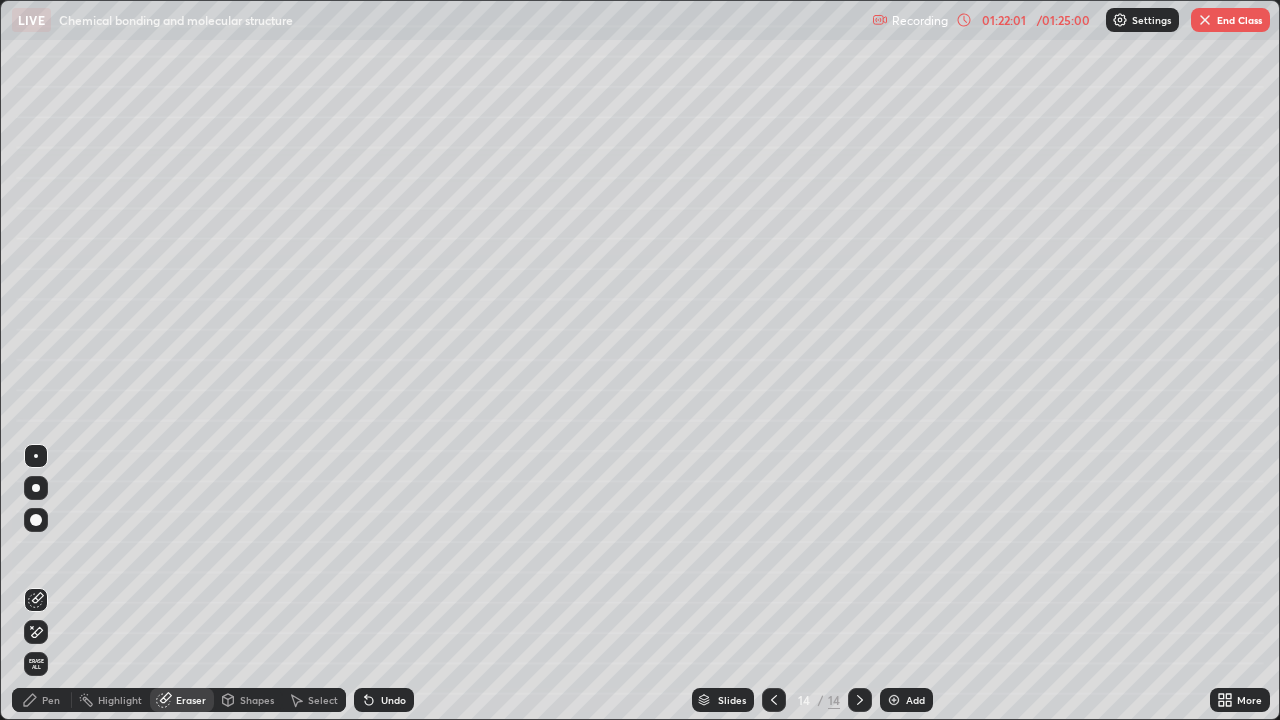 click 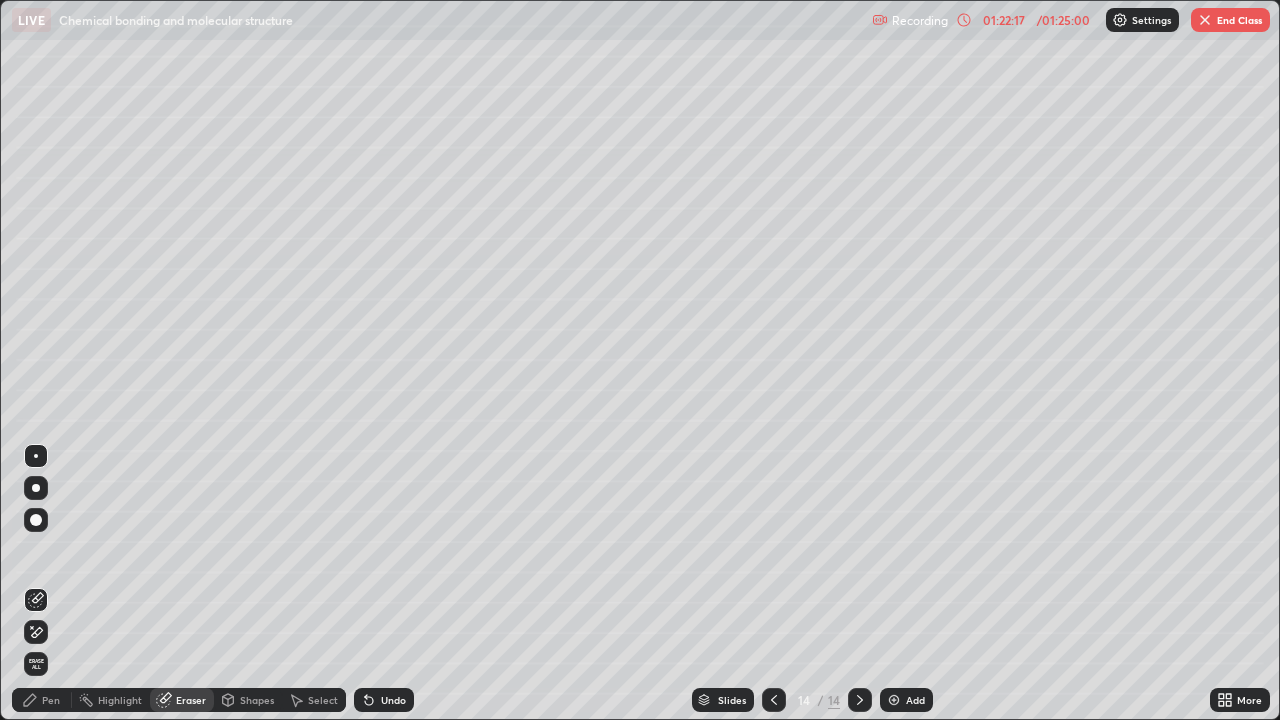 click on "Pen" at bounding box center (51, 700) 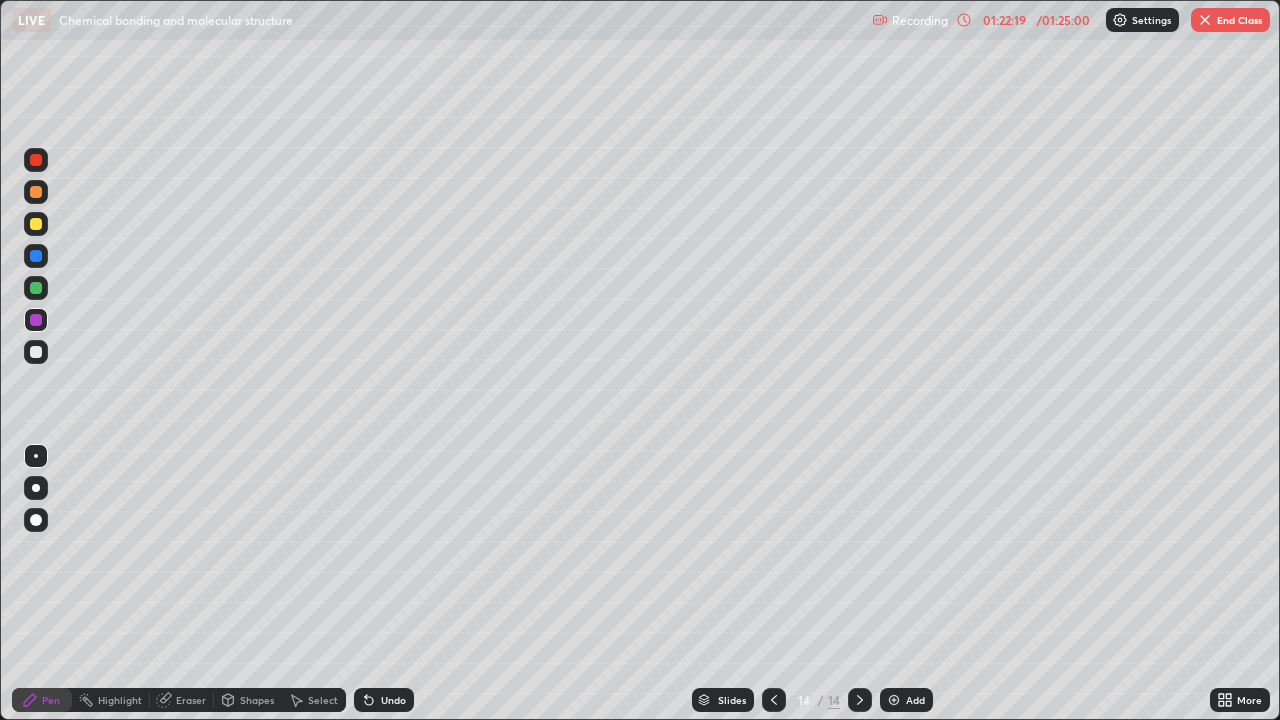 click at bounding box center (36, 256) 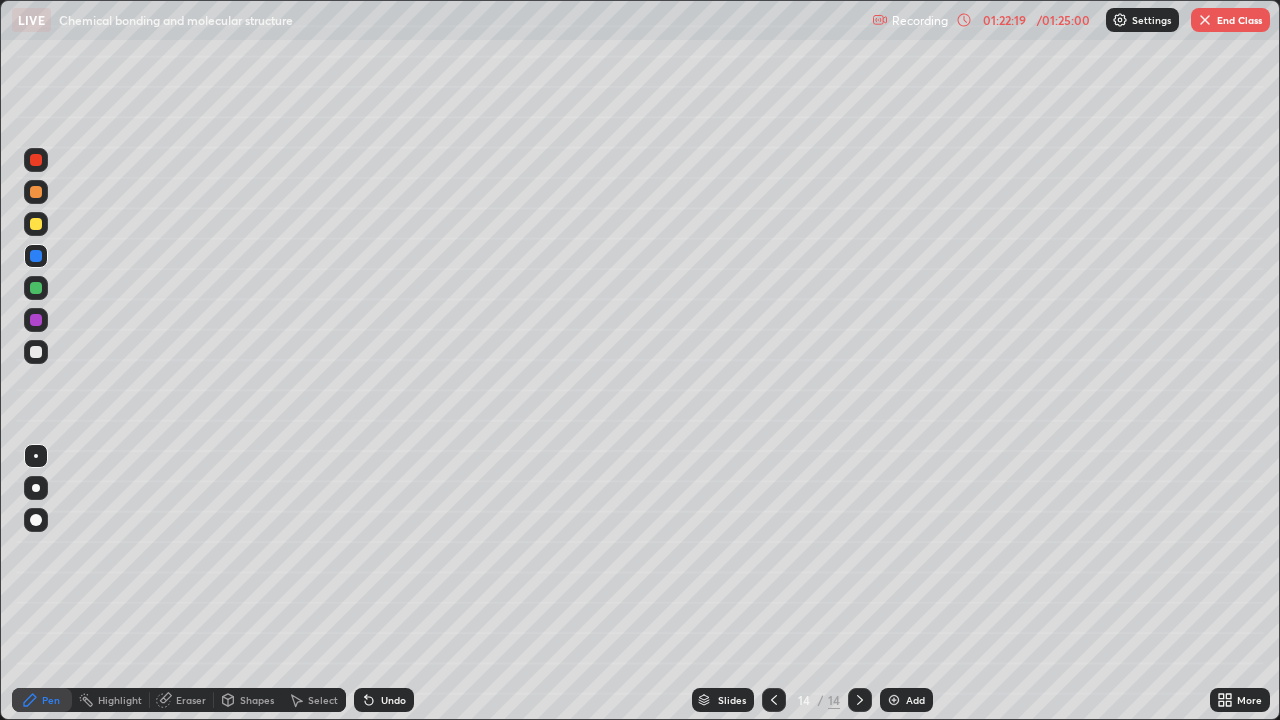 click at bounding box center (36, 224) 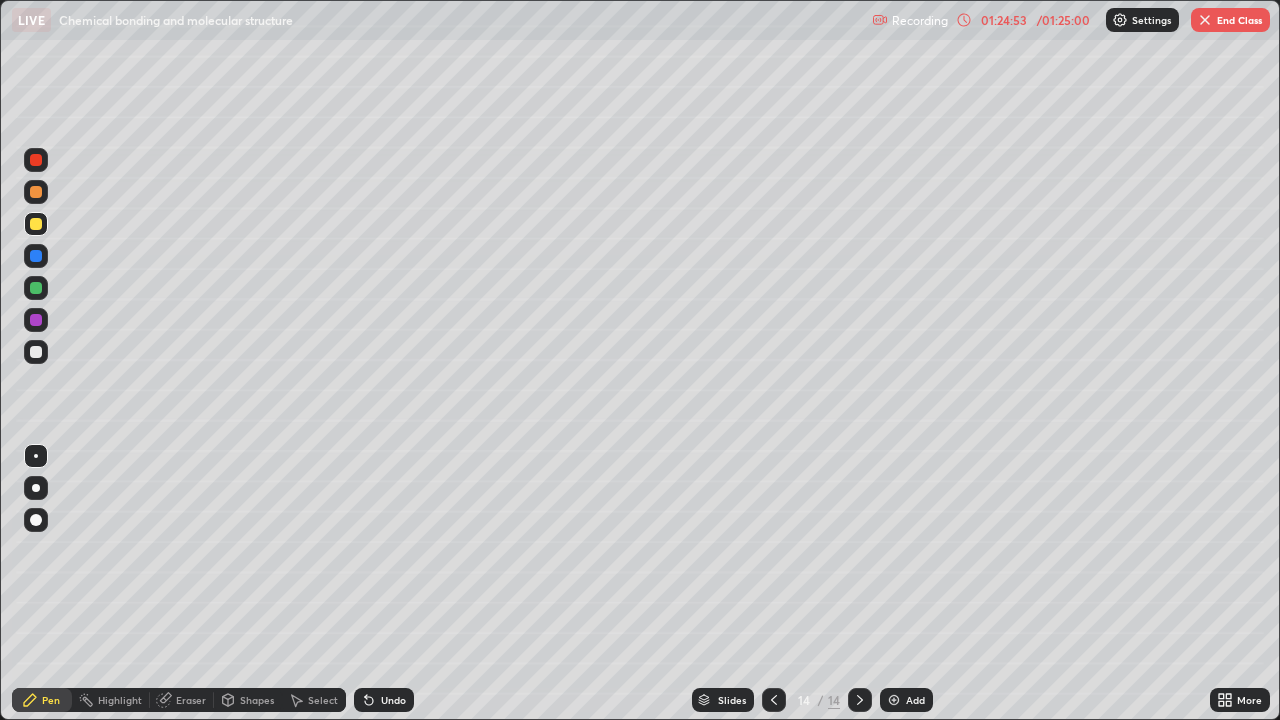 click on "Eraser" at bounding box center [191, 700] 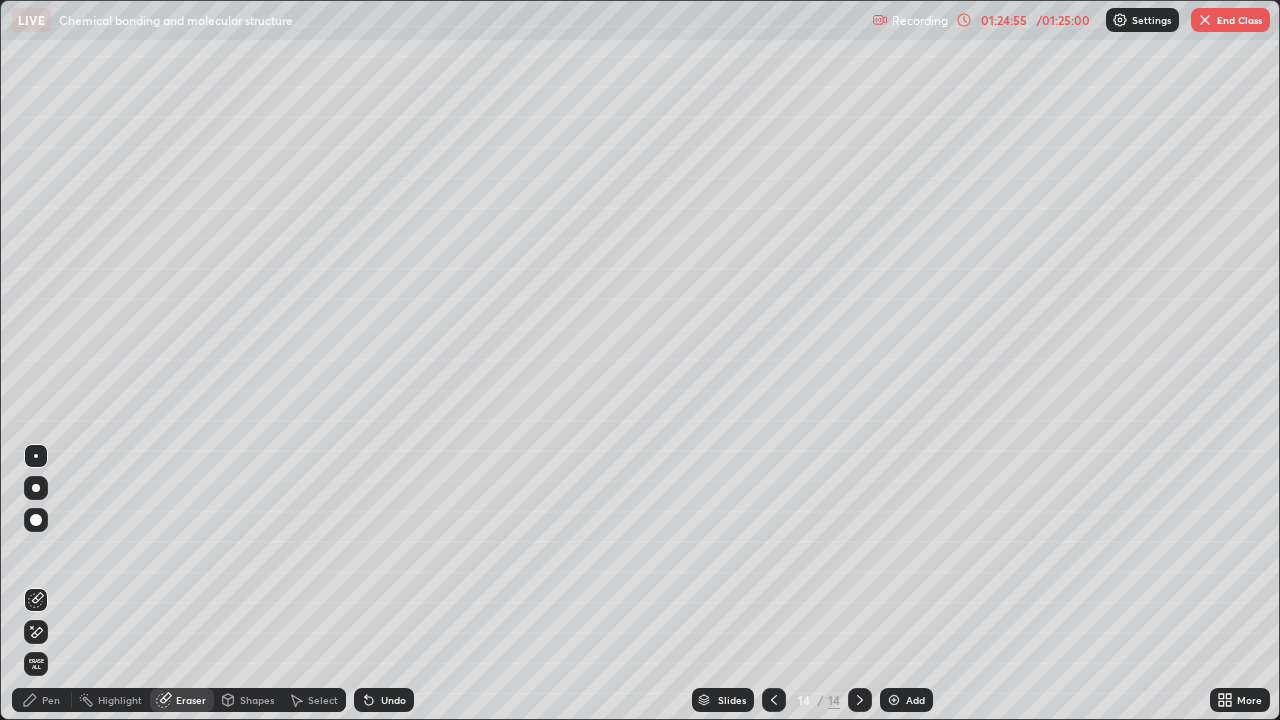 click 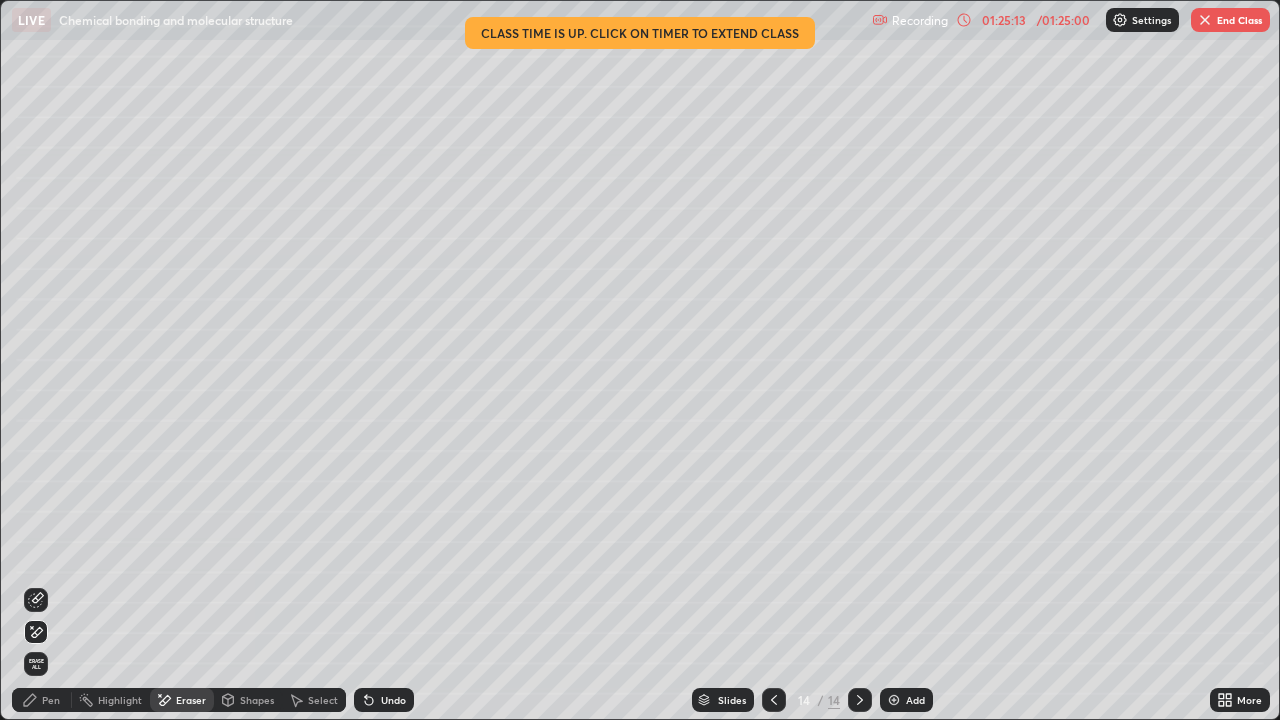 click on "Pen" at bounding box center (42, 700) 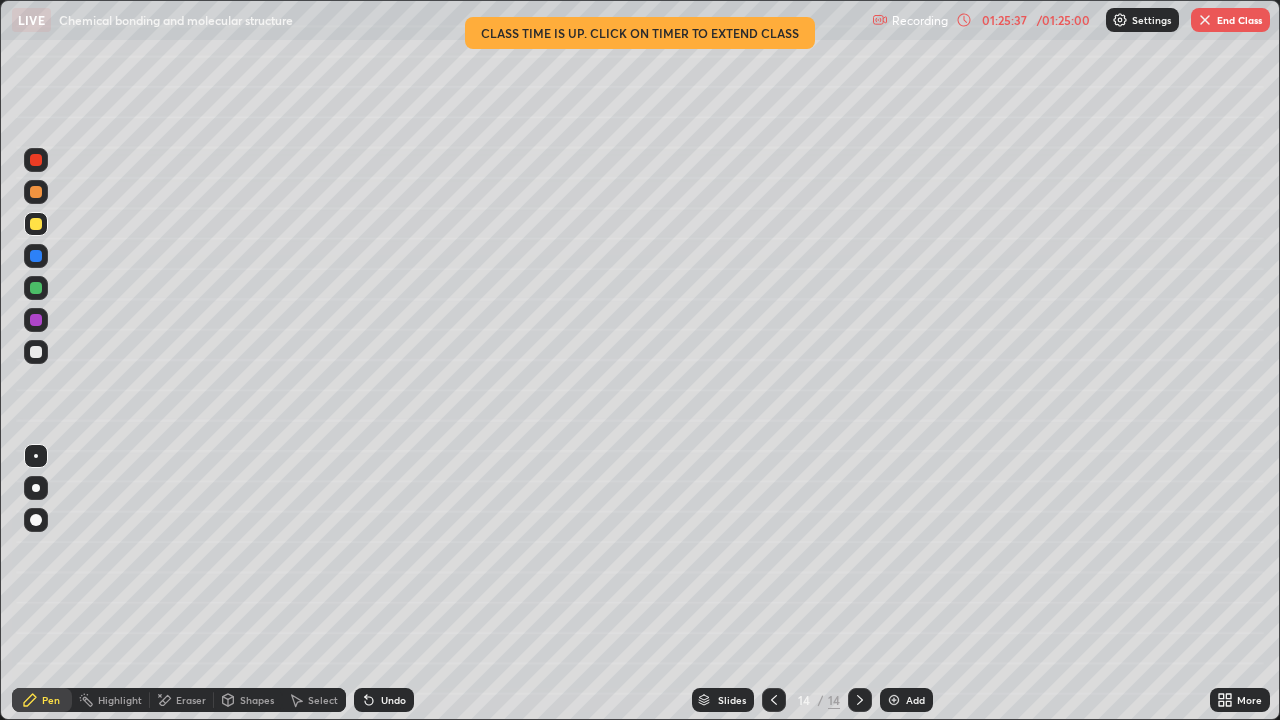 click on "End Class" at bounding box center [1230, 20] 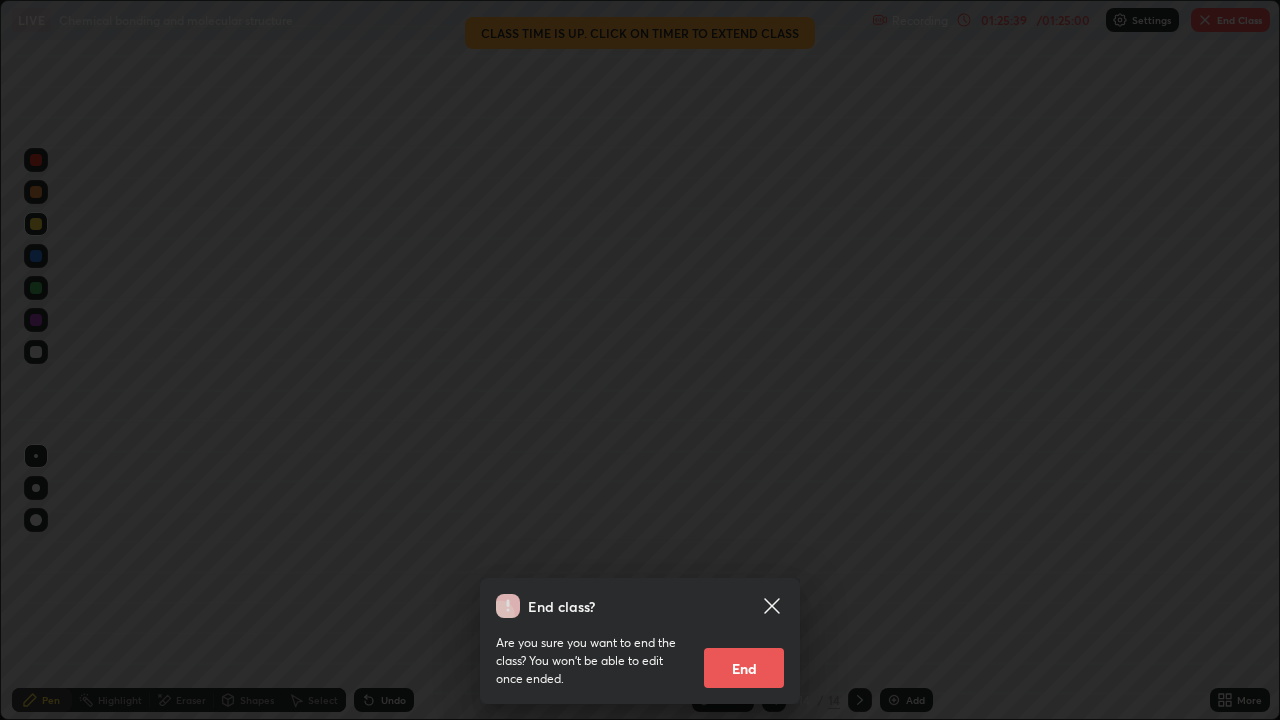 click on "End" at bounding box center [744, 668] 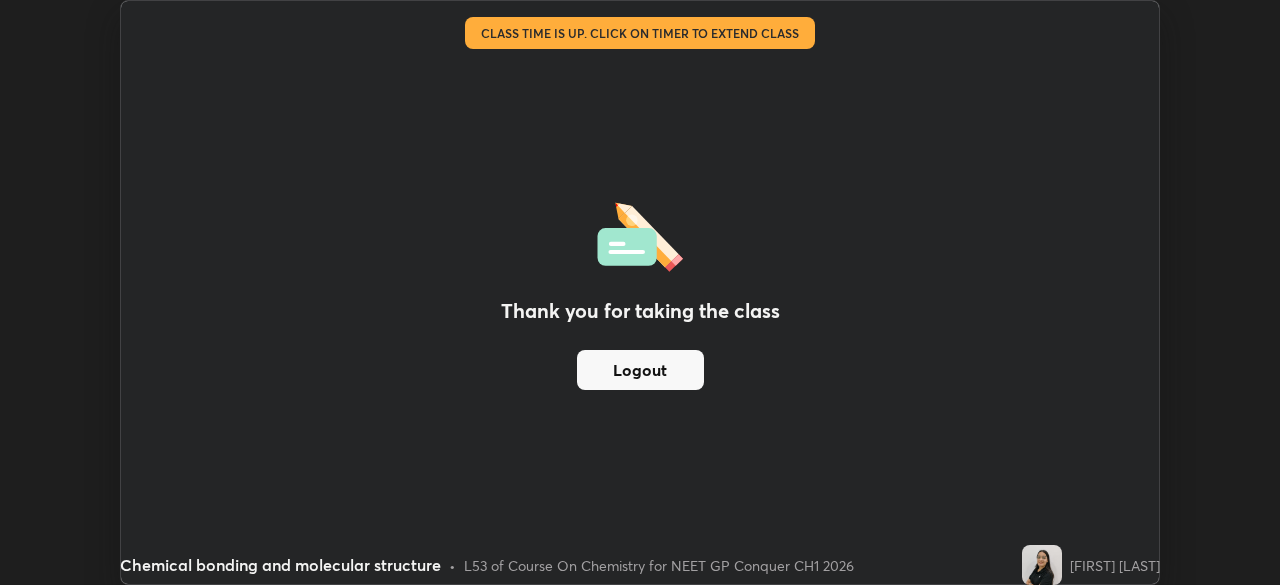 scroll, scrollTop: 585, scrollLeft: 1280, axis: both 